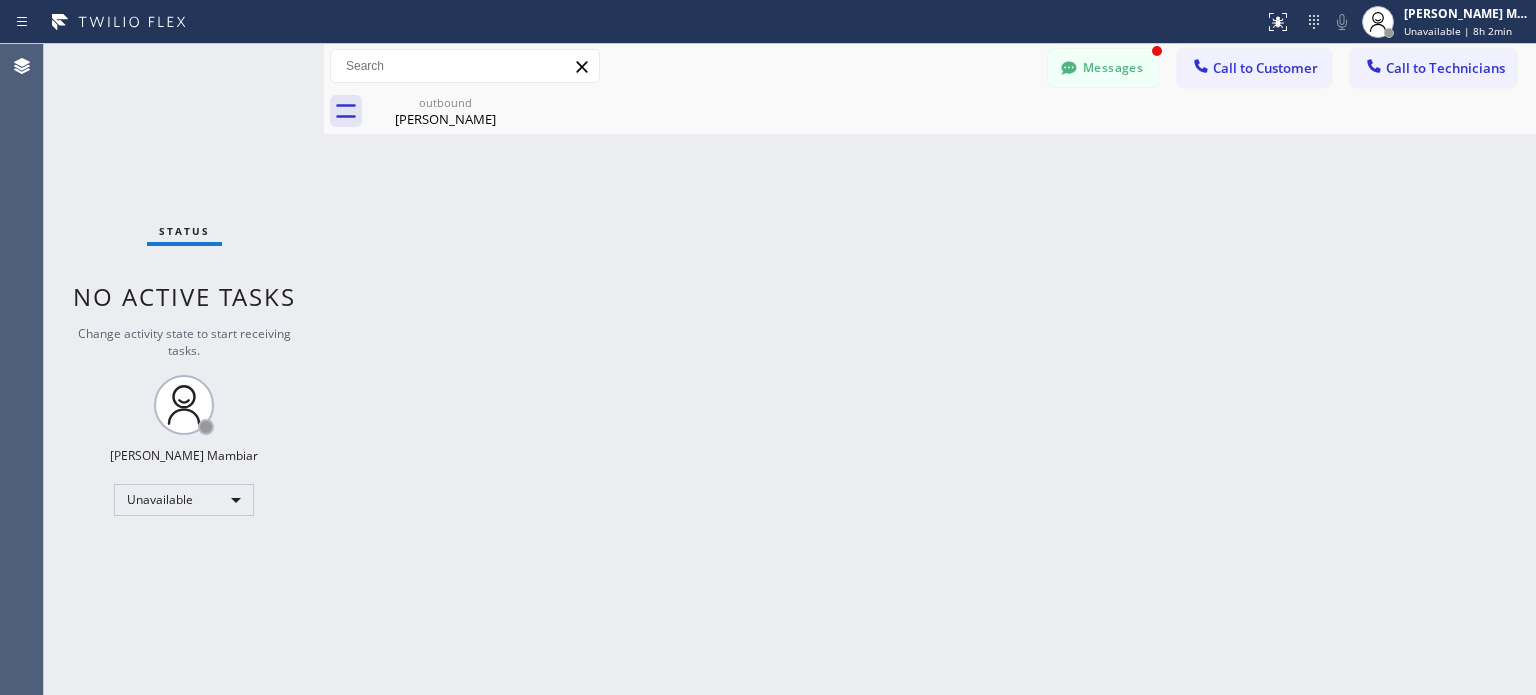scroll, scrollTop: 0, scrollLeft: 0, axis: both 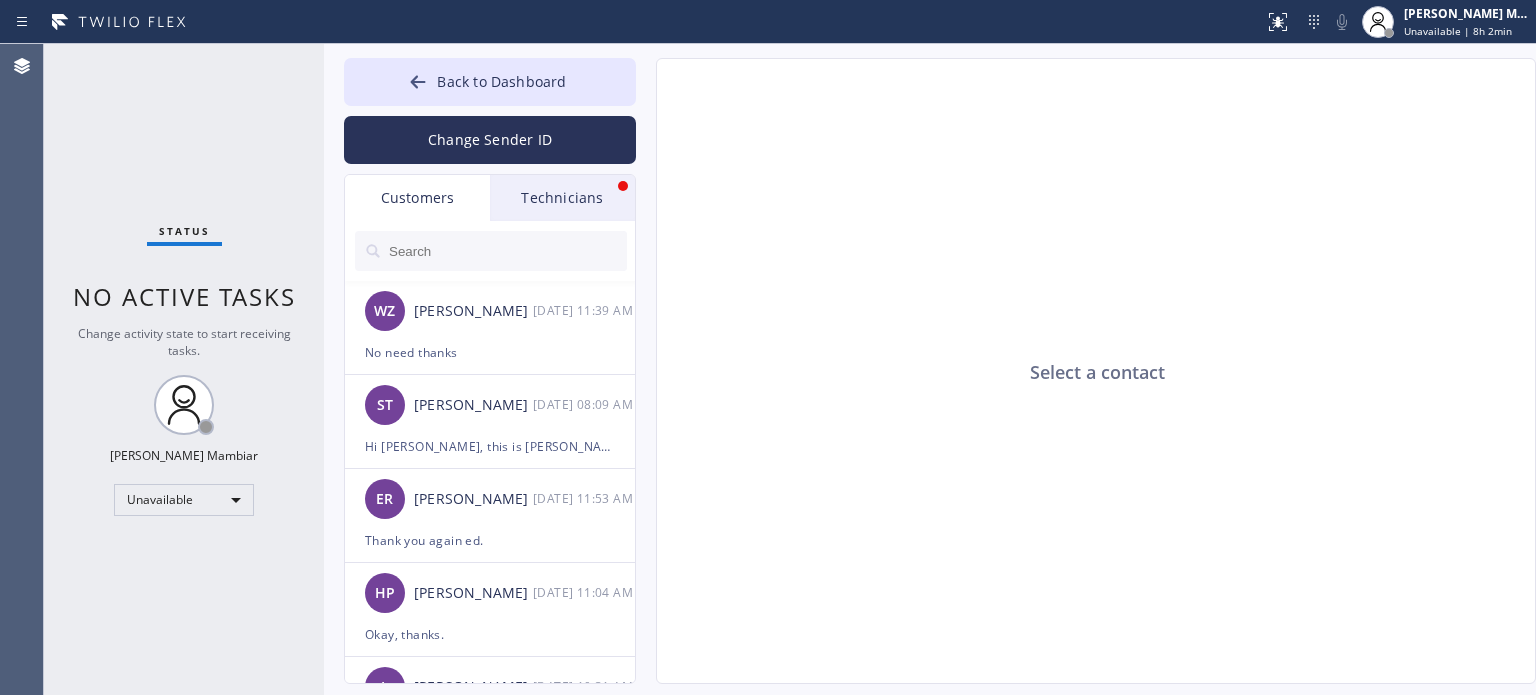 click on "Technicians" at bounding box center [562, 198] 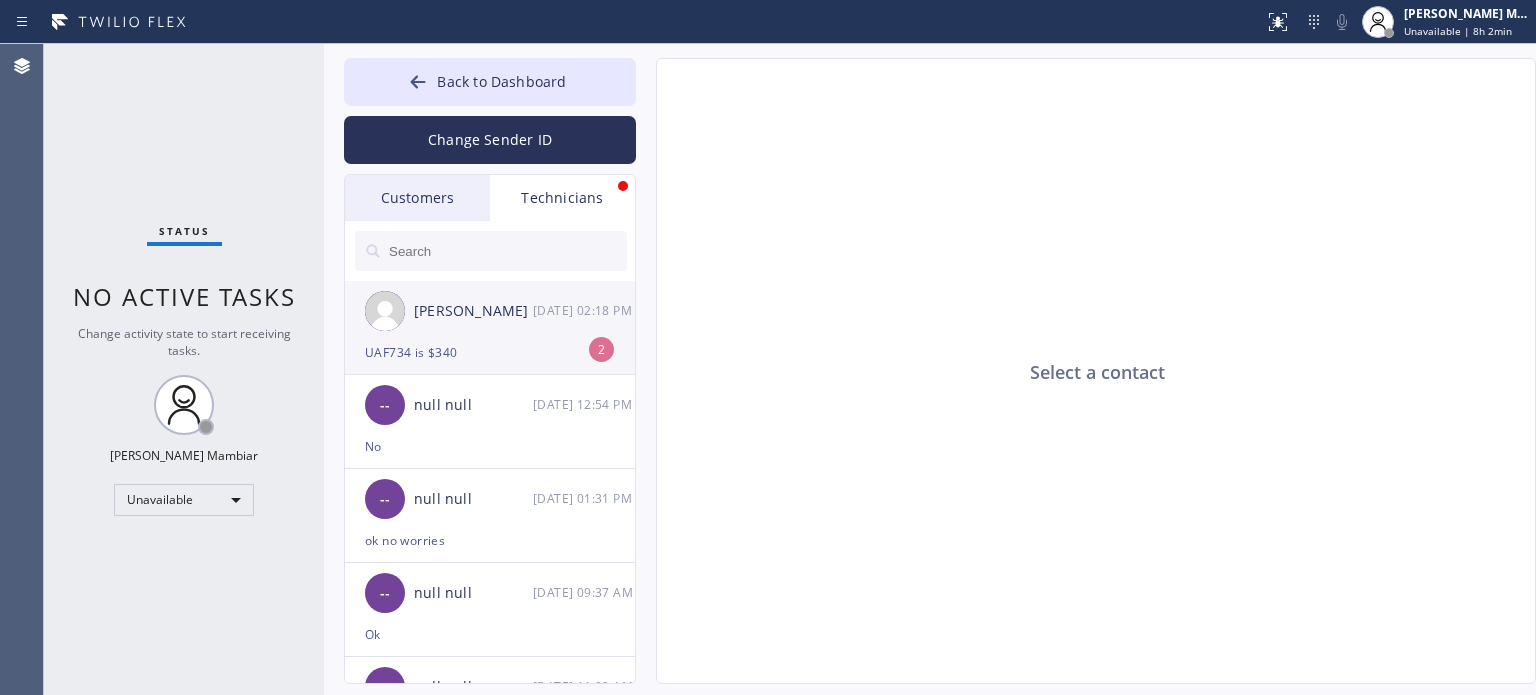 click on "UAF734 is $340" at bounding box center (490, 352) 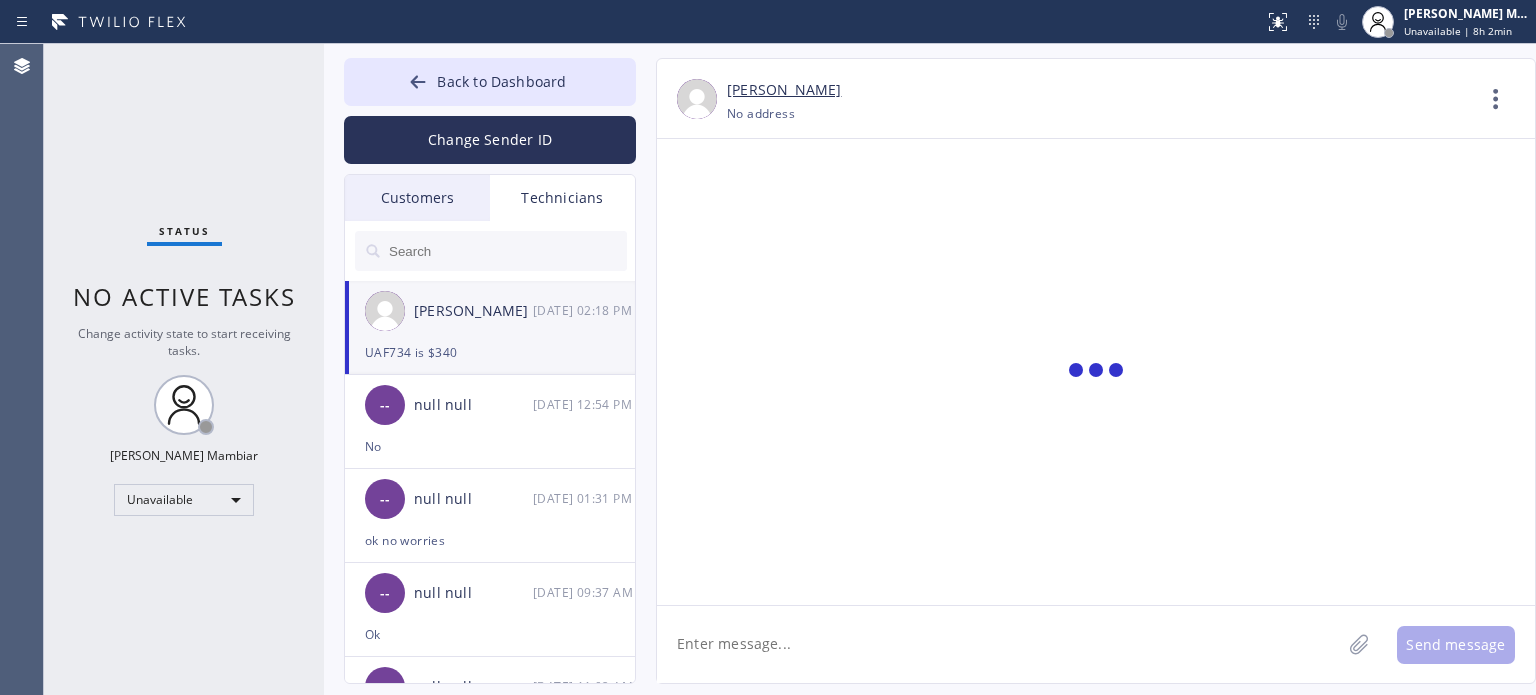scroll, scrollTop: 2855, scrollLeft: 0, axis: vertical 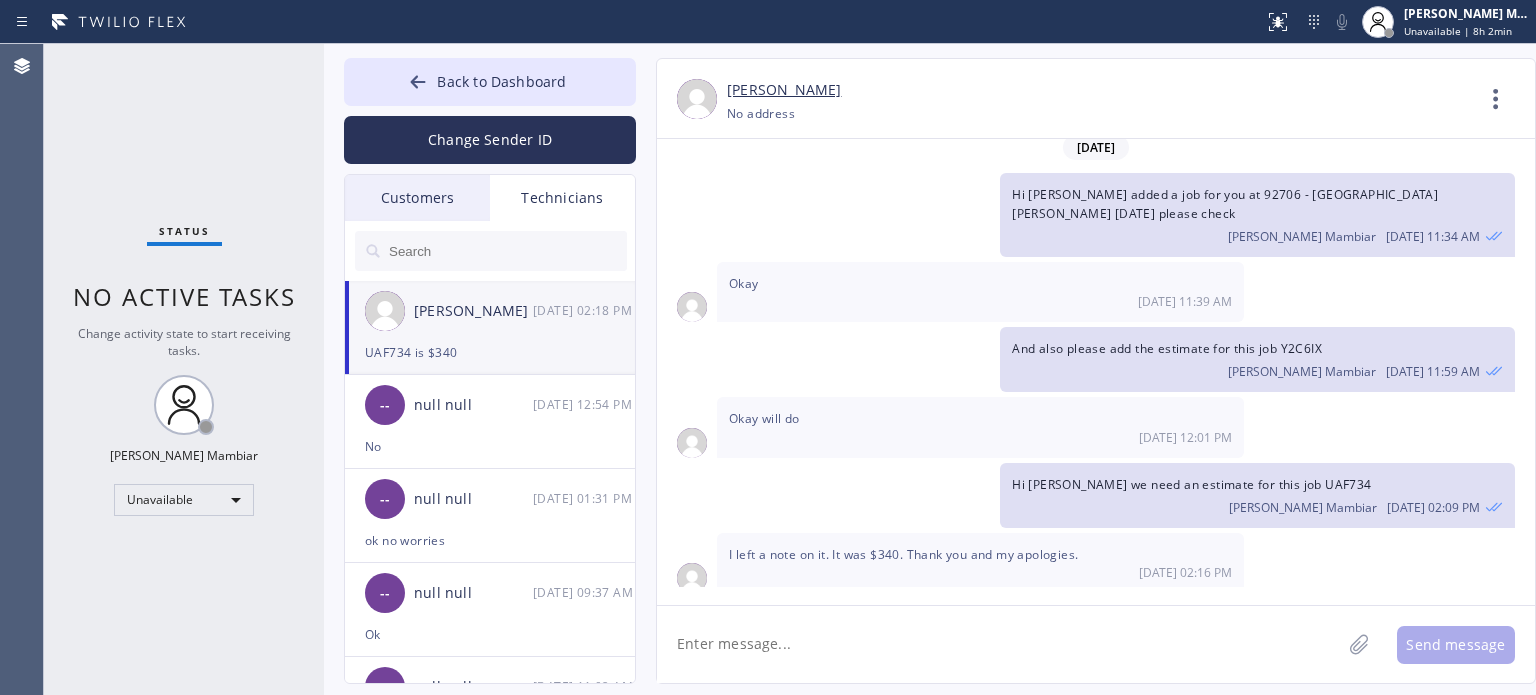 click 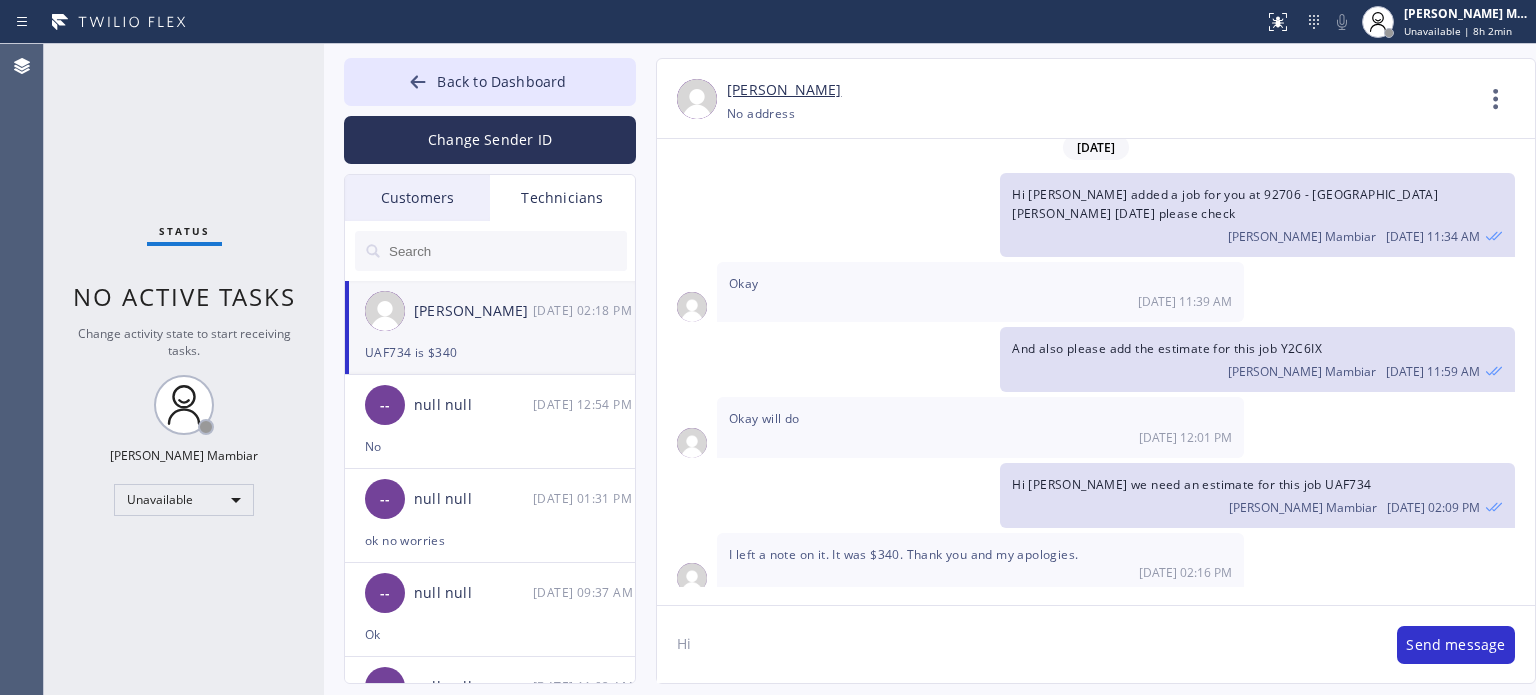 type on "H" 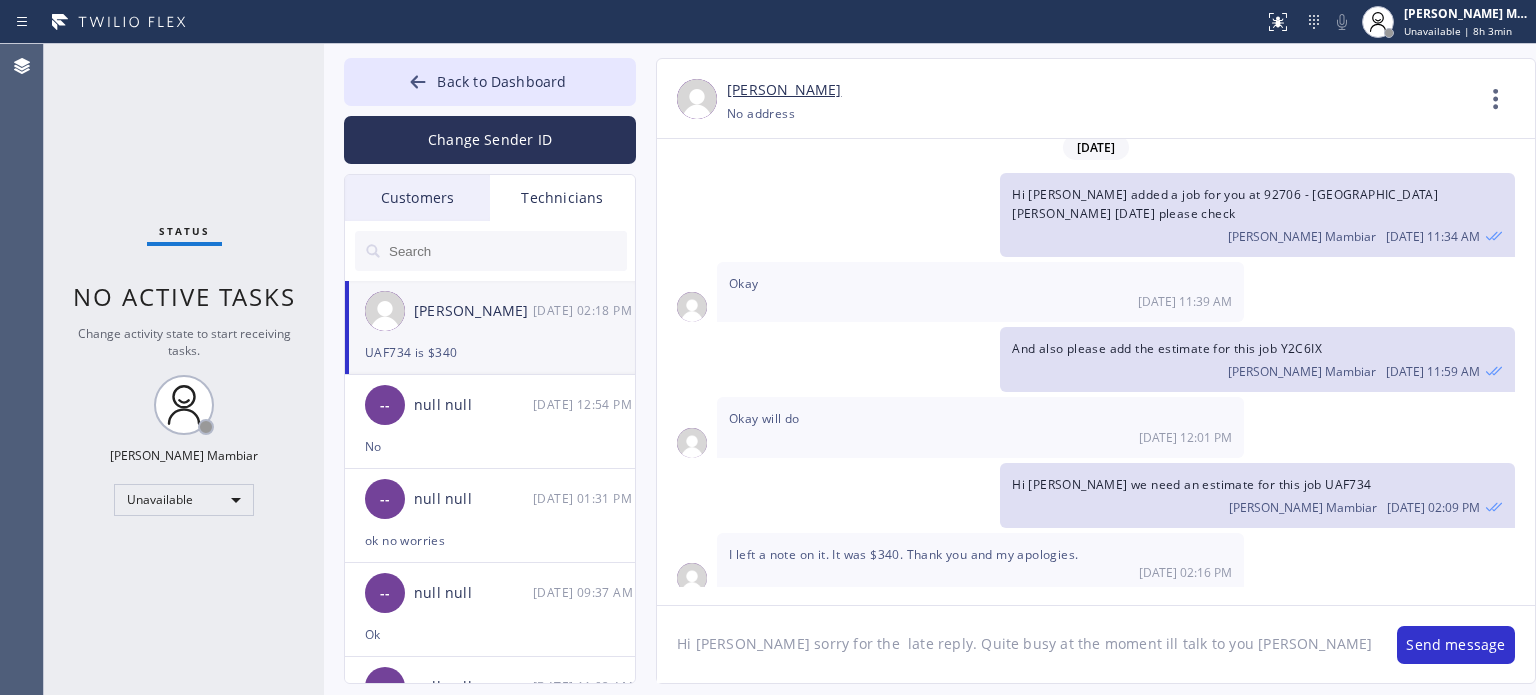 type on "Hi [PERSON_NAME] sorry for the  late reply. Quite busy at the moment ill talk to you [DATE]" 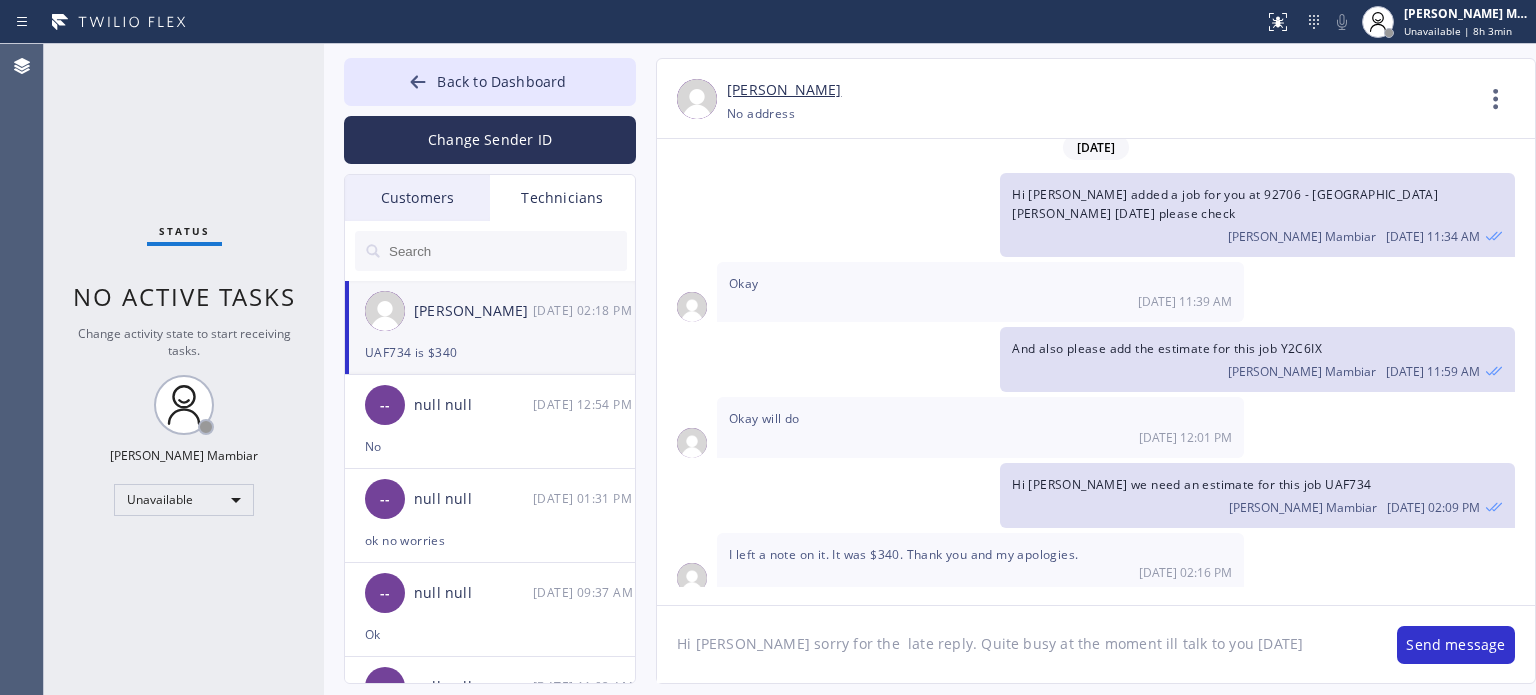 type 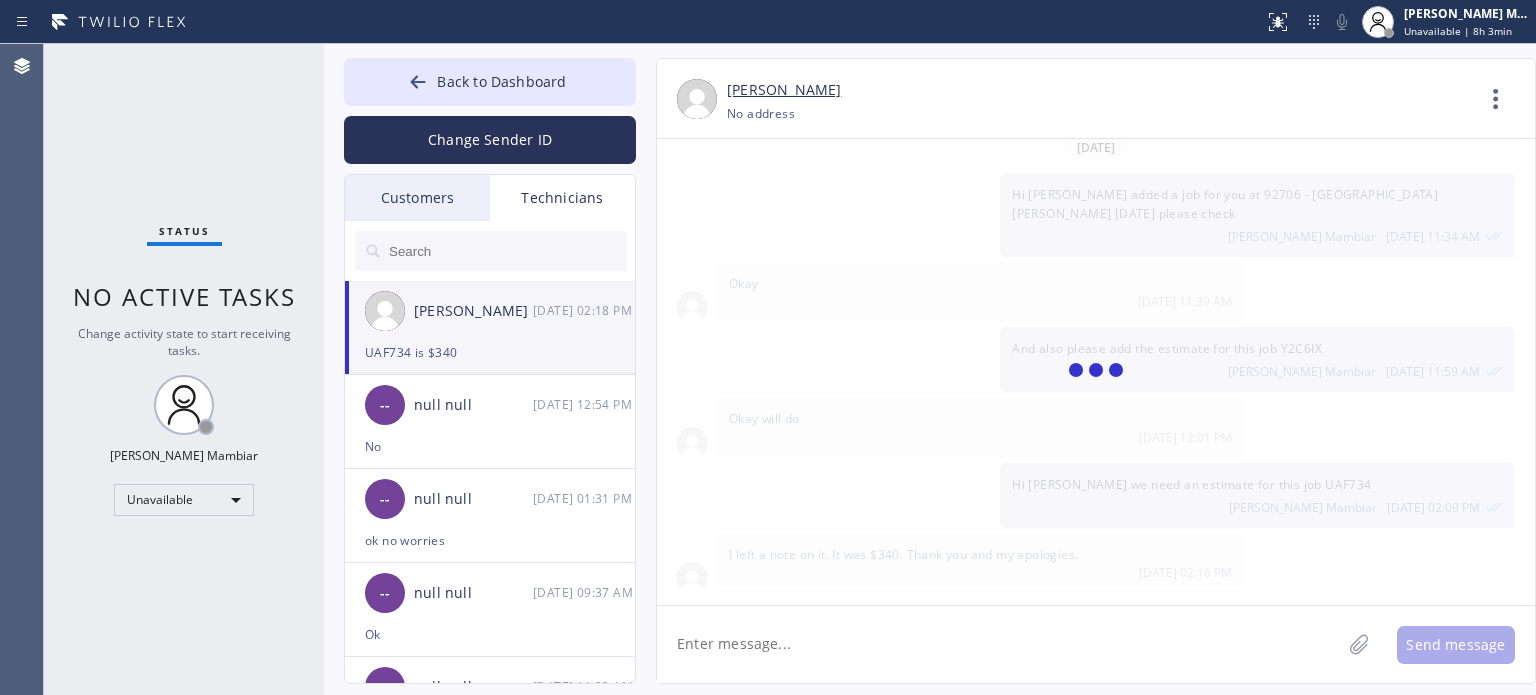 scroll, scrollTop: 2944, scrollLeft: 0, axis: vertical 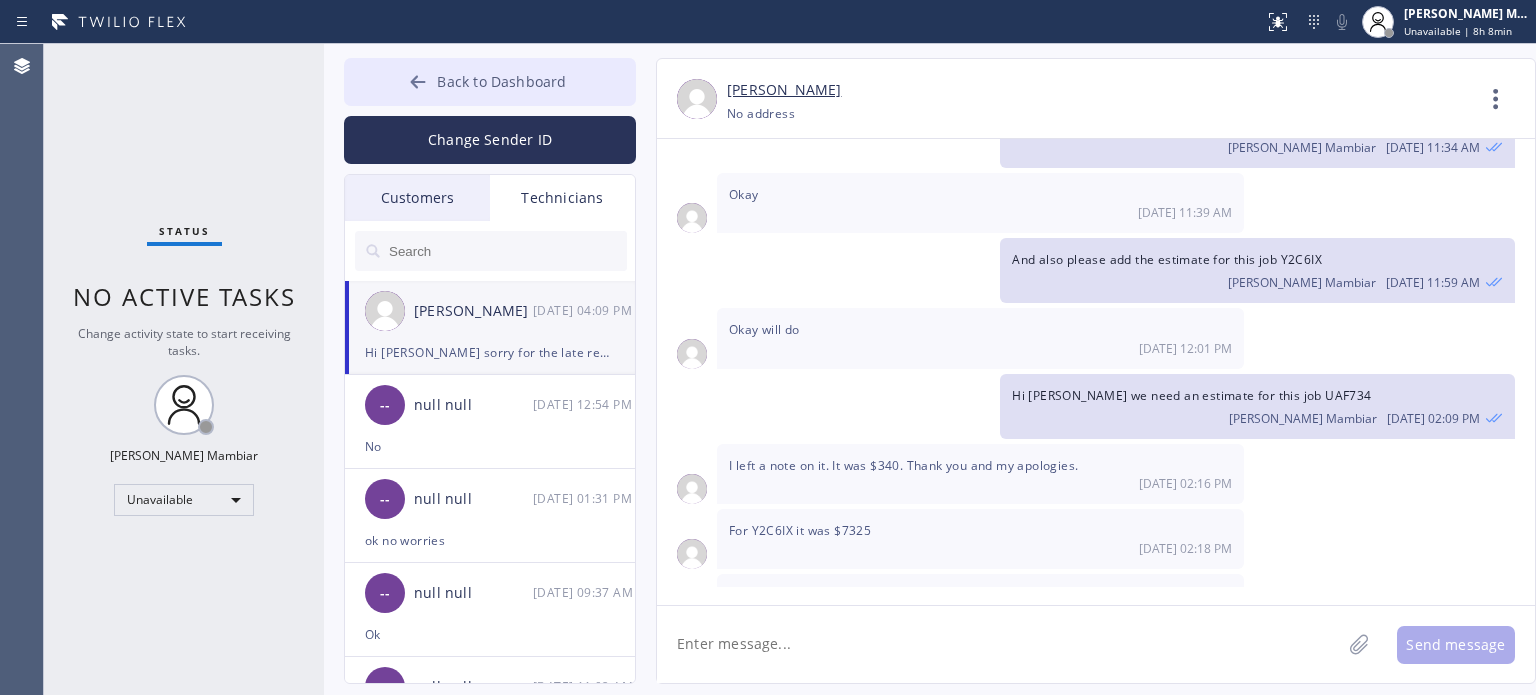 click on "Back to Dashboard" at bounding box center [490, 82] 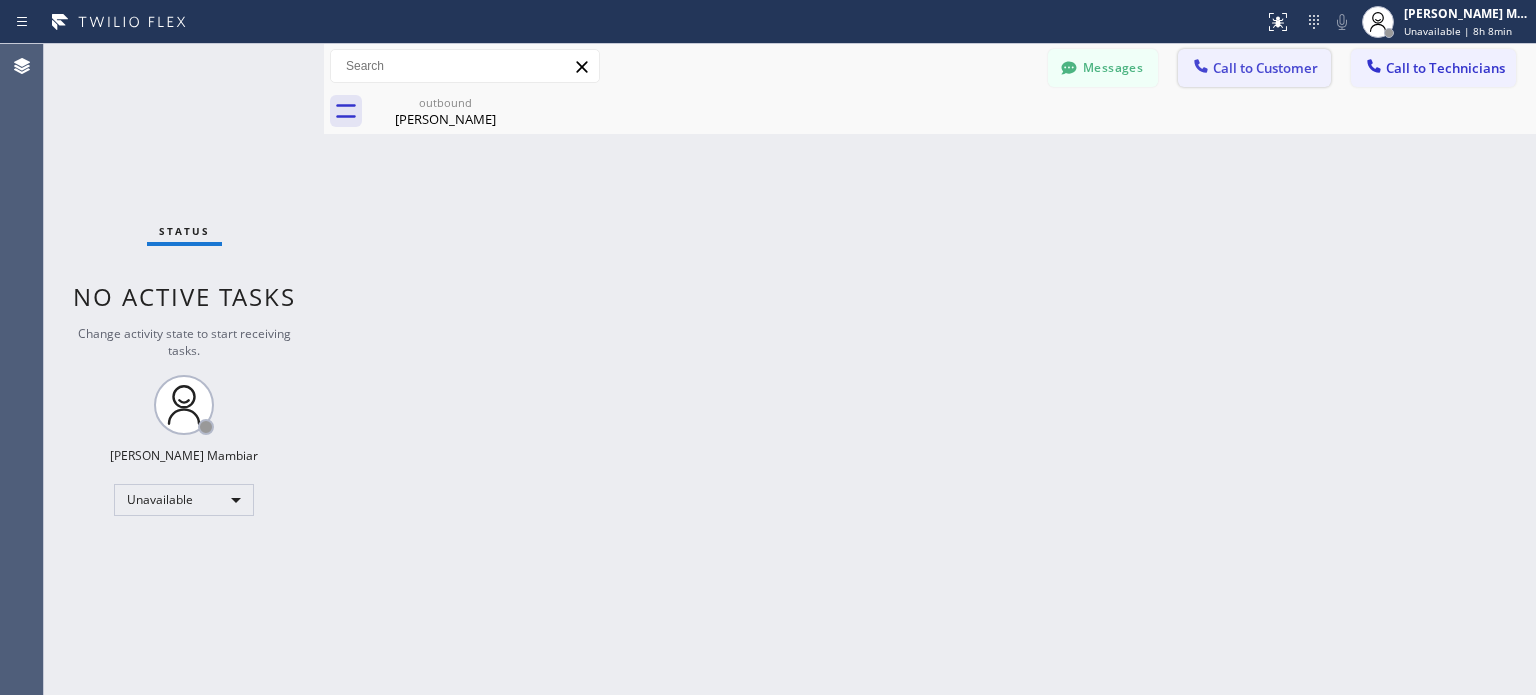 click on "Call to Customer" at bounding box center (1265, 68) 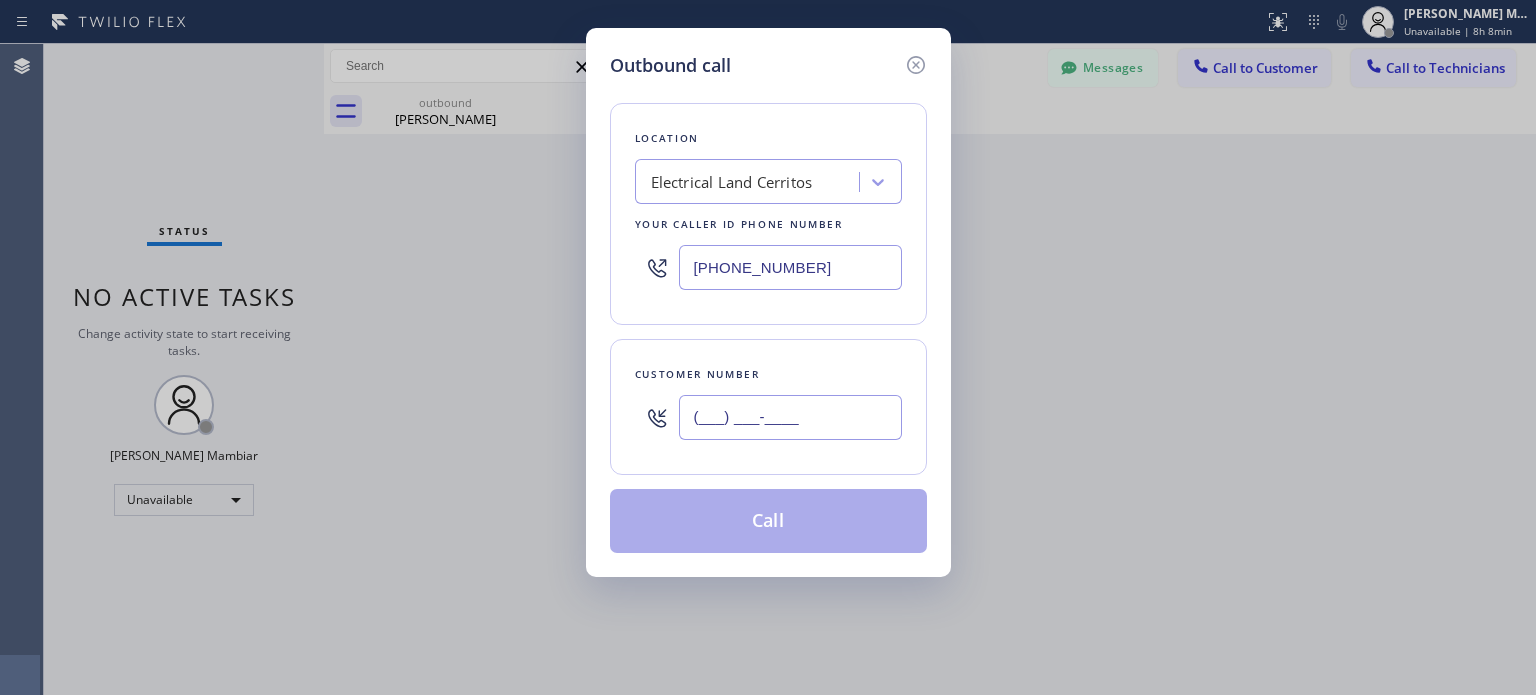 click on "(___) ___-____" at bounding box center (790, 417) 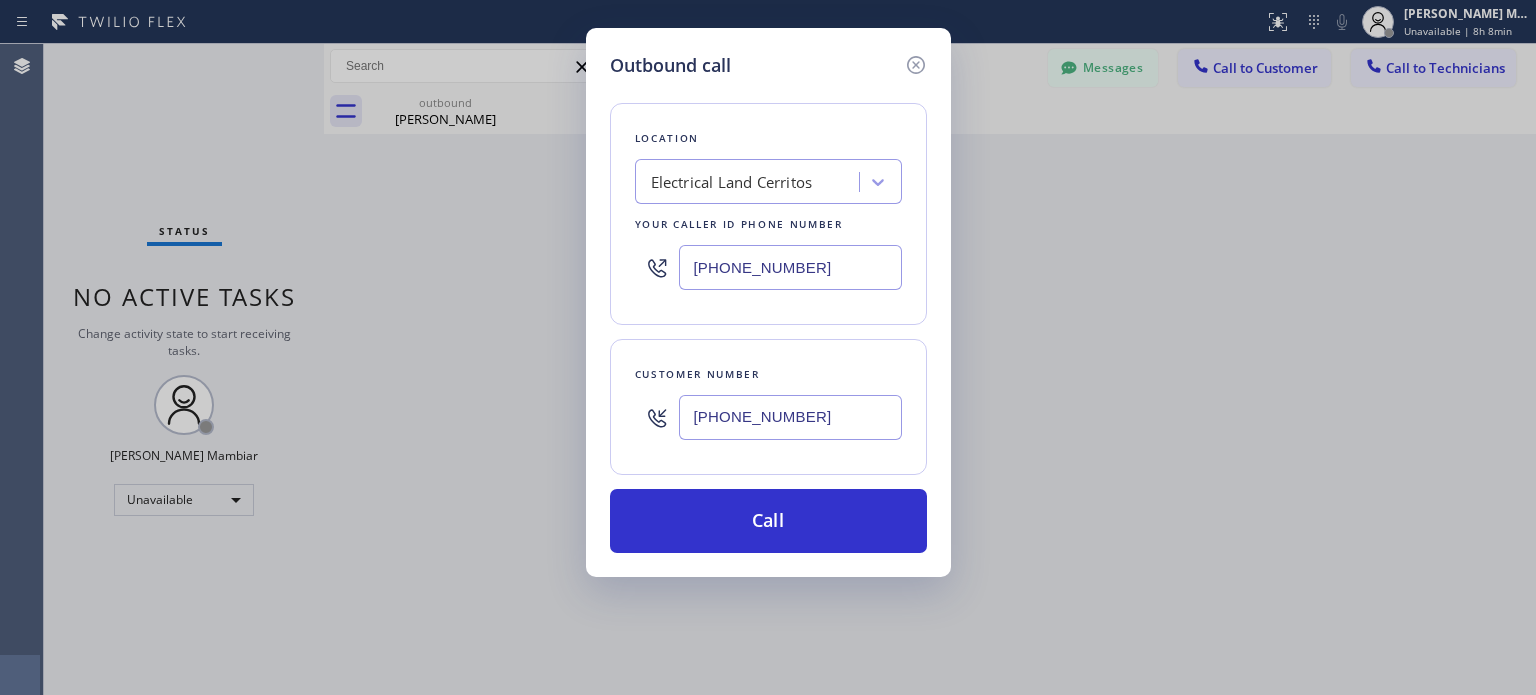 type on "[PHONE_NUMBER]" 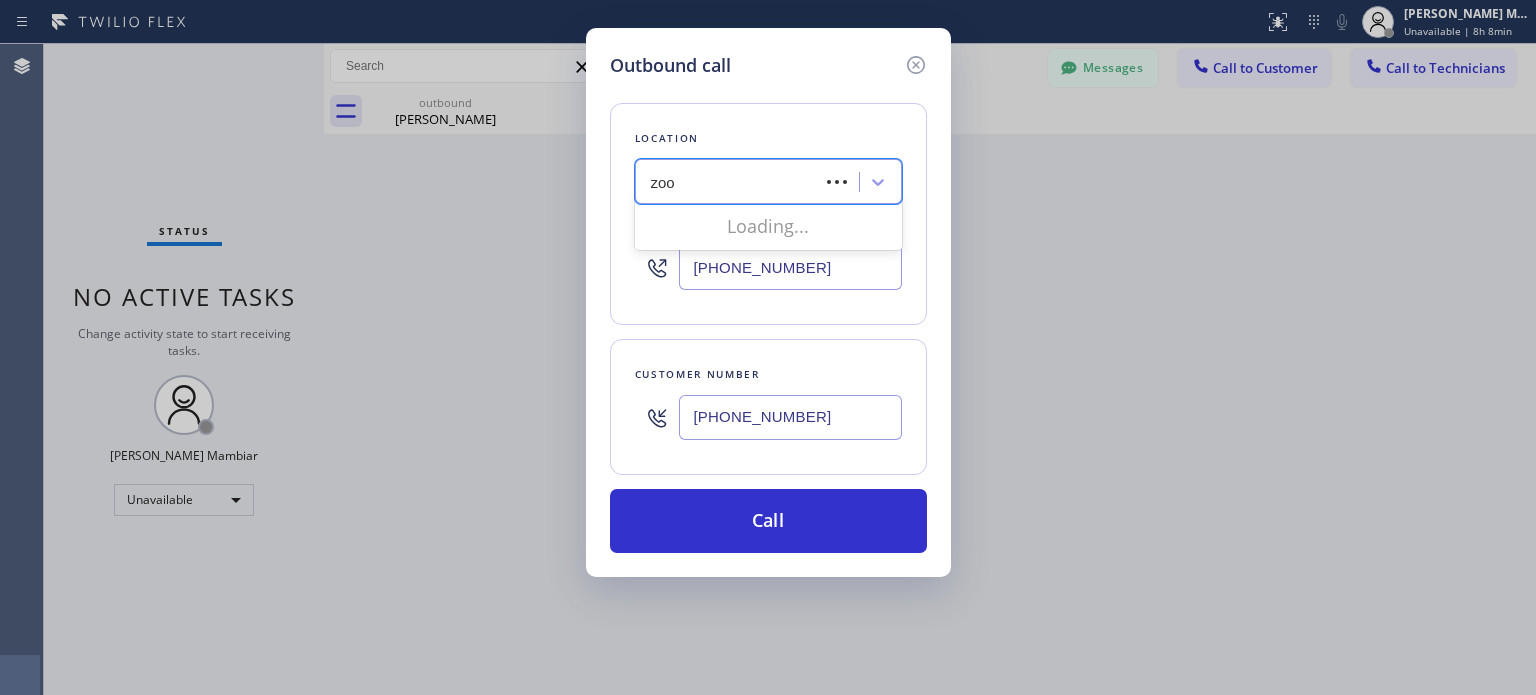 type on "zoom" 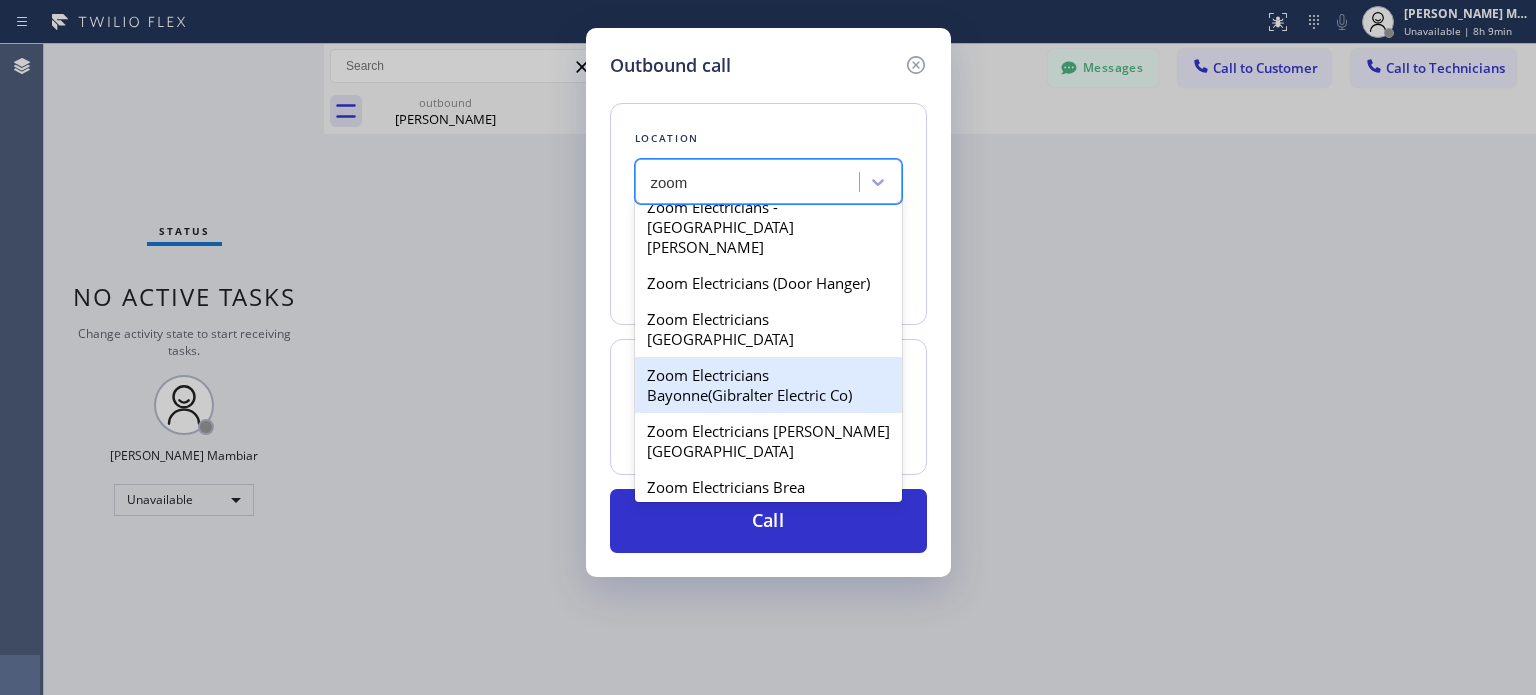scroll, scrollTop: 100, scrollLeft: 0, axis: vertical 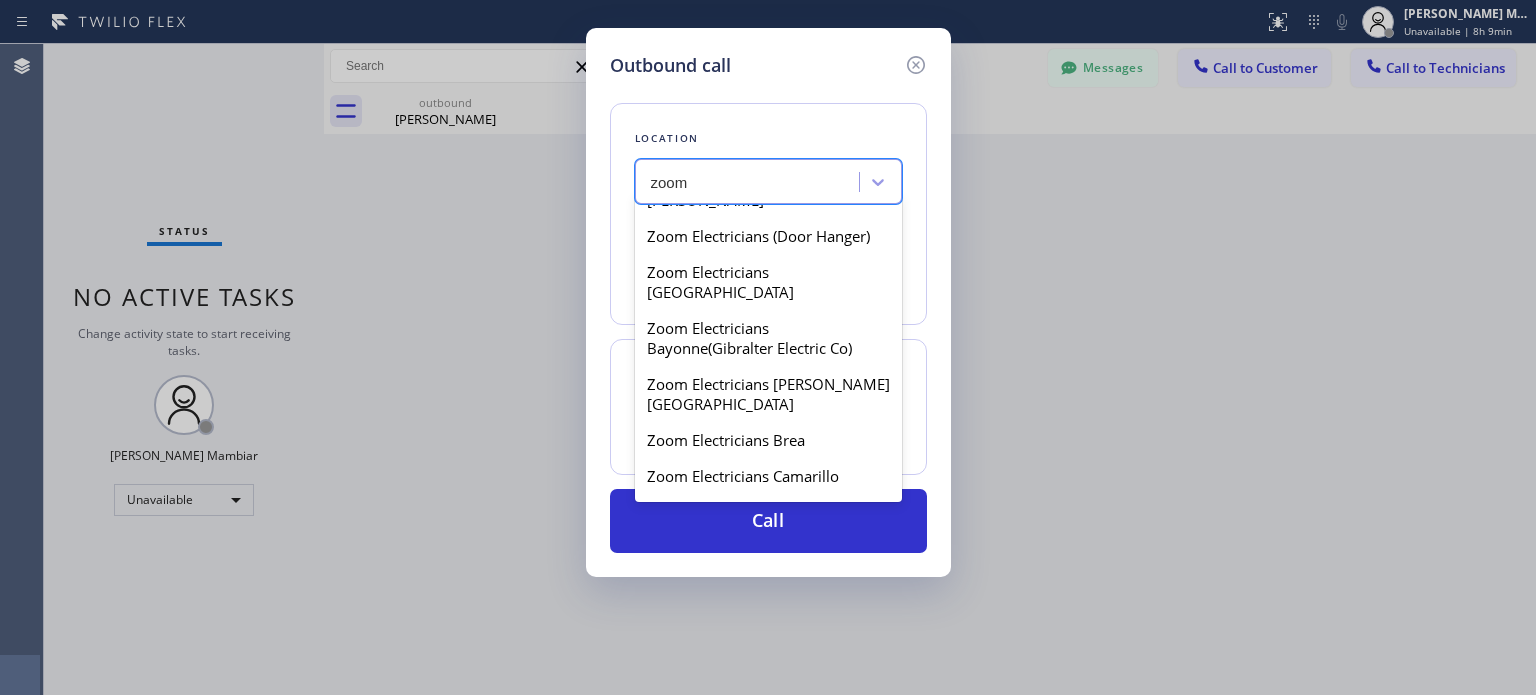 click on "Zoom Electricians Cerritos" at bounding box center (768, 548) 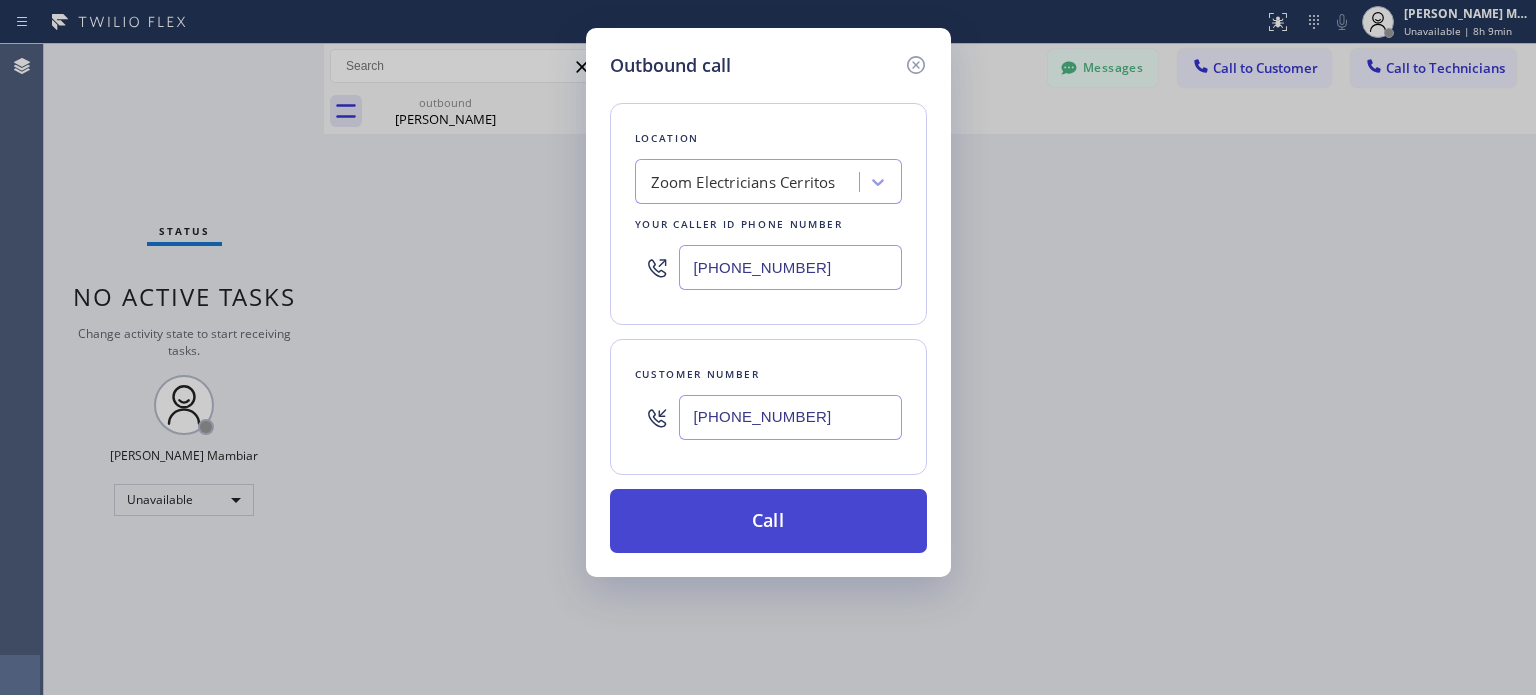 click on "Call" at bounding box center [768, 521] 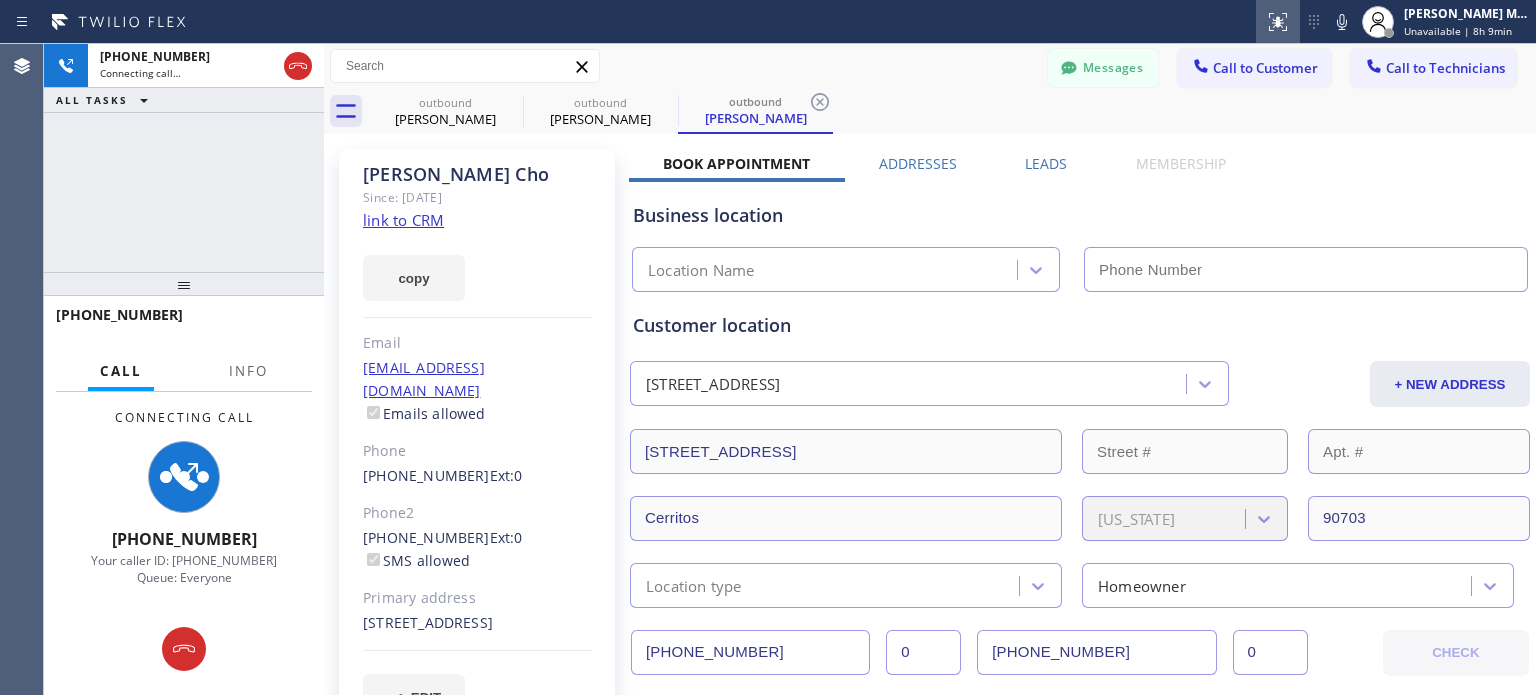 type on "[PHONE_NUMBER]" 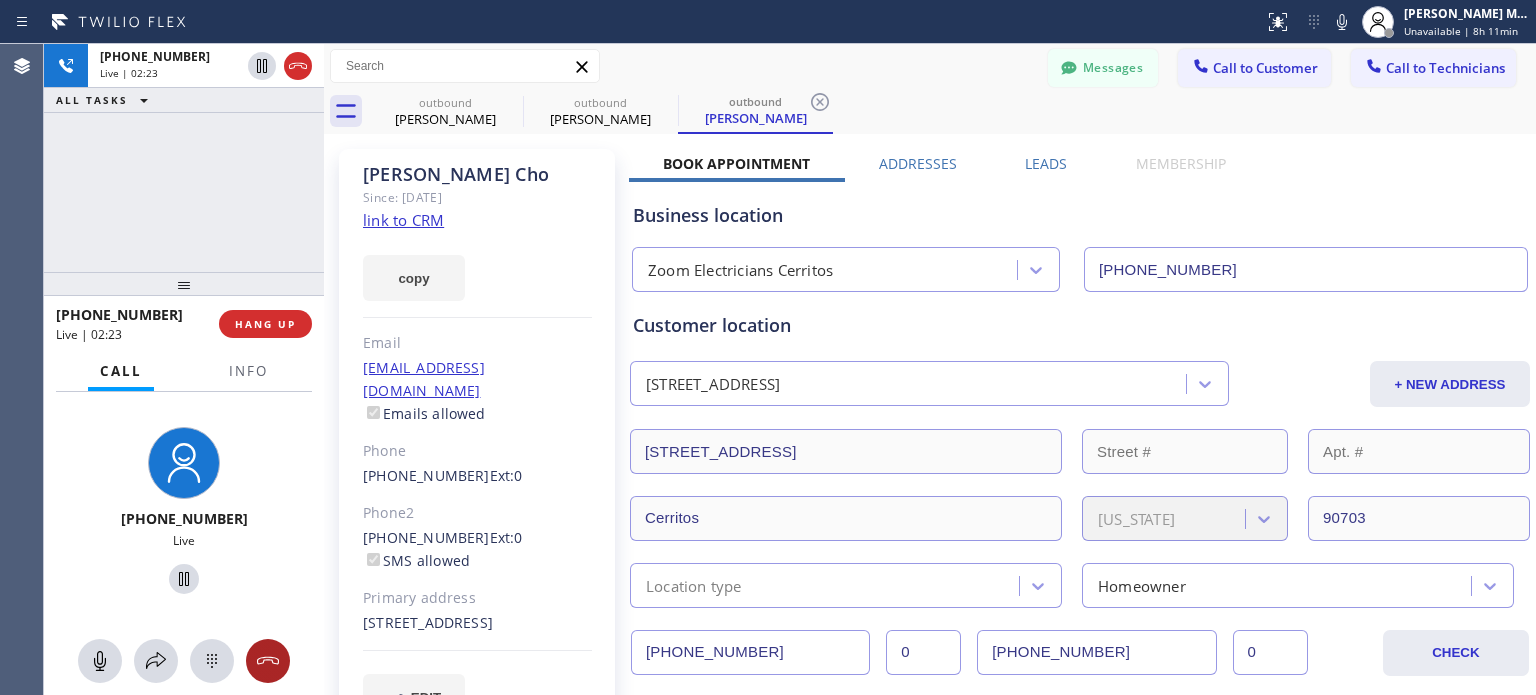 click 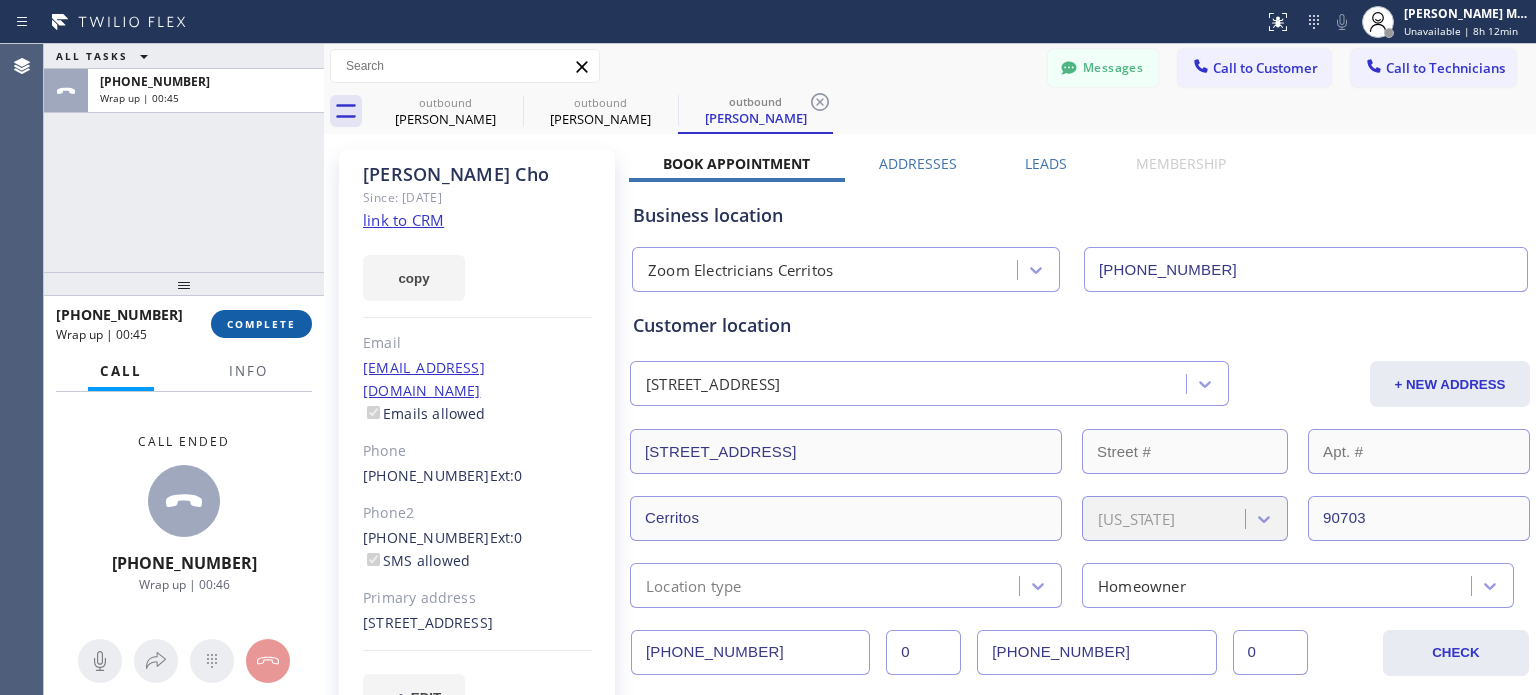 click on "COMPLETE" at bounding box center [261, 324] 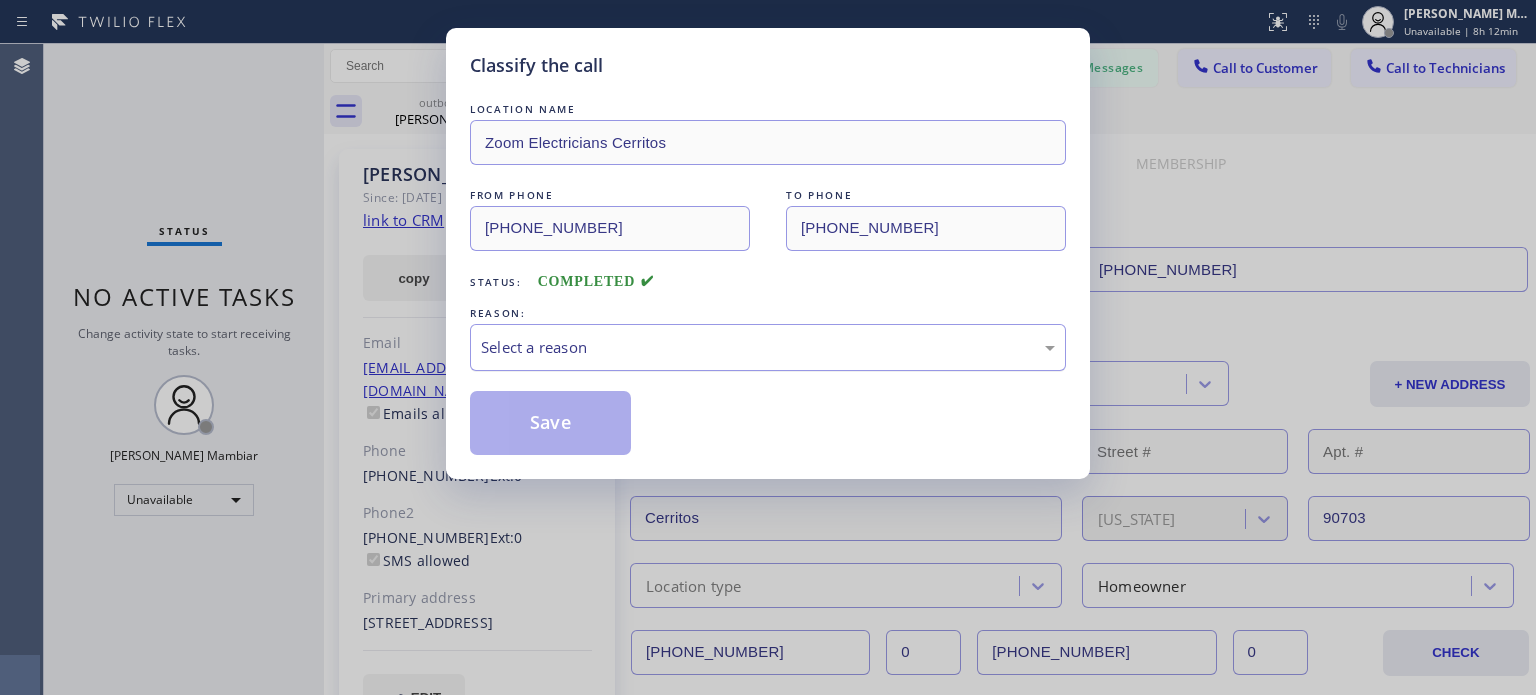 click on "Select a reason" at bounding box center (768, 347) 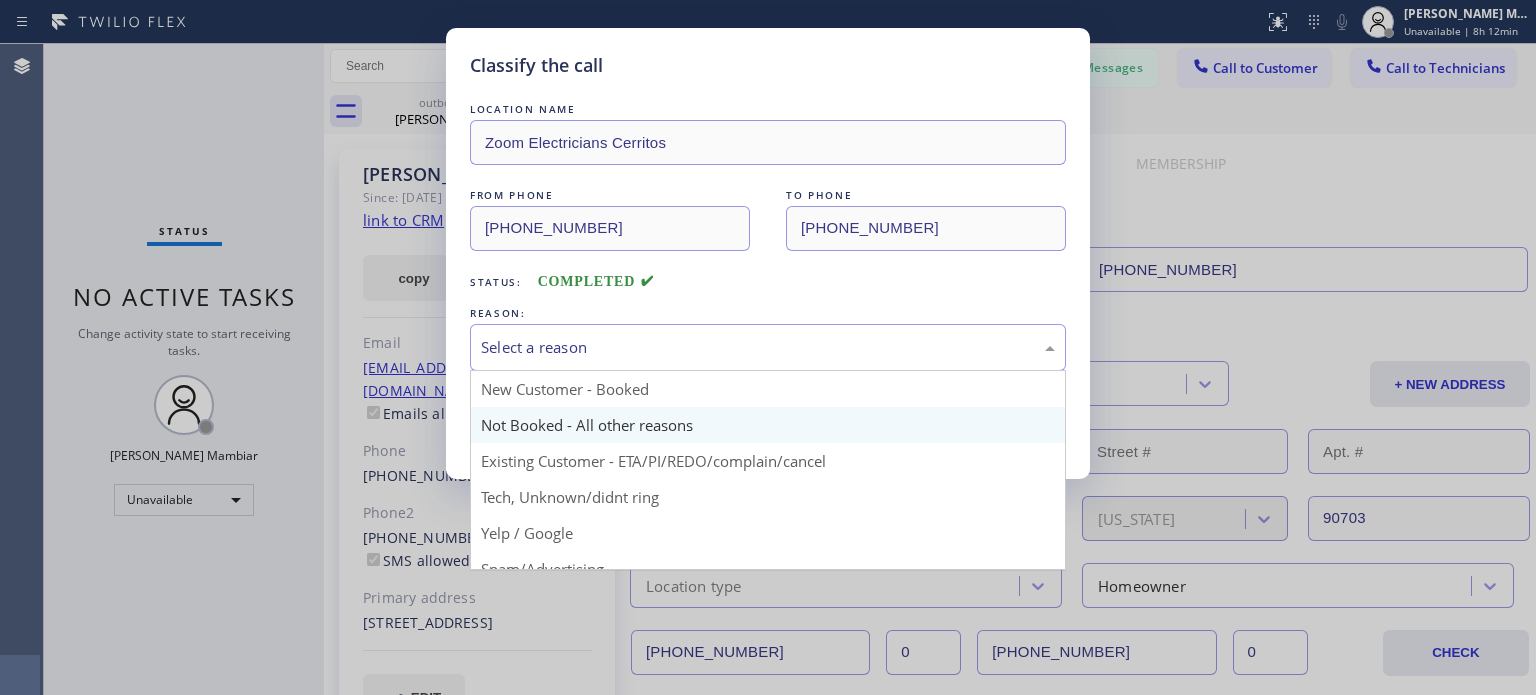 scroll, scrollTop: 125, scrollLeft: 0, axis: vertical 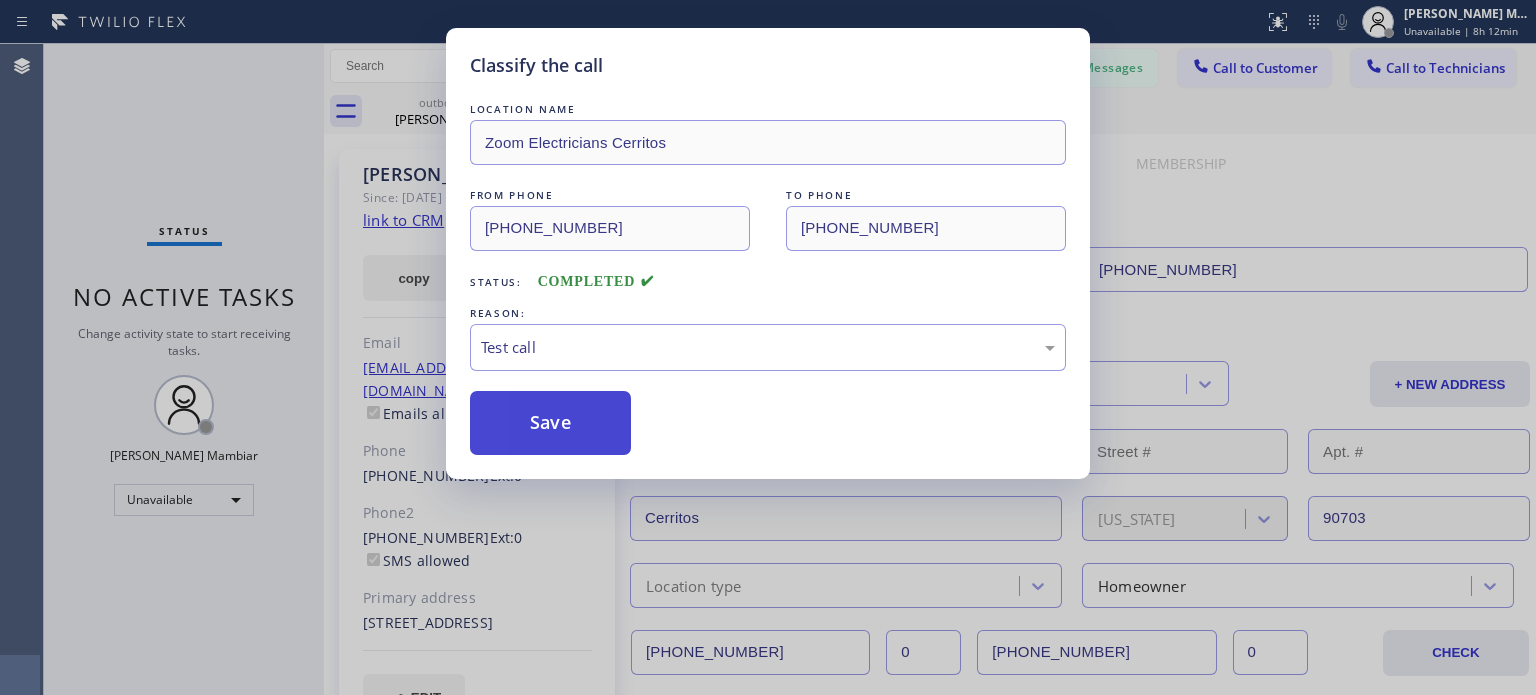 click on "Save" at bounding box center [550, 423] 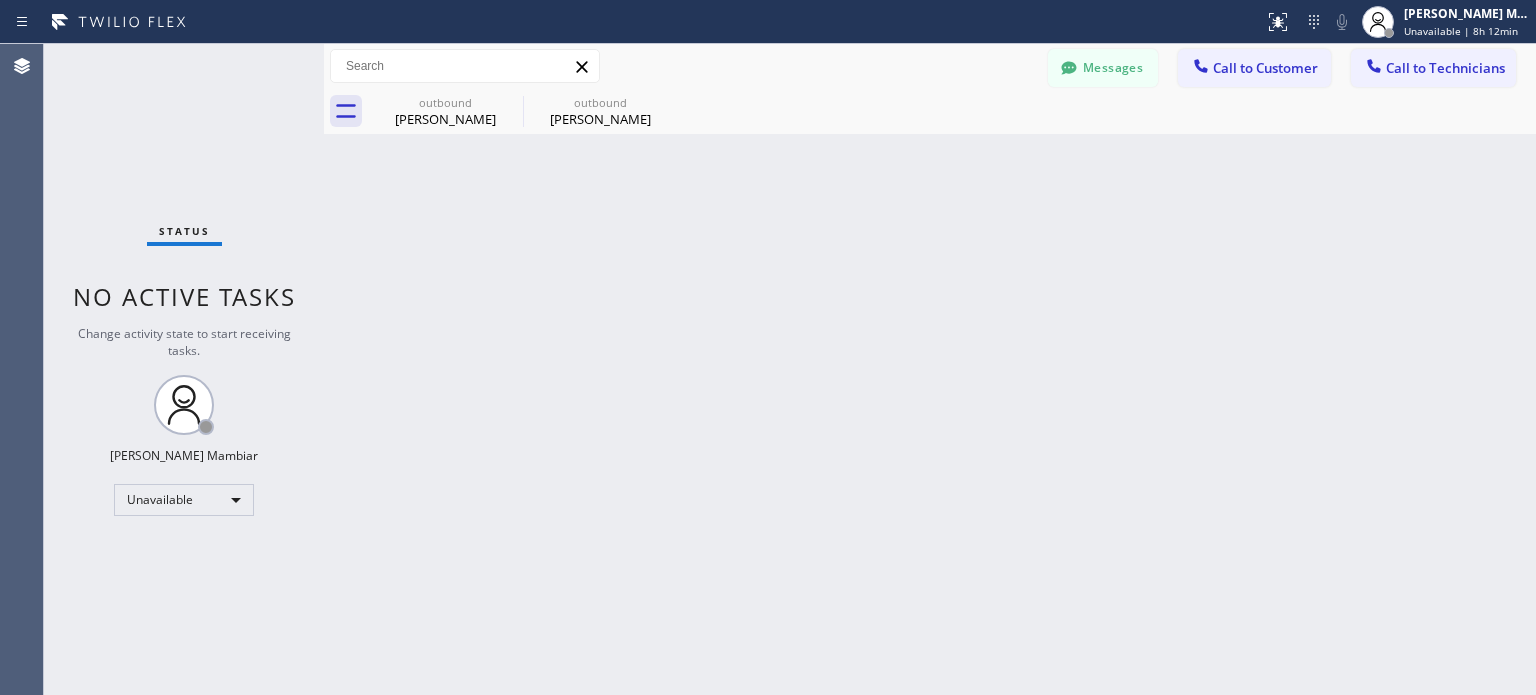 click on "Back to Dashboard Change Sender ID Customers Technicians [PERSON_NAME] [DATE] 11:39 AM No need thanks ST [PERSON_NAME]  [DATE] 08:09 AM Hi [PERSON_NAME], this is [PERSON_NAME] from 	Marvel Electricians. I tried calling but couldn’t reach you. We apologize for the inconvenience, but we need to reschedule your appointment from 10 AM–1 PM to 4 PM–6 PM [DATE]. Our technician will call 30 mins before arriving. Thanks for your understanding. ER [PERSON_NAME] [DATE] 11:53 AM Thank you again ed. HP [PERSON_NAME] [DATE] 11:04 AM Okay, thanks.  L  [PERSON_NAME] [DATE] 10:31 AM thanks [PERSON_NAME] . [DATE] 11:11 AM Hi [PERSON_NAME] this is [PERSON_NAME] from Red Electricians. Our tech is trying to contact you and he is already on the location.. DH [PERSON_NAME] [DATE] 09:18 AM Yes I am waiting but working in the backyard  MG [PERSON_NAME] [DATE] 06:04 PM Can you fix an appointment for [DATE]? CM [PERSON_NAME] [DATE] 01:32 PM I can not make an appointment for [DATE].  What other options are available? [PERSON_NAME] [DATE] 10:53 AM Ok [PERSON_NAME] -- No" at bounding box center (930, 369) 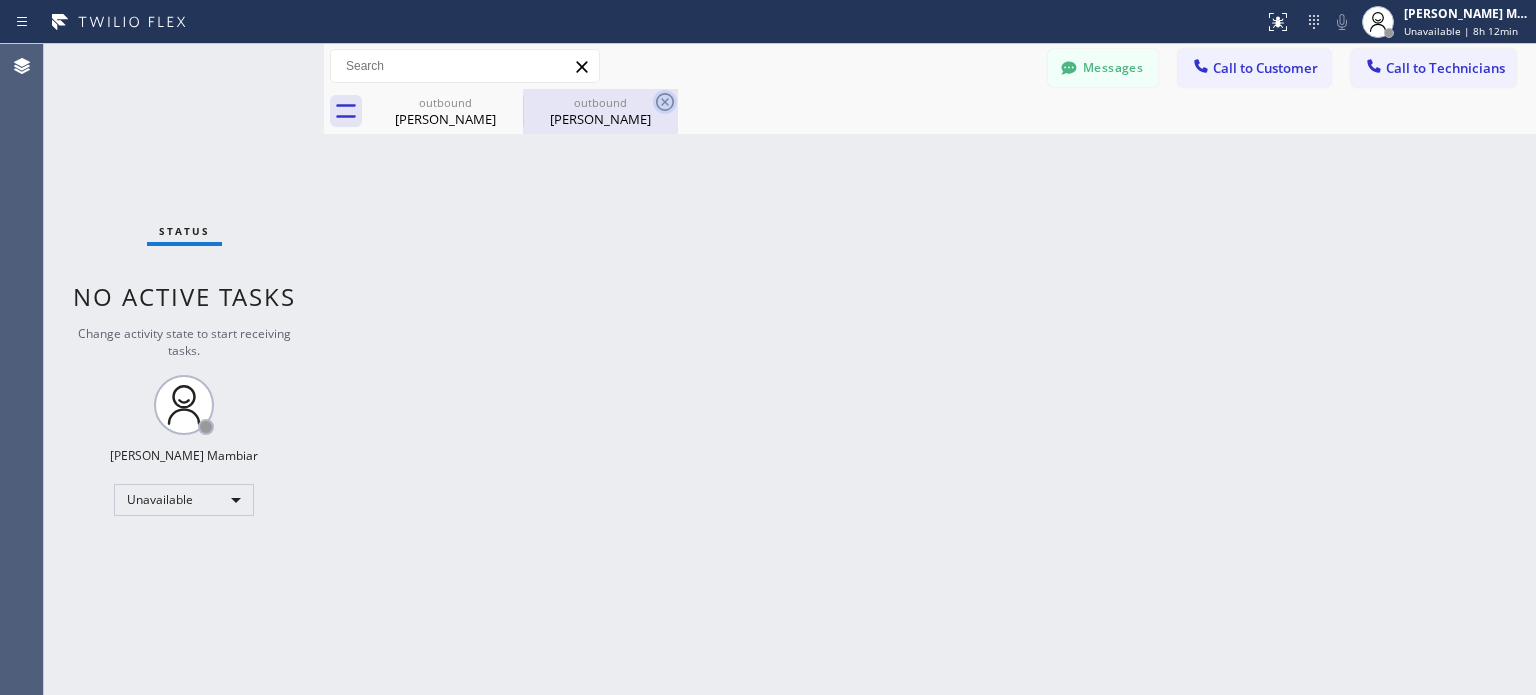 click 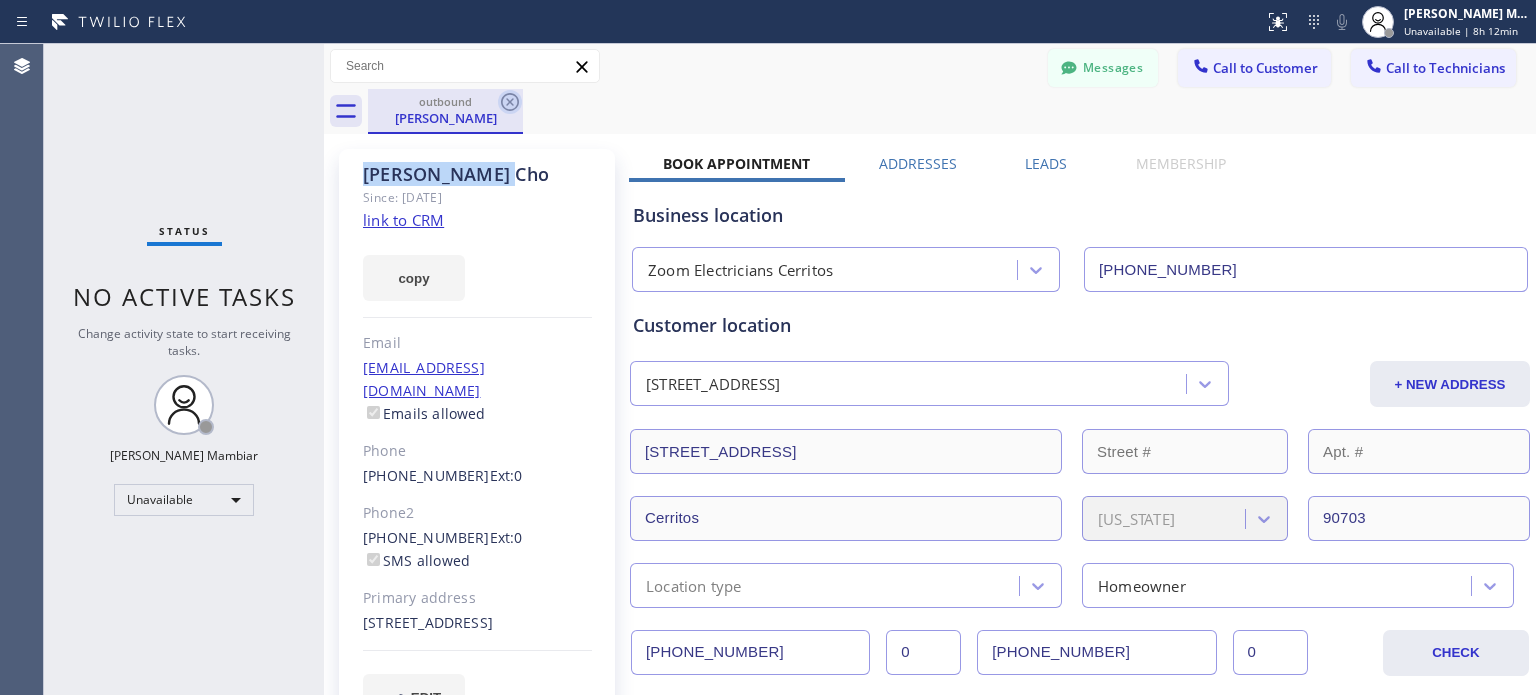click 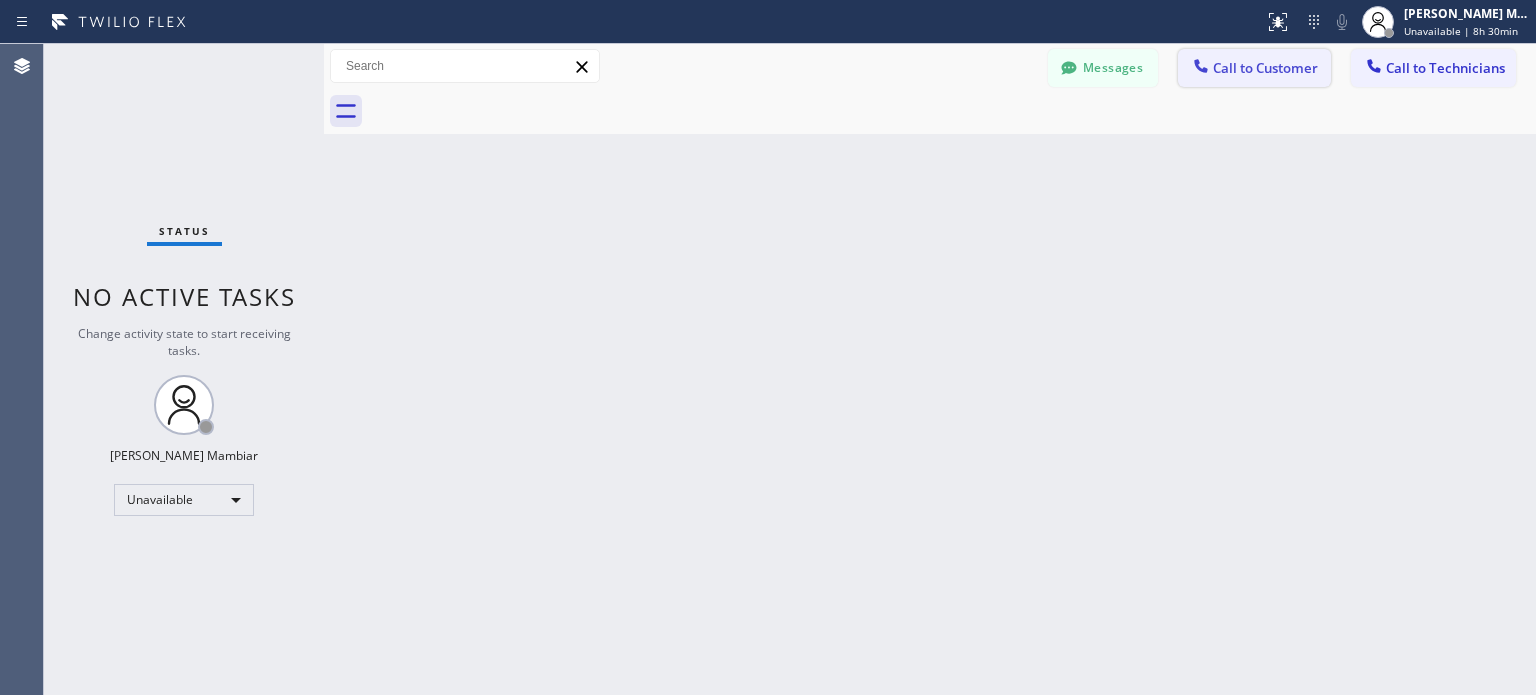 click on "Call to Customer" at bounding box center (1265, 68) 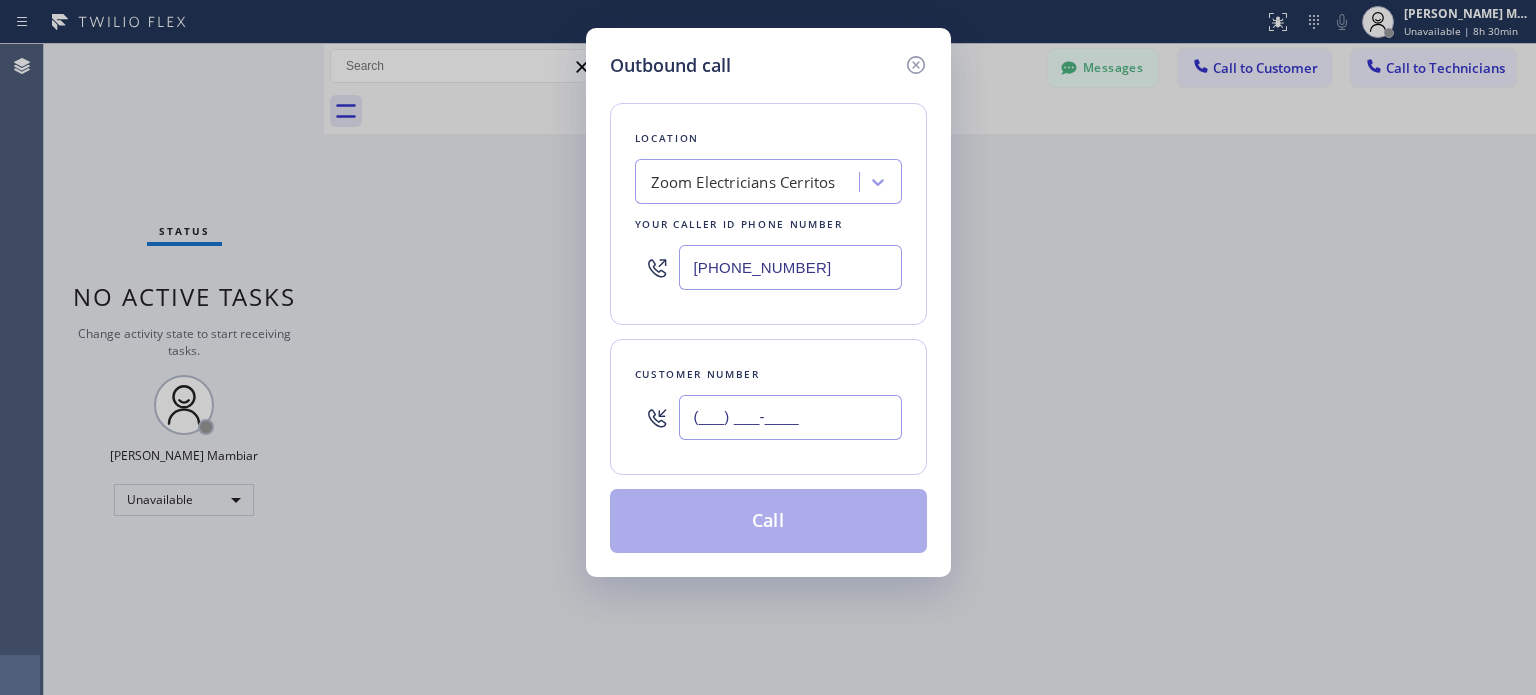 click on "(___) ___-____" at bounding box center (790, 417) 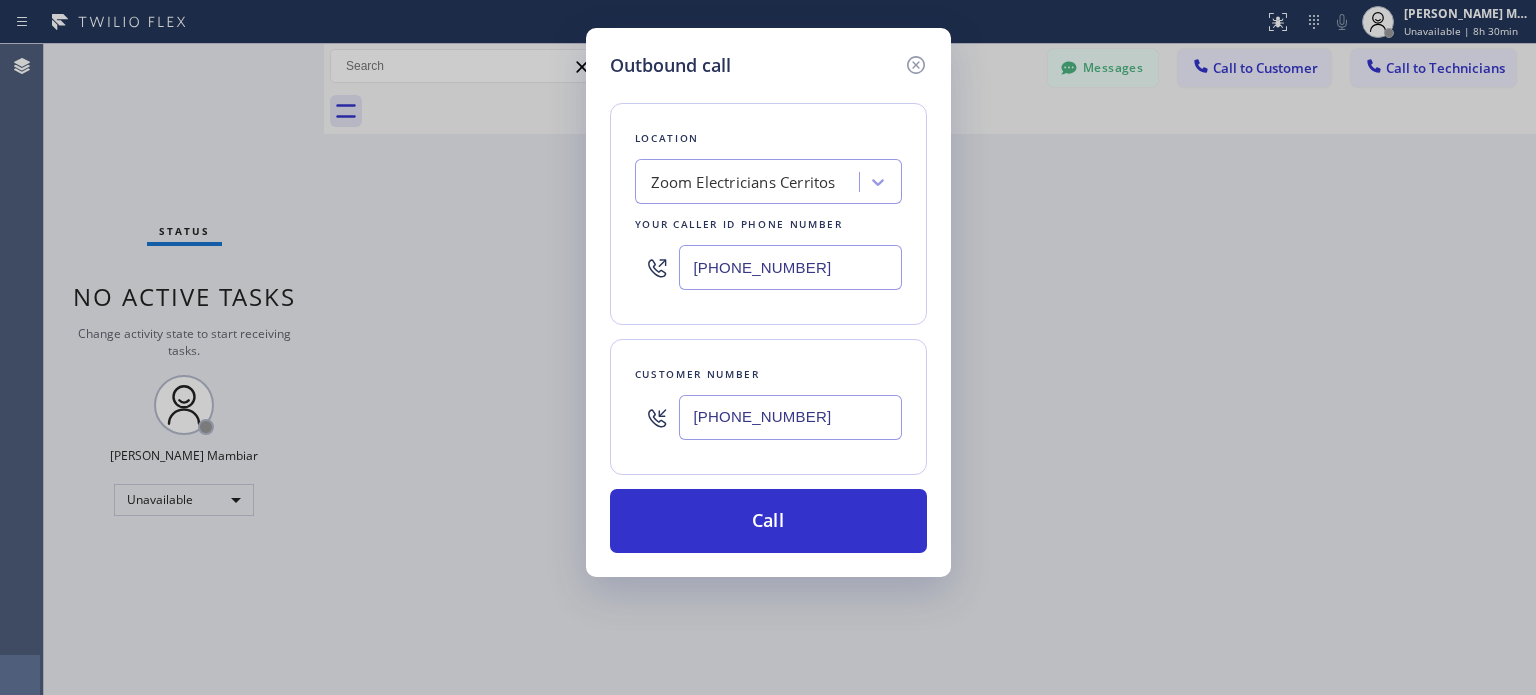 type on "[PHONE_NUMBER]" 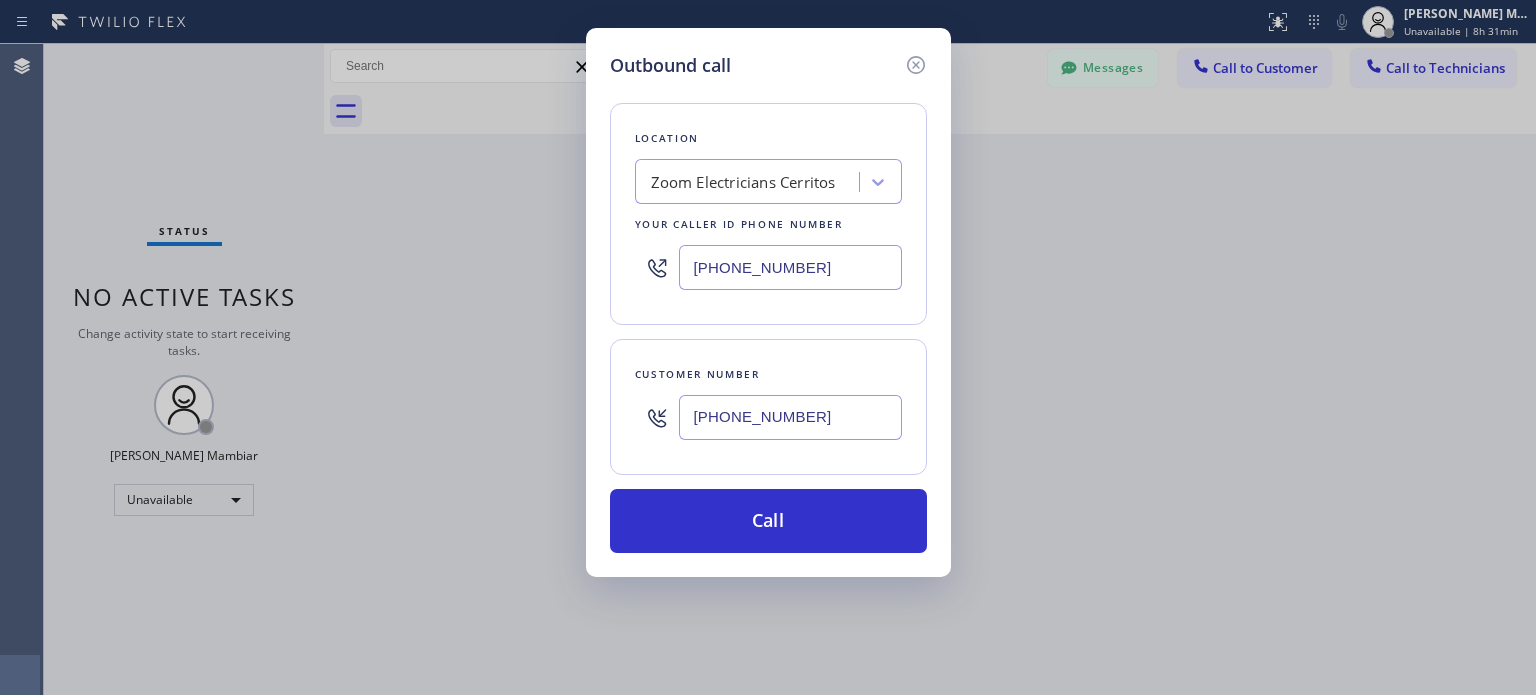 click on "Zoom Electricians Cerritos" at bounding box center (743, 182) 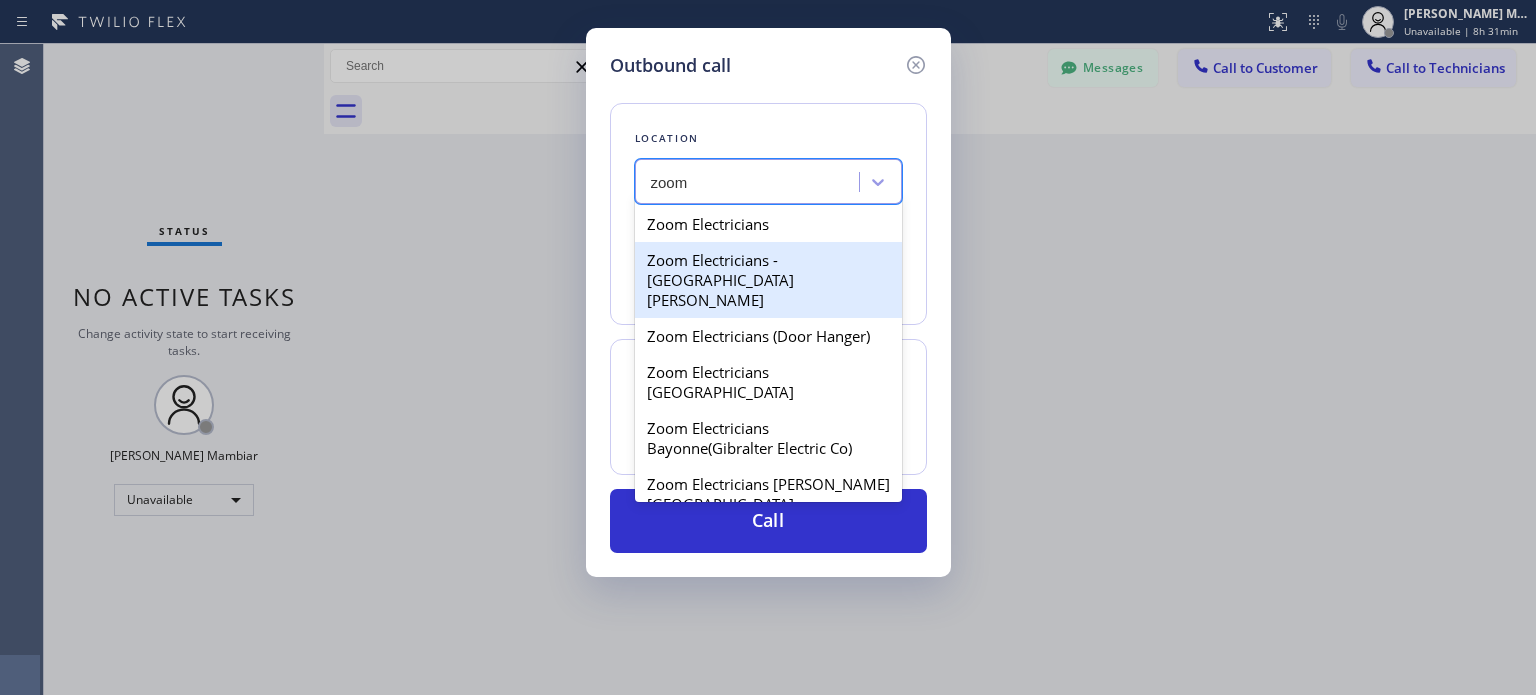 type on "zoom" 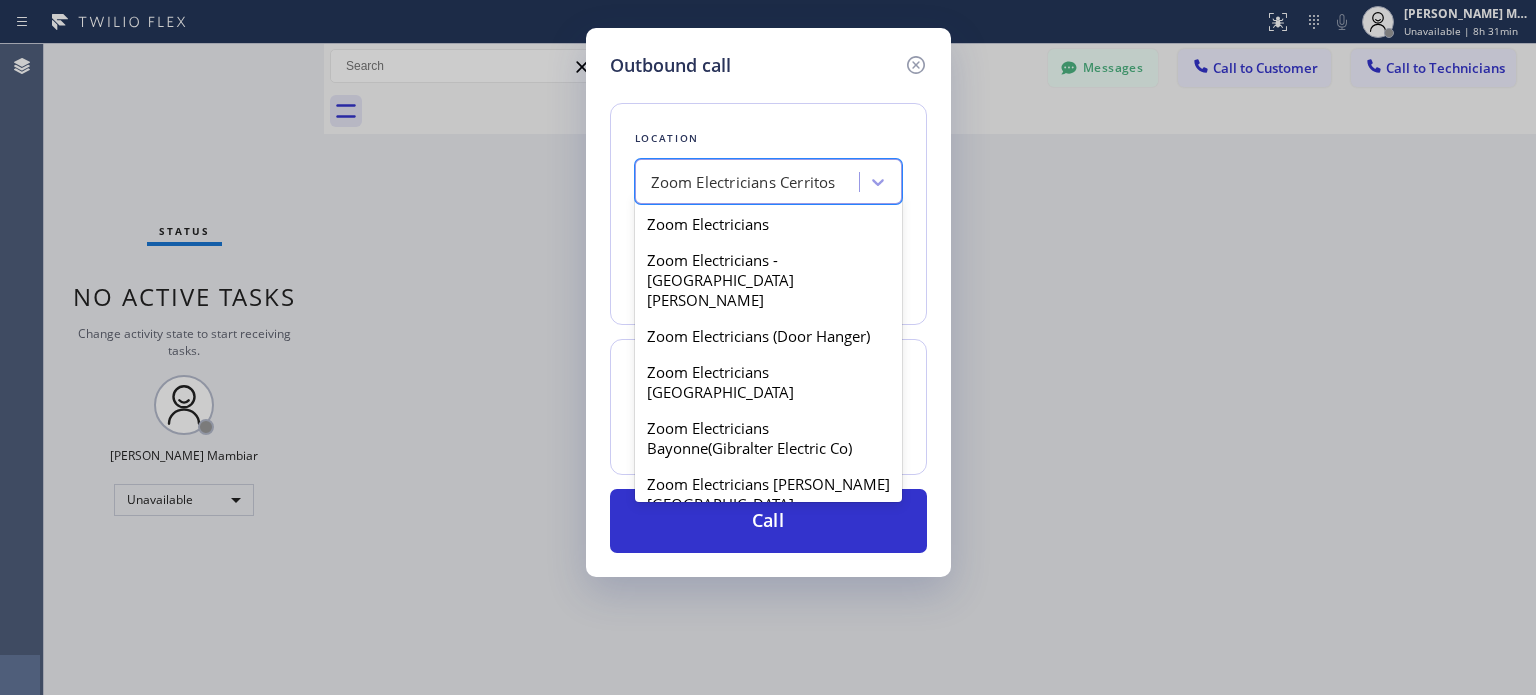 click on "Zoom Electricians Cerritos" at bounding box center [743, 182] 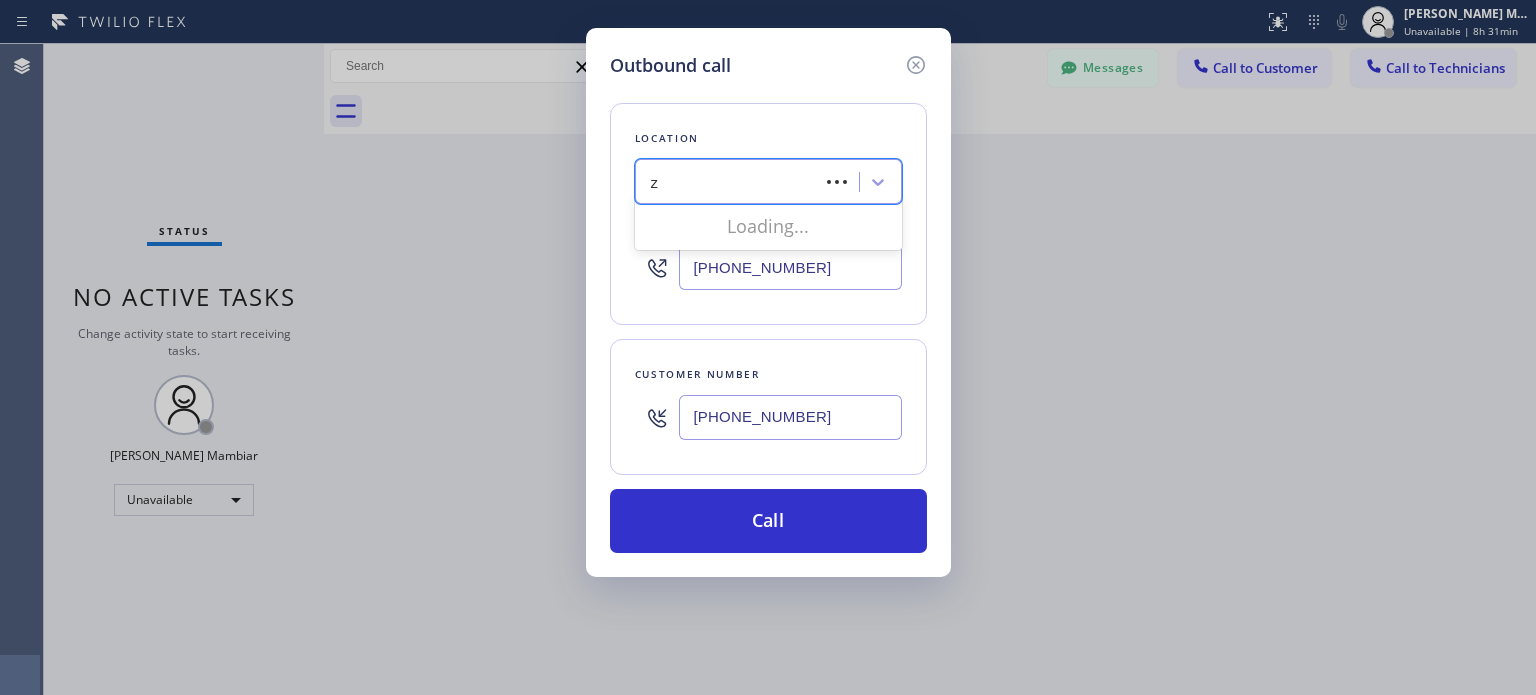 scroll, scrollTop: 0, scrollLeft: 0, axis: both 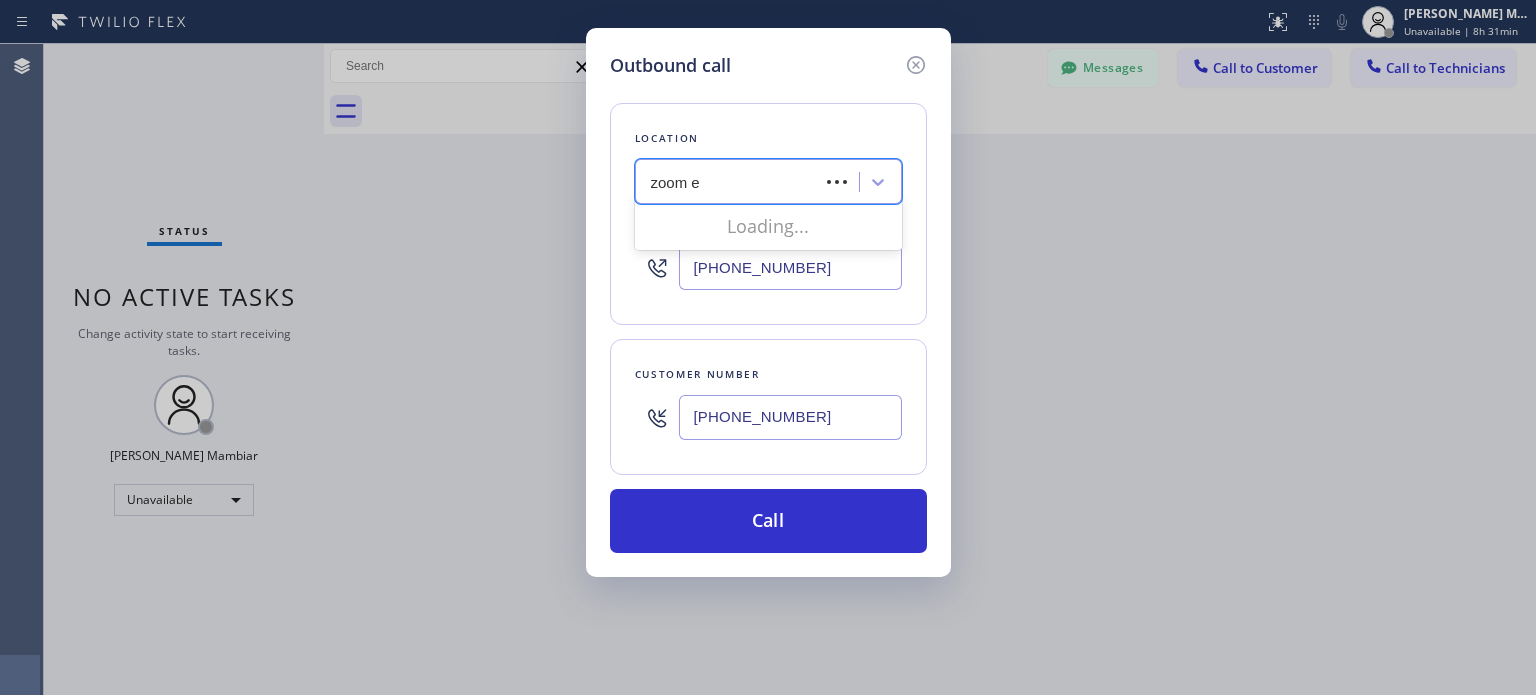 type on "zoom el" 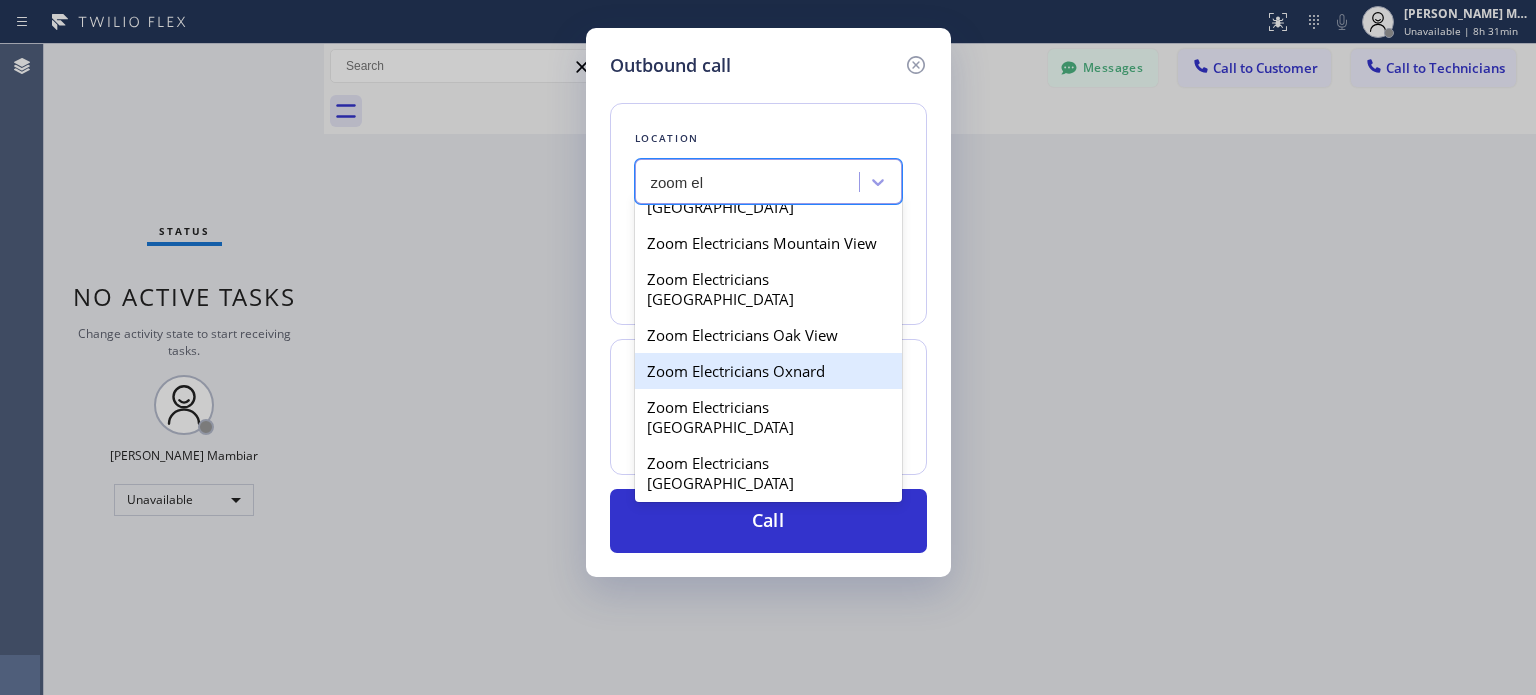 scroll, scrollTop: 1500, scrollLeft: 0, axis: vertical 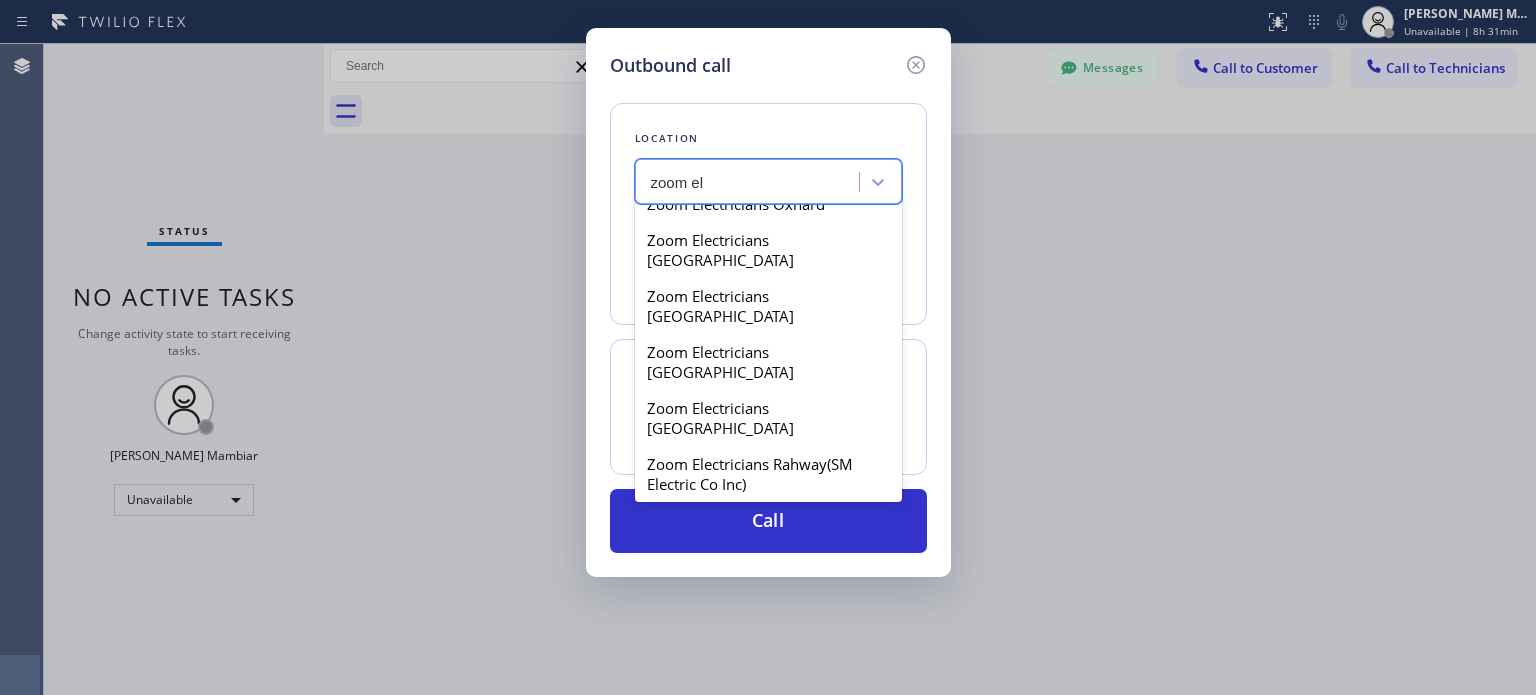 click on "Zoom Electricians [GEOGRAPHIC_DATA]" at bounding box center (768, 774) 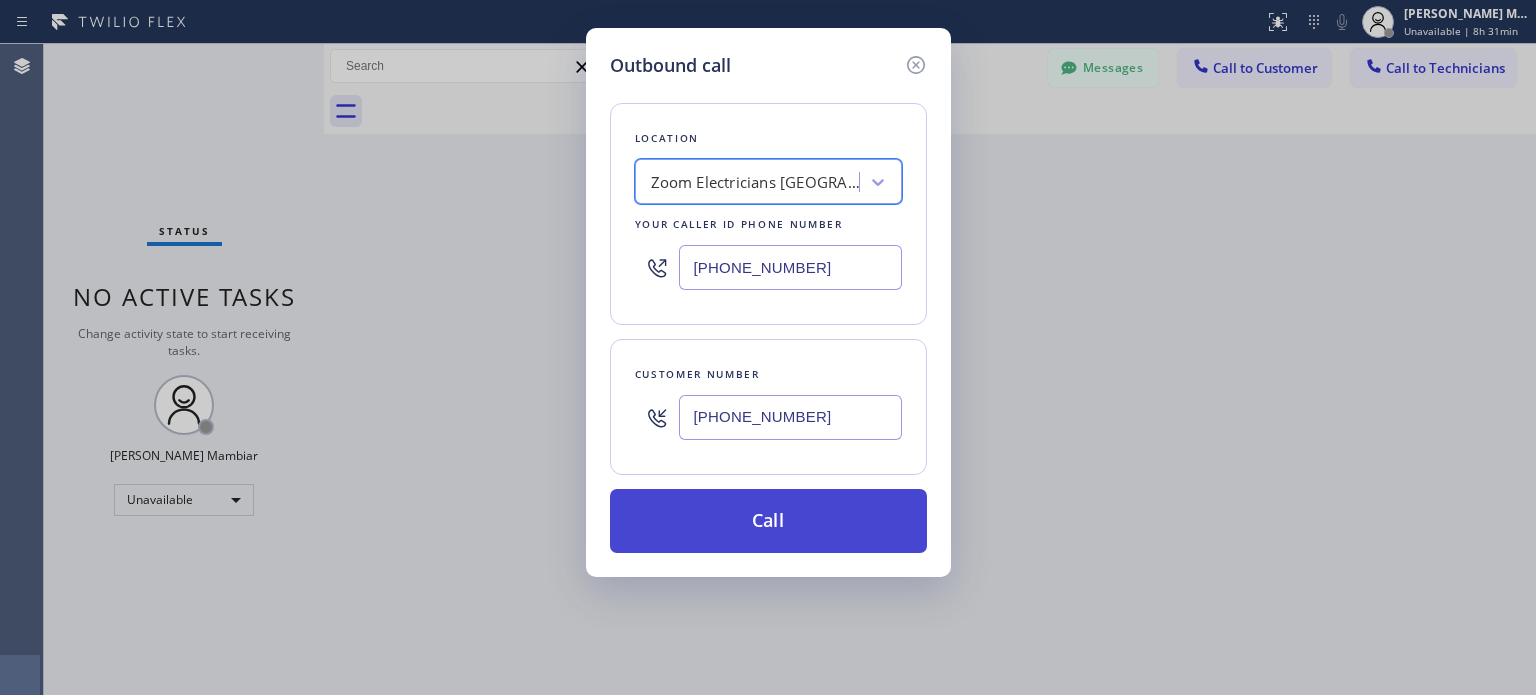 click on "Call" at bounding box center [768, 521] 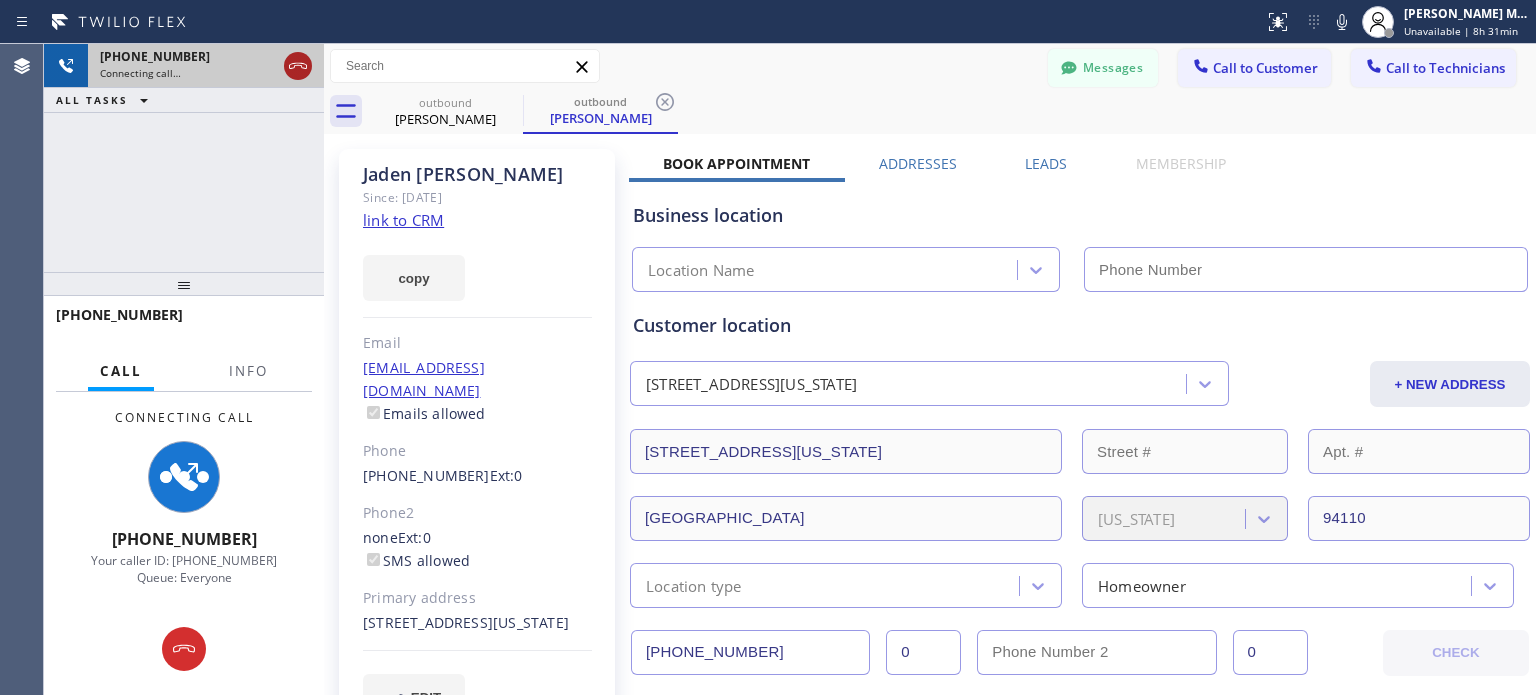 type on "[PHONE_NUMBER]" 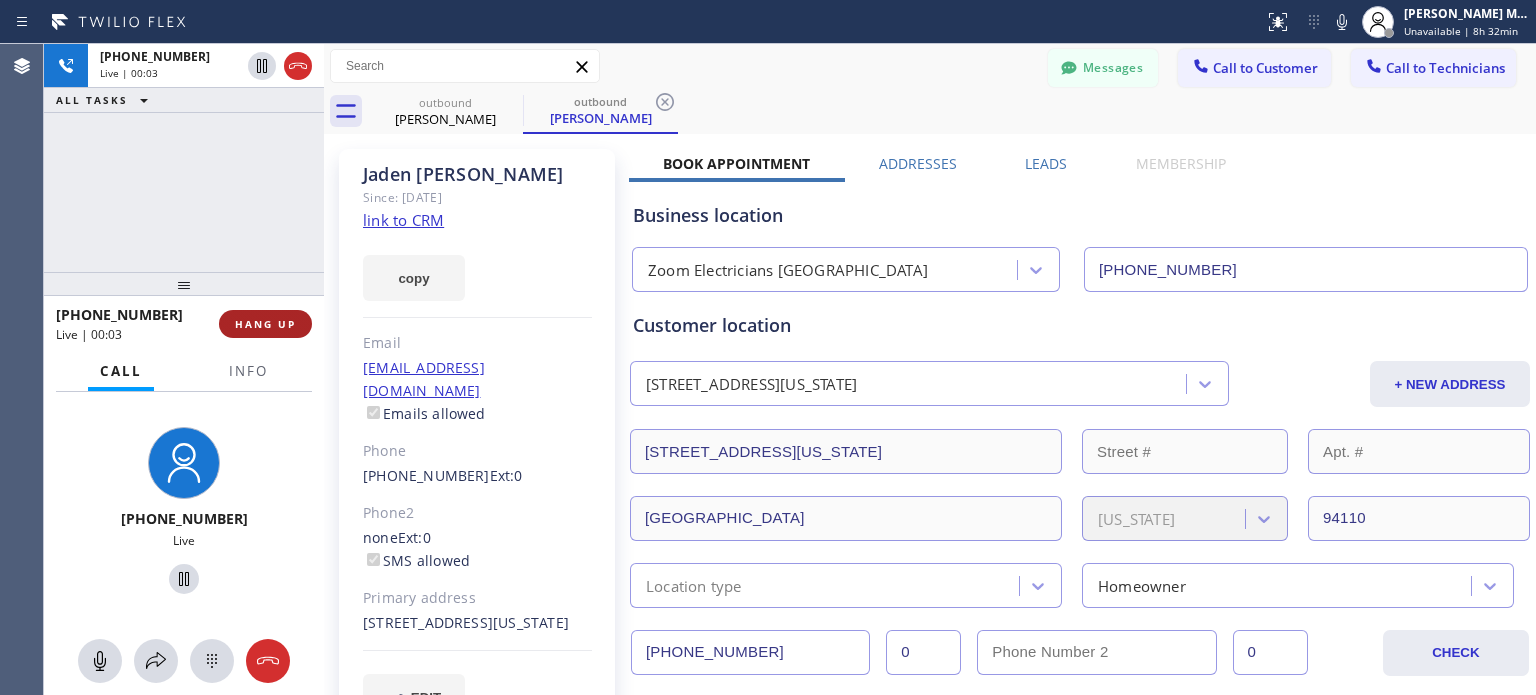 click on "HANG UP" at bounding box center [265, 324] 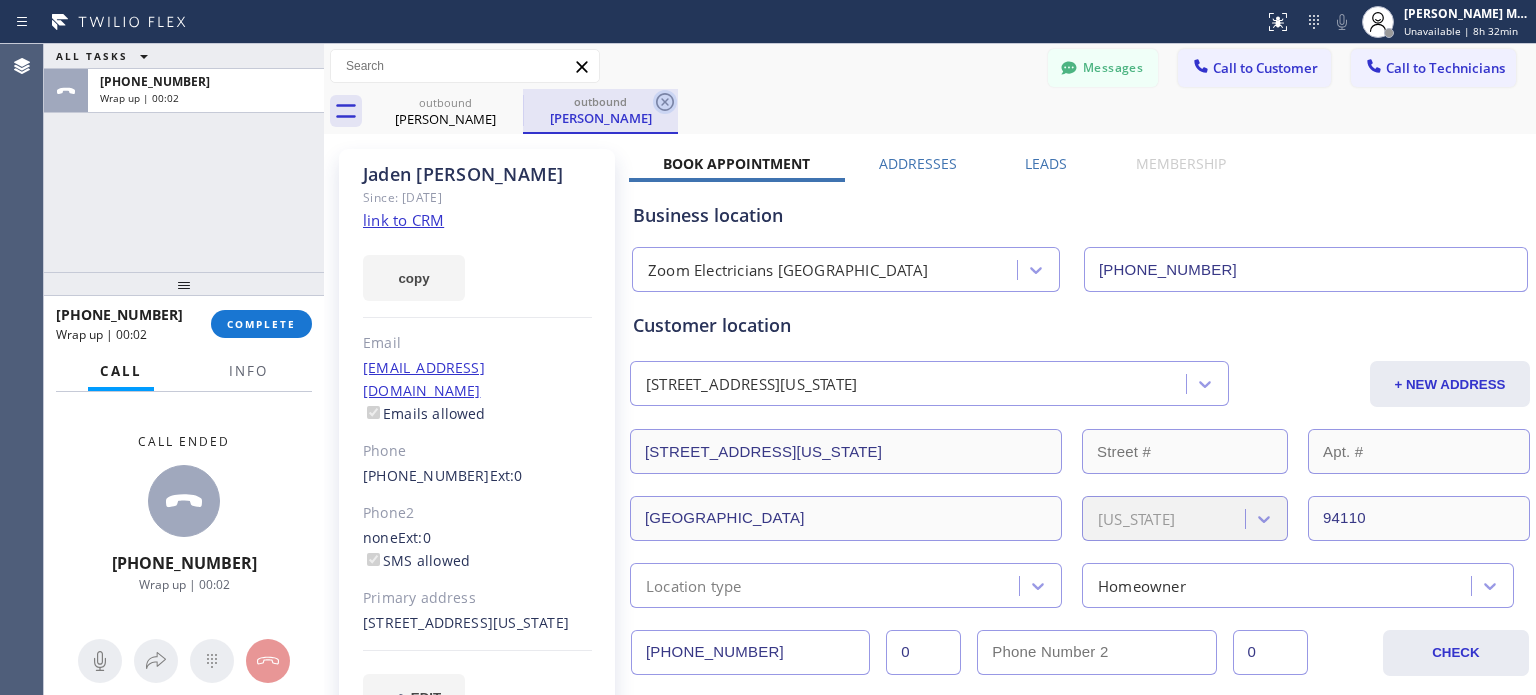 click 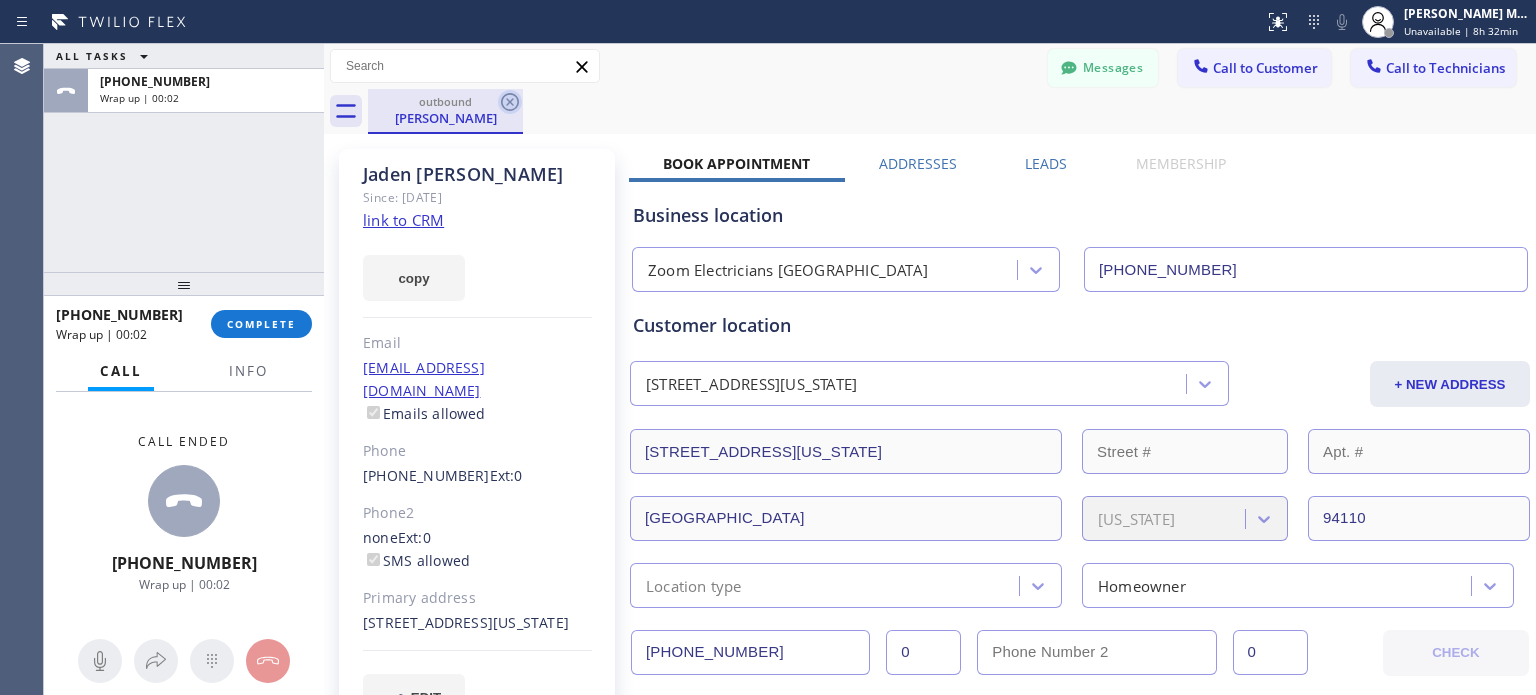 click 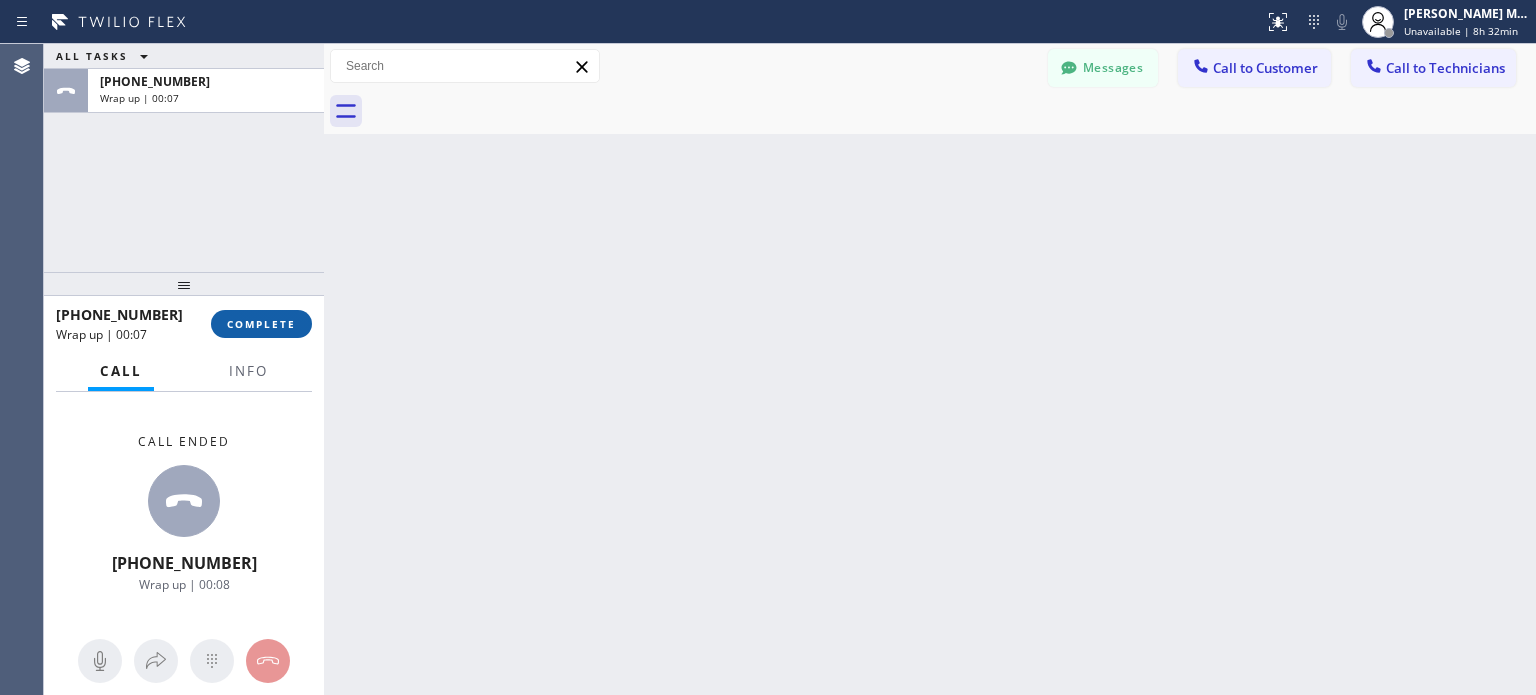 click on "COMPLETE" at bounding box center [261, 324] 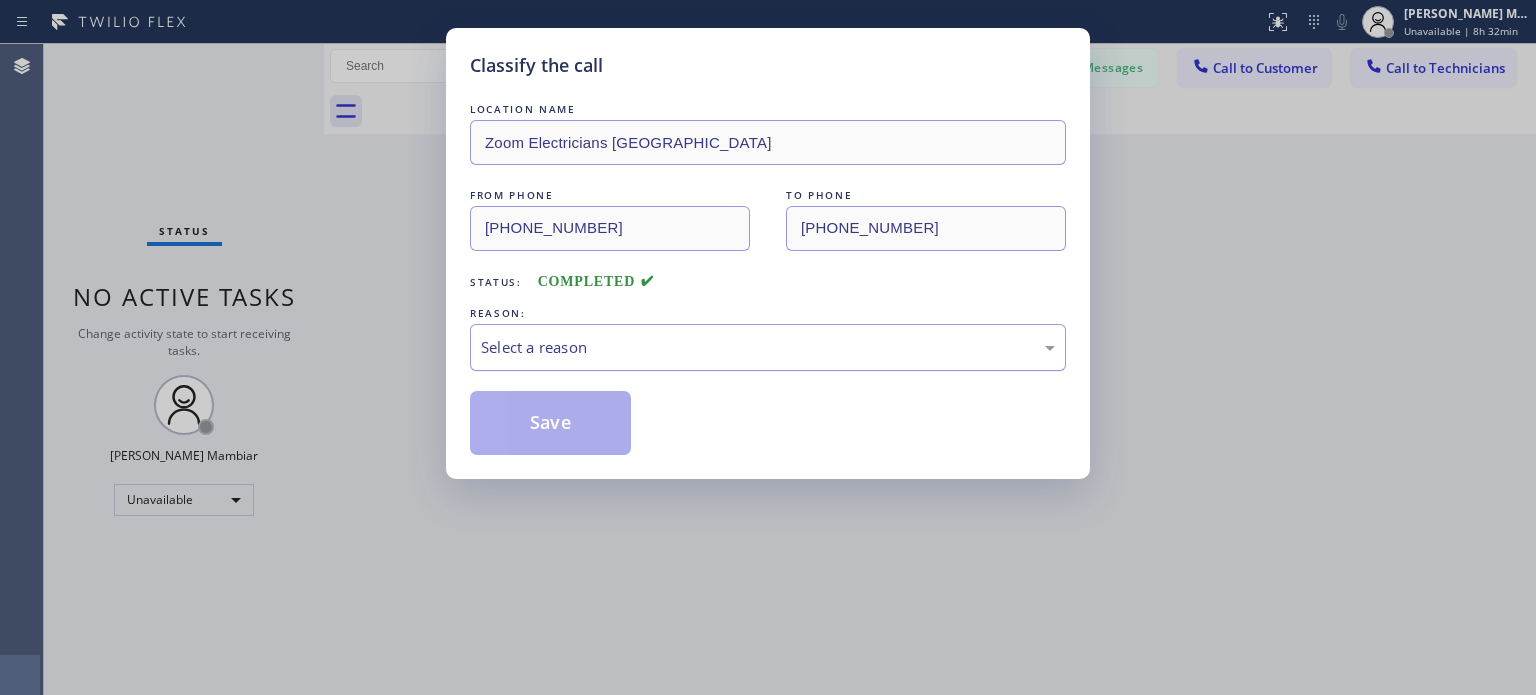 click on "Select a reason" at bounding box center [768, 347] 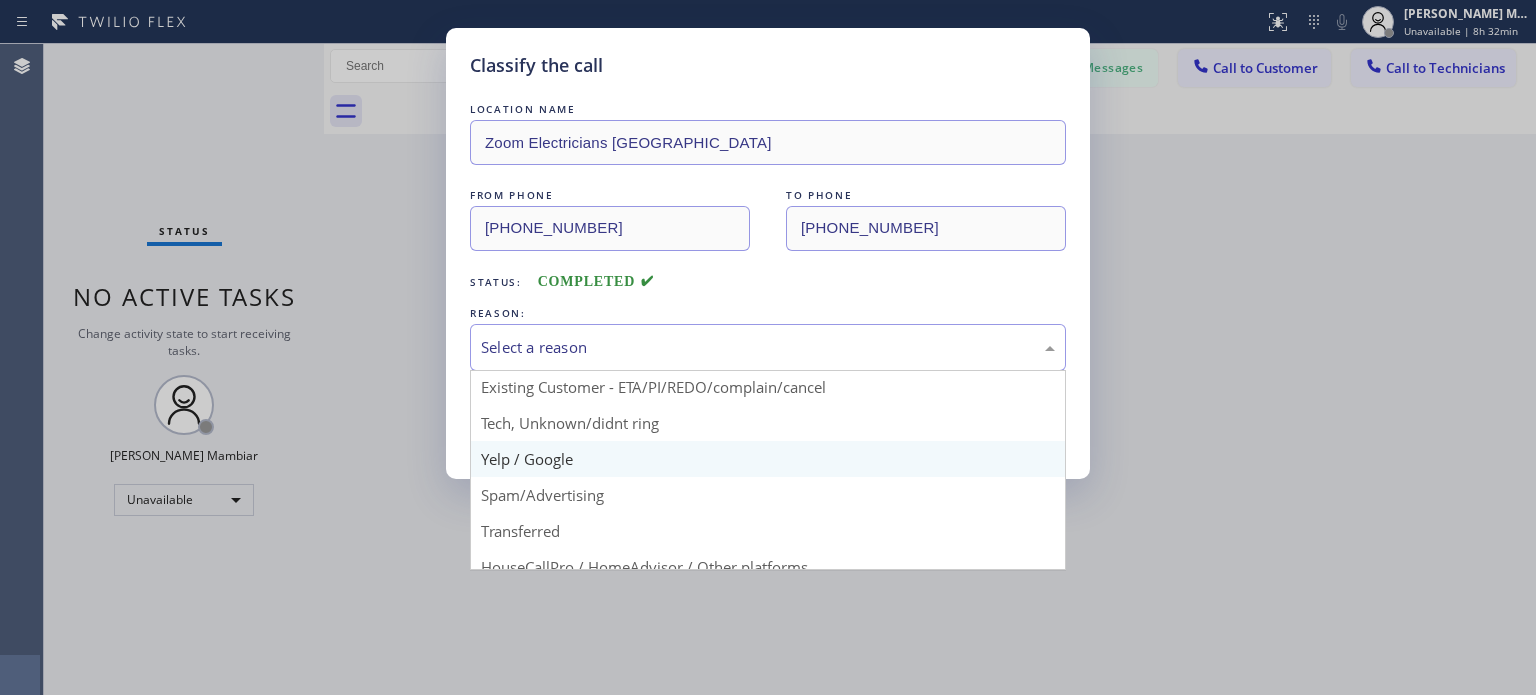 scroll, scrollTop: 125, scrollLeft: 0, axis: vertical 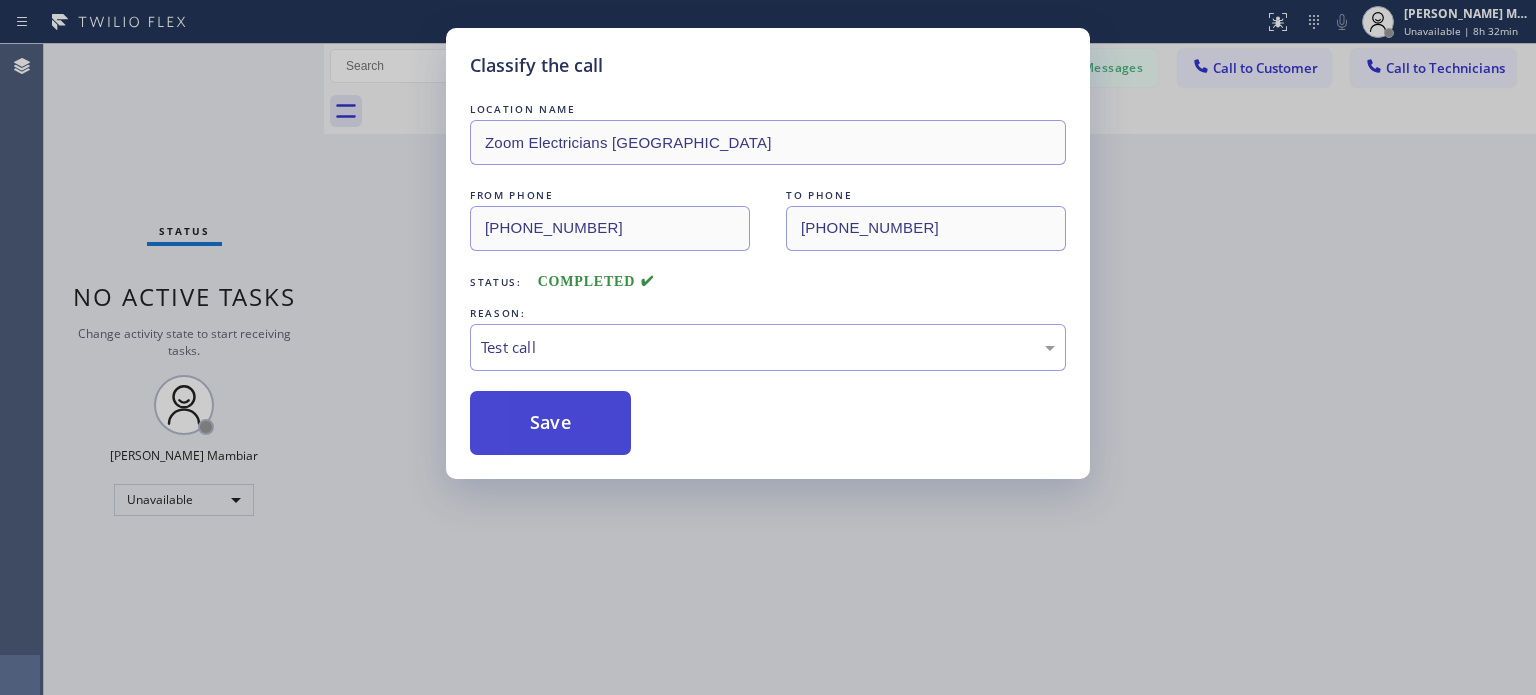 click on "Save" at bounding box center (550, 423) 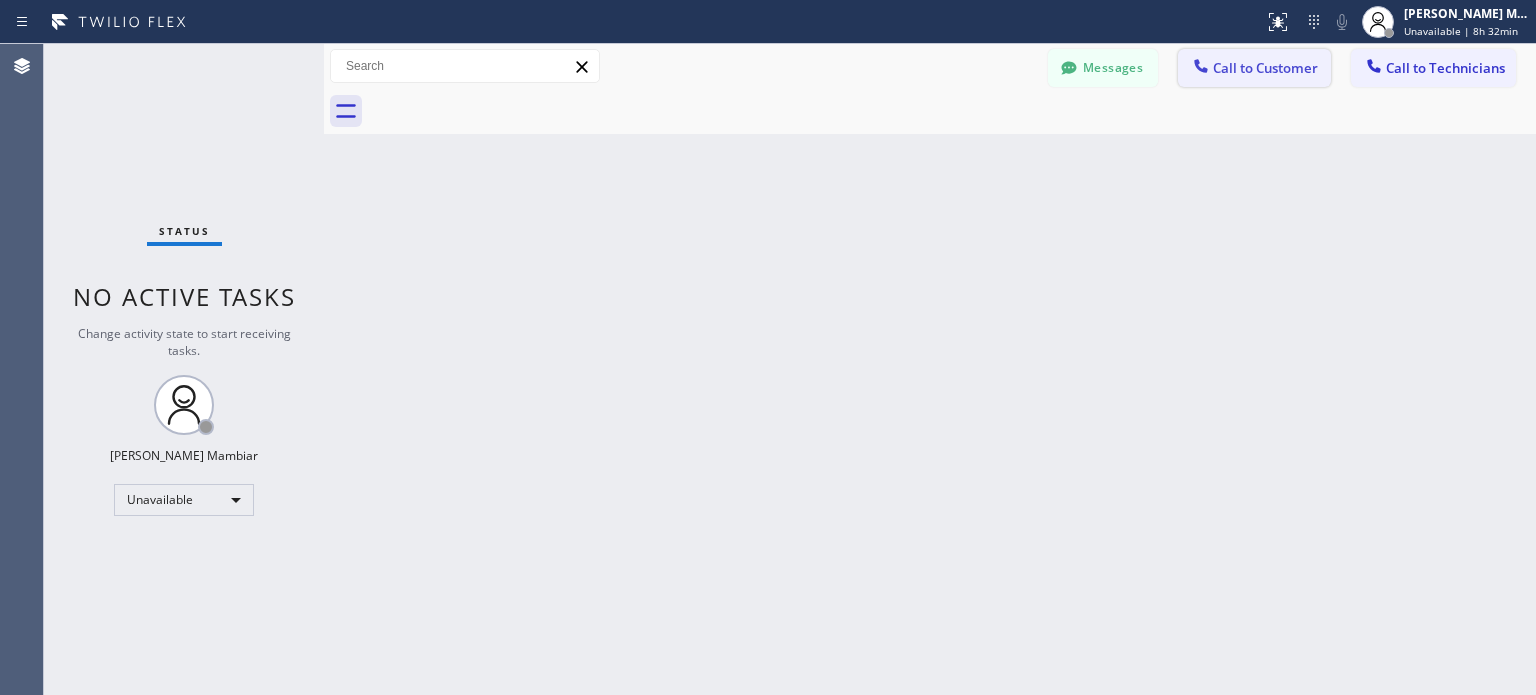 click on "Call to Customer" at bounding box center (1265, 68) 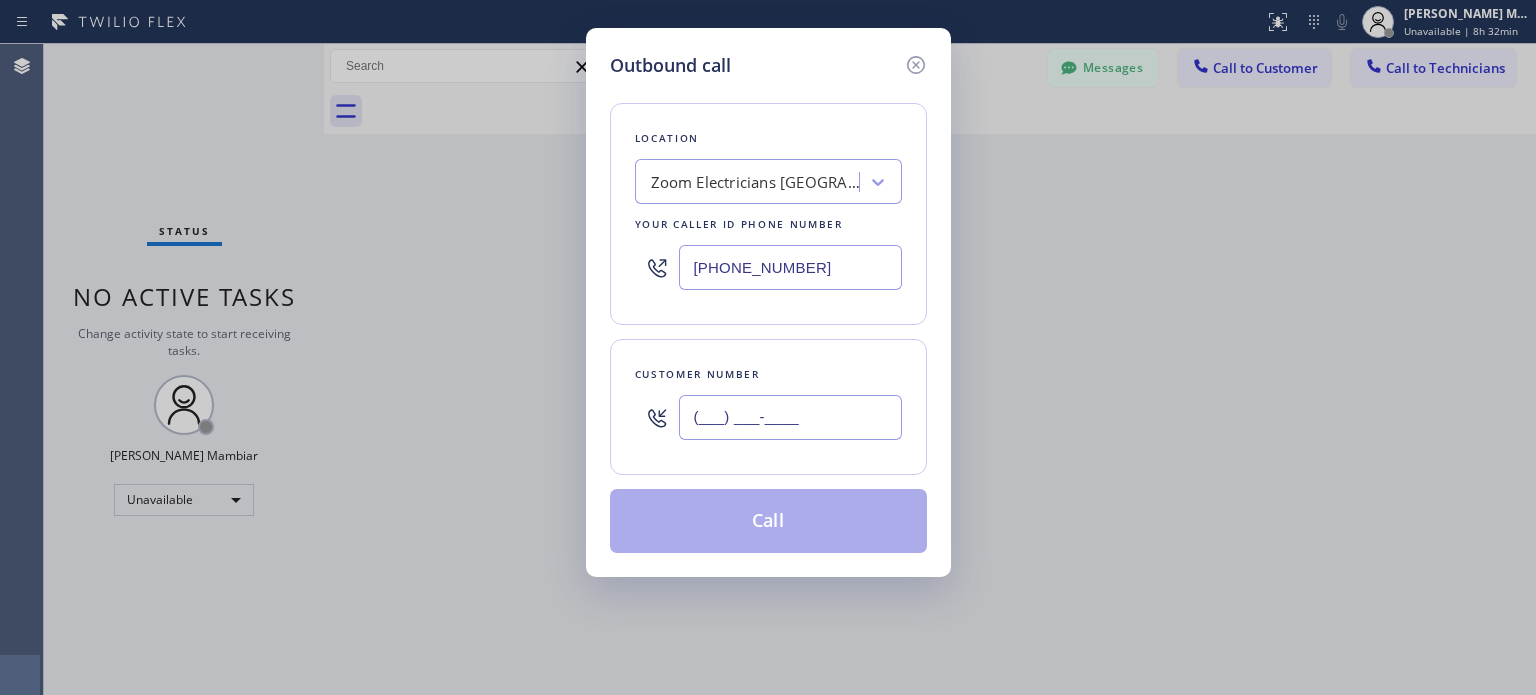 click on "(___) ___-____" at bounding box center [790, 417] 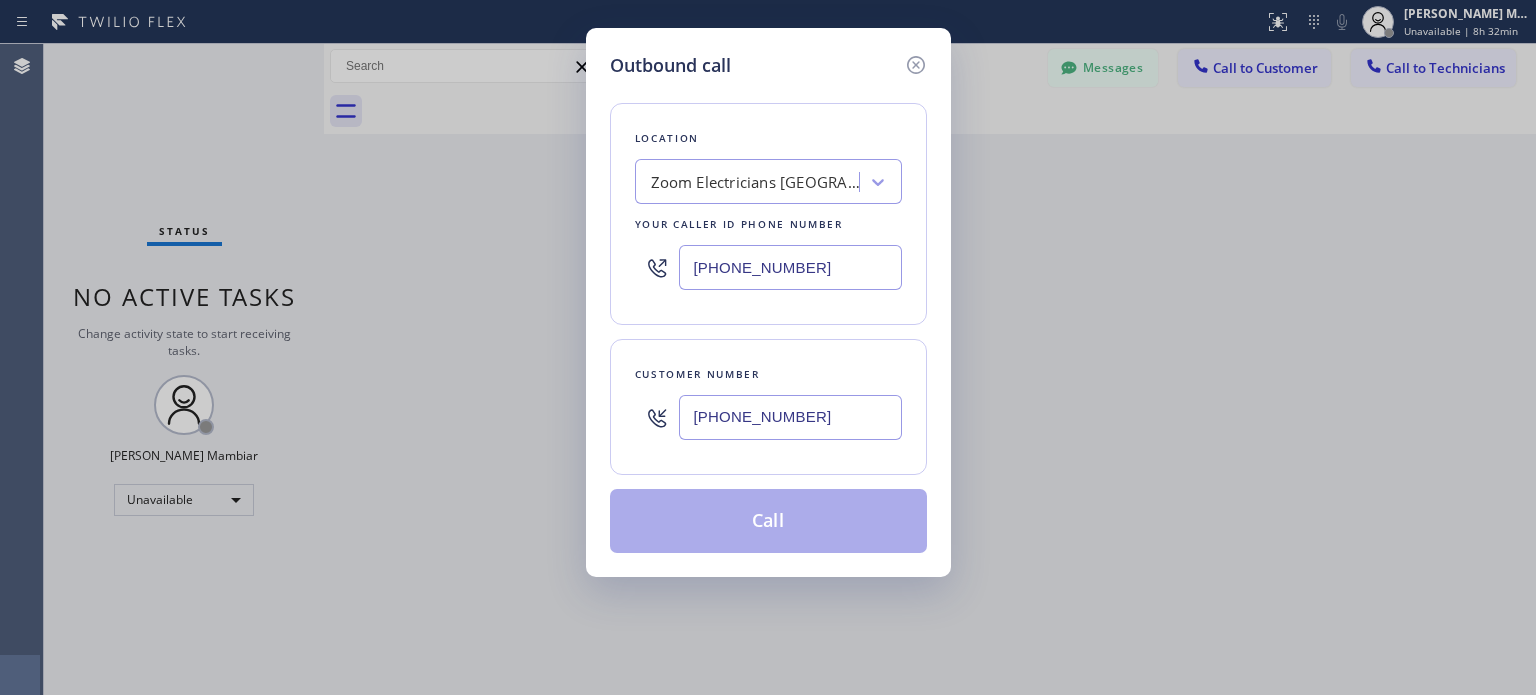type on "[PHONE_NUMBER]" 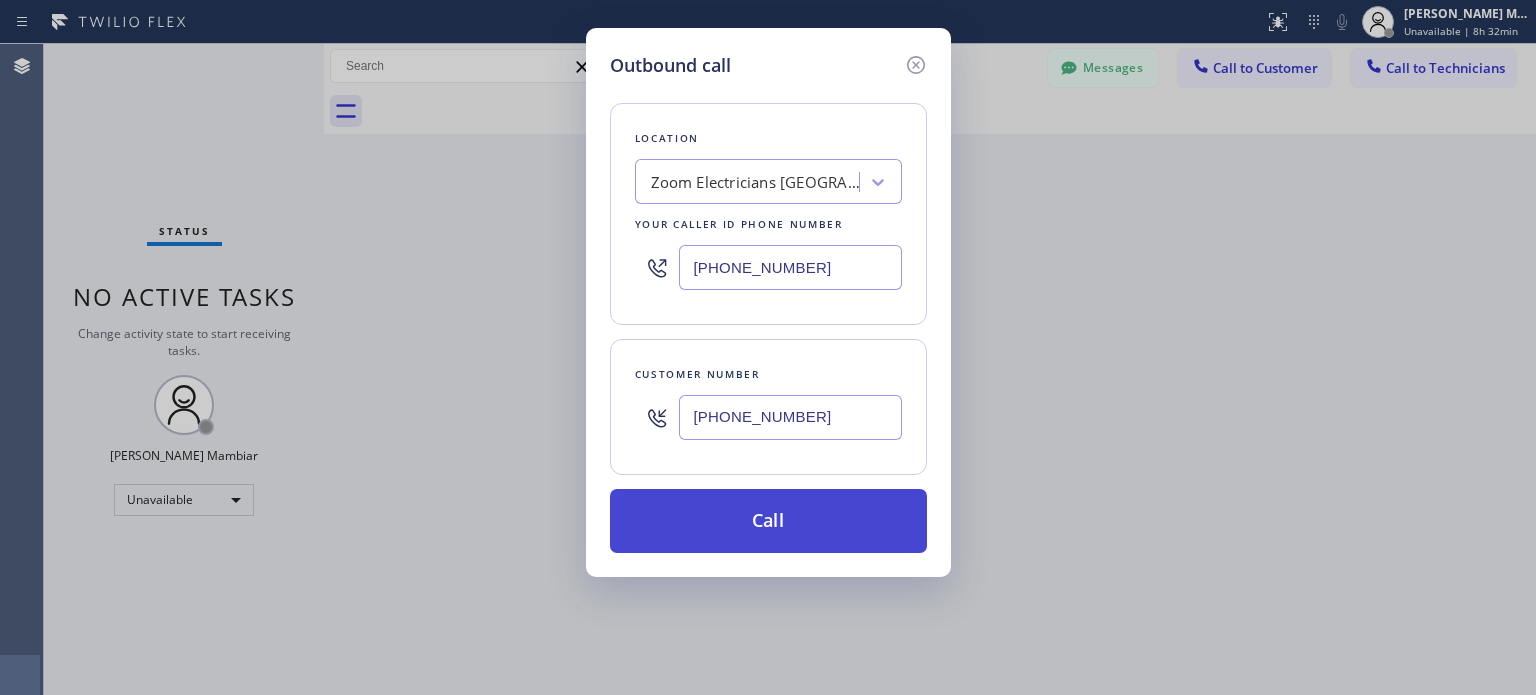 click on "Call" at bounding box center (768, 521) 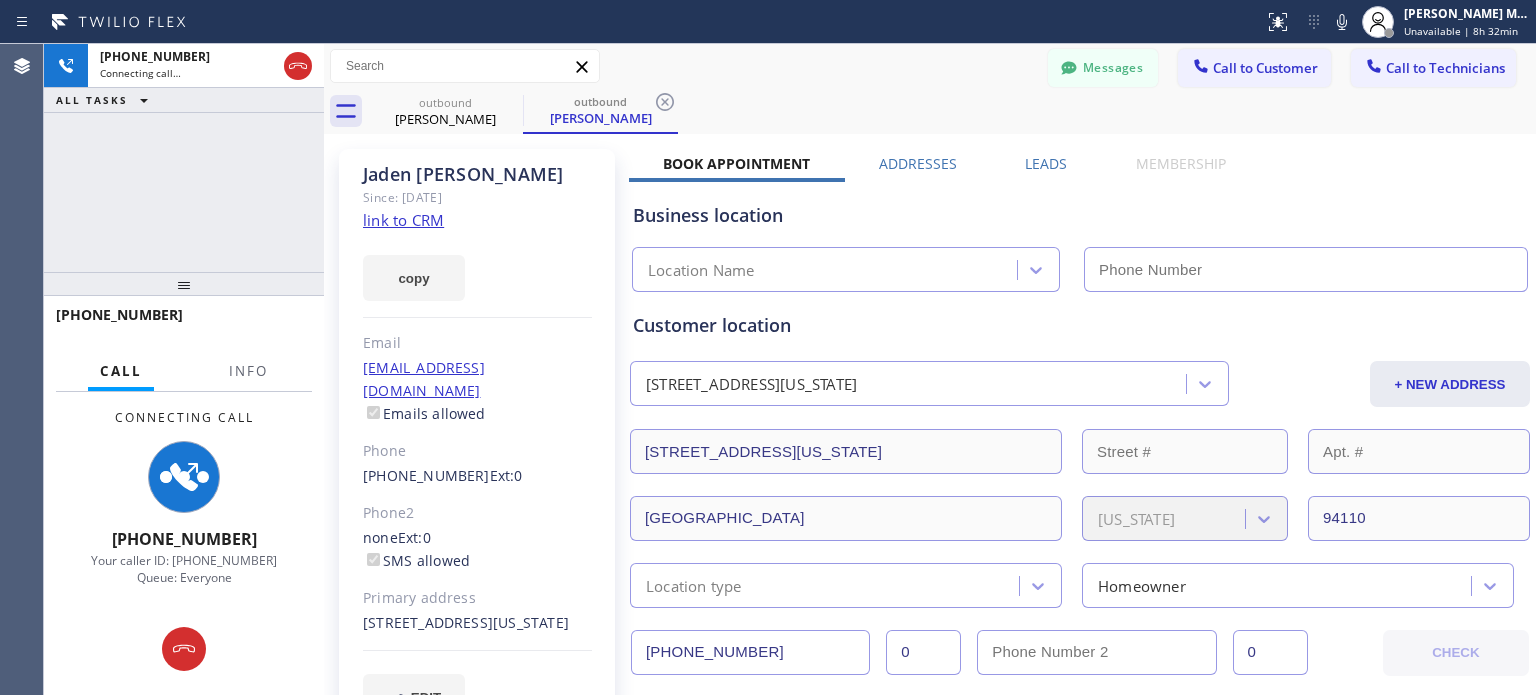 type on "[PHONE_NUMBER]" 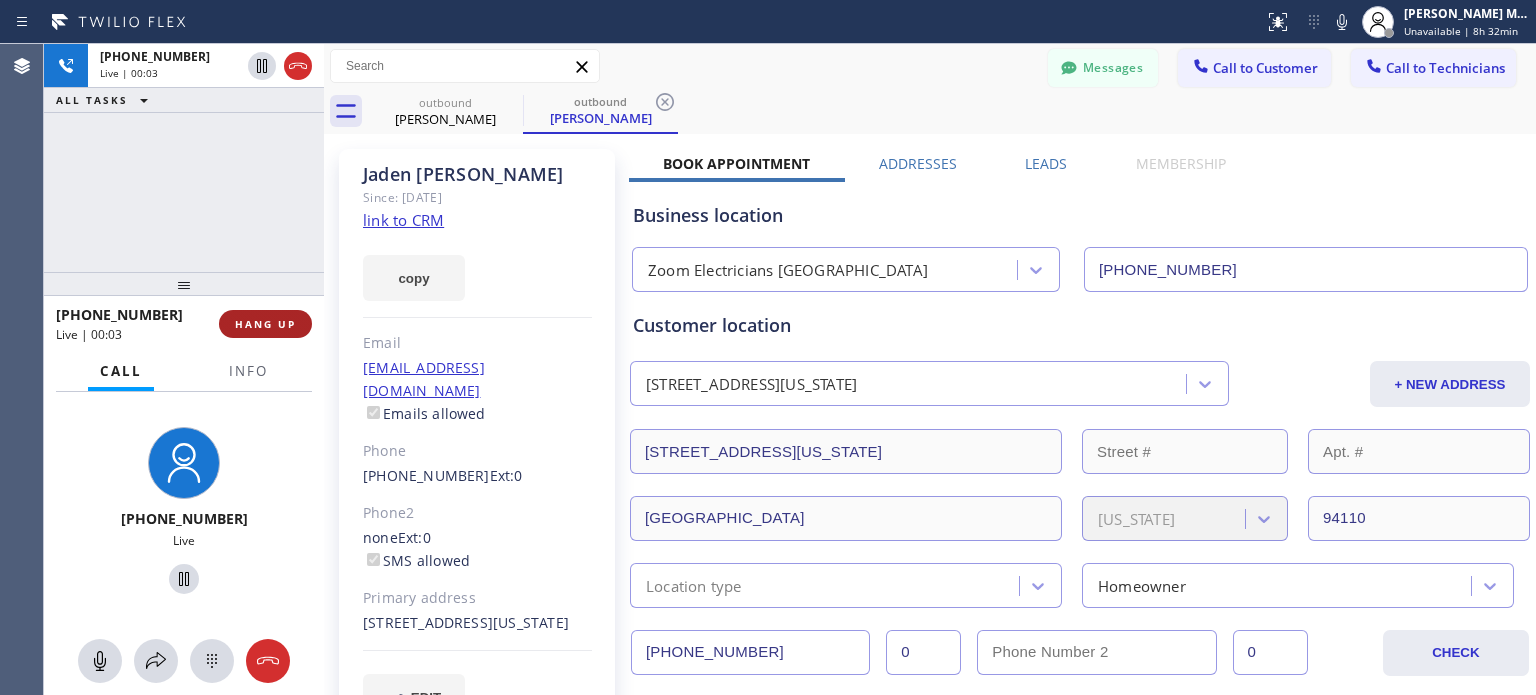 click on "HANG UP" at bounding box center [265, 324] 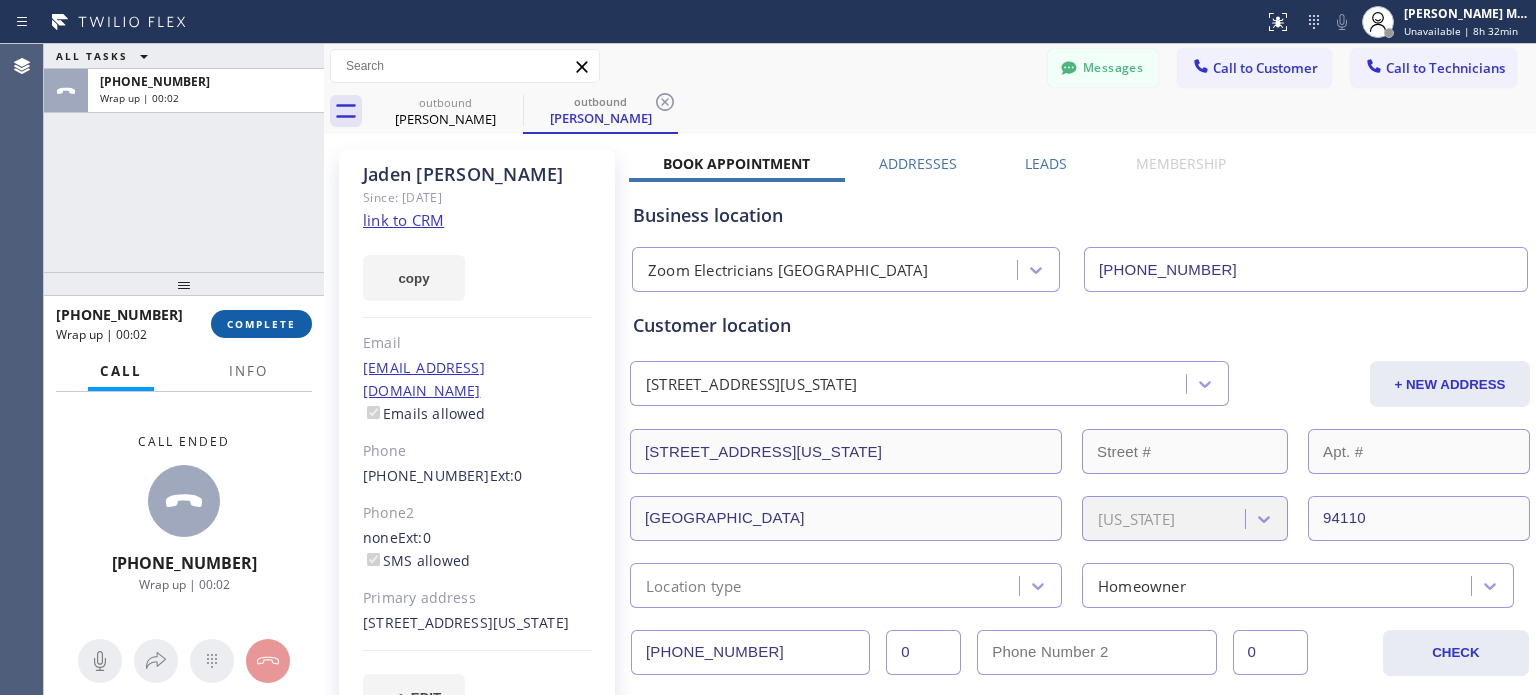 drag, startPoint x: 296, startPoint y: 313, endPoint x: 291, endPoint y: 330, distance: 17.720045 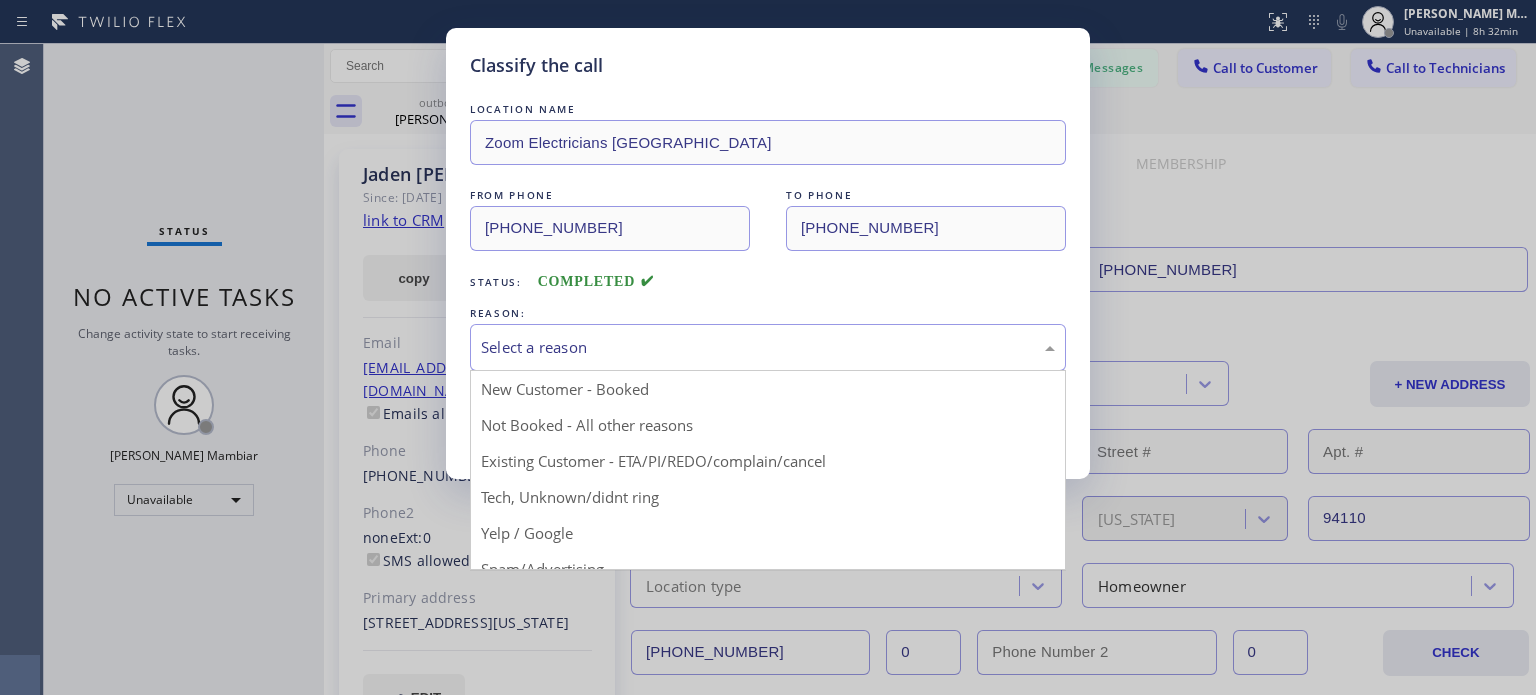 drag, startPoint x: 551, startPoint y: 331, endPoint x: 543, endPoint y: 353, distance: 23.409399 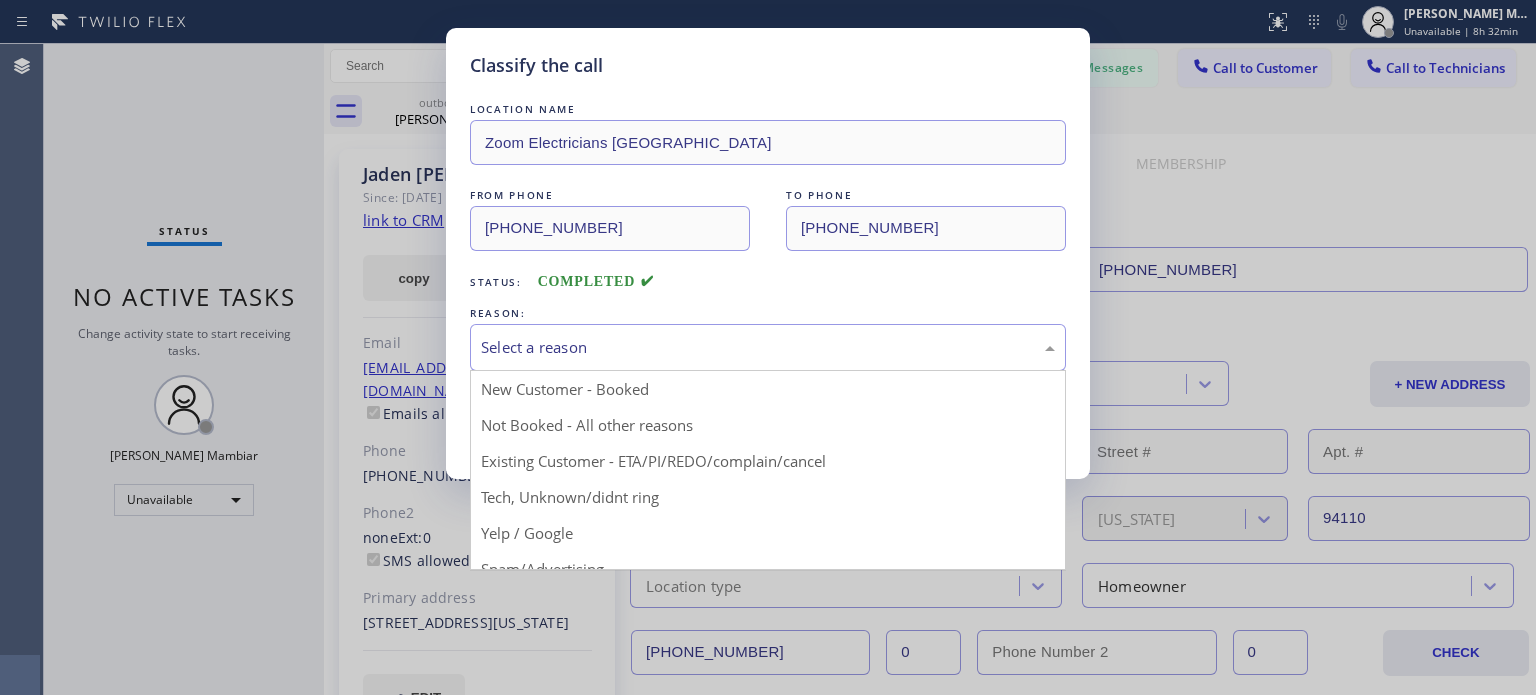 click on "Select a reason" at bounding box center [768, 347] 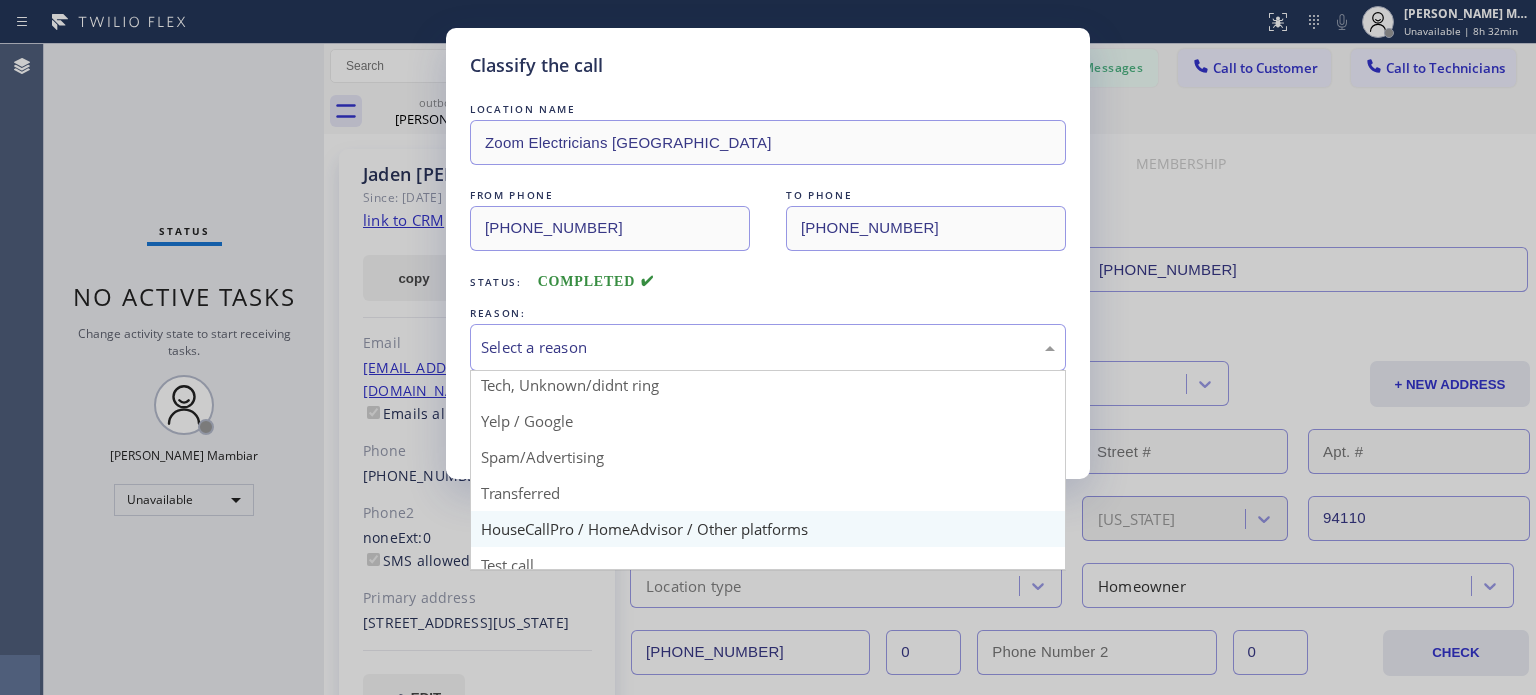 scroll, scrollTop: 125, scrollLeft: 0, axis: vertical 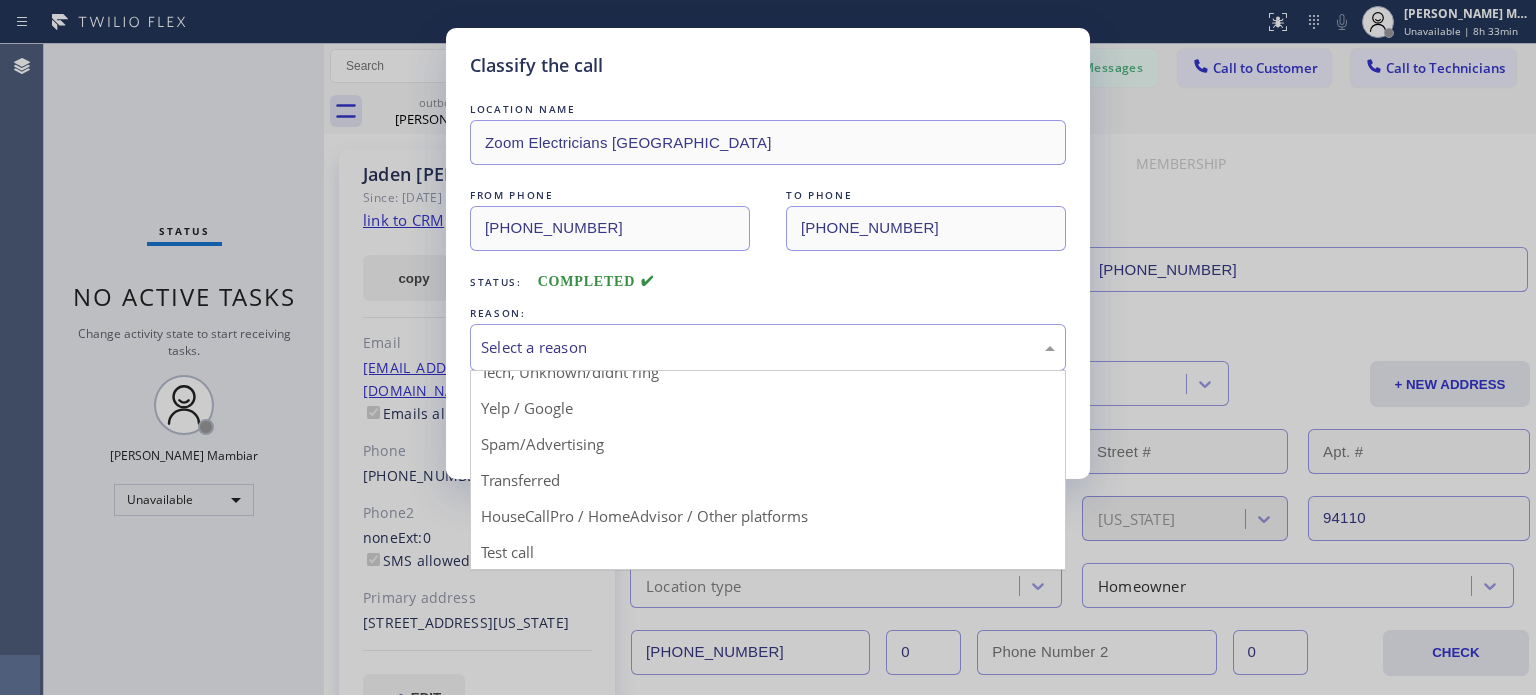 drag, startPoint x: 549, startPoint y: 537, endPoint x: 567, endPoint y: 535, distance: 18.110771 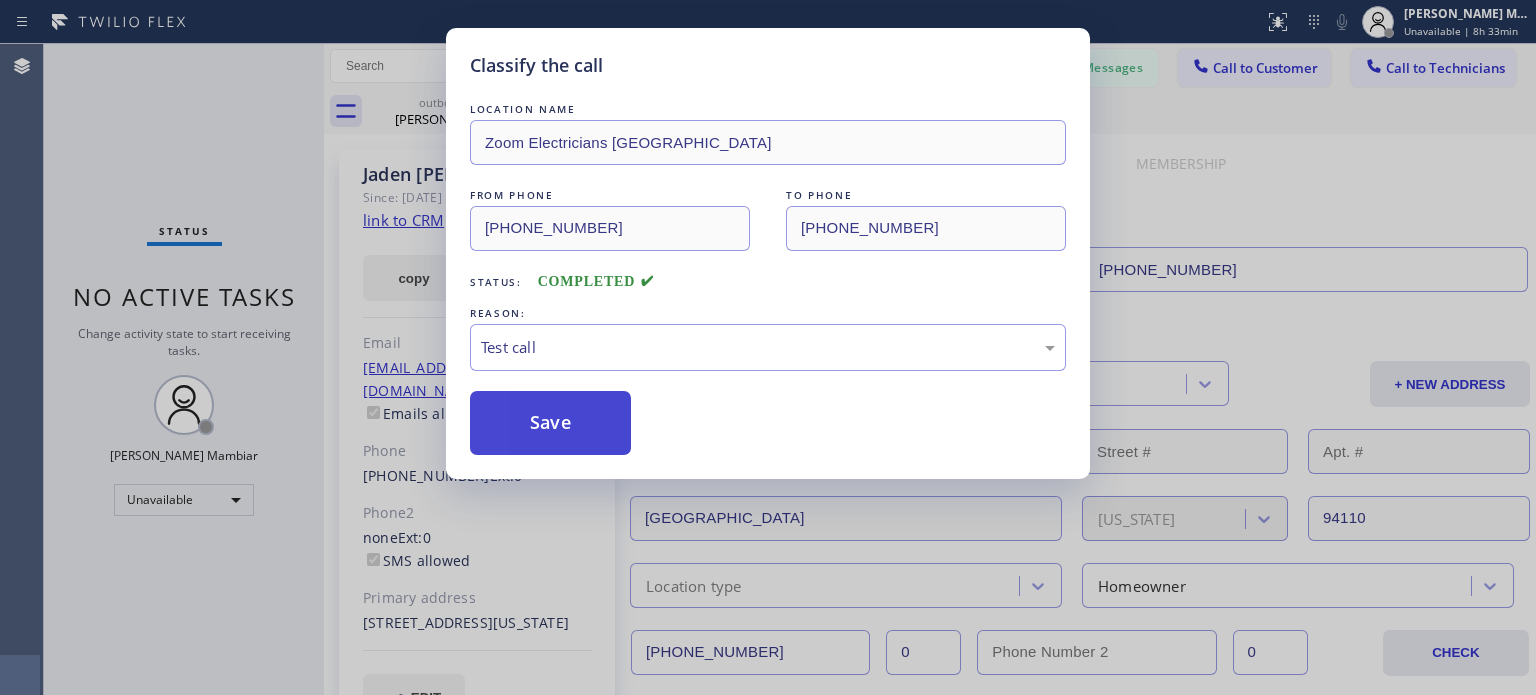 click on "Save" at bounding box center (550, 423) 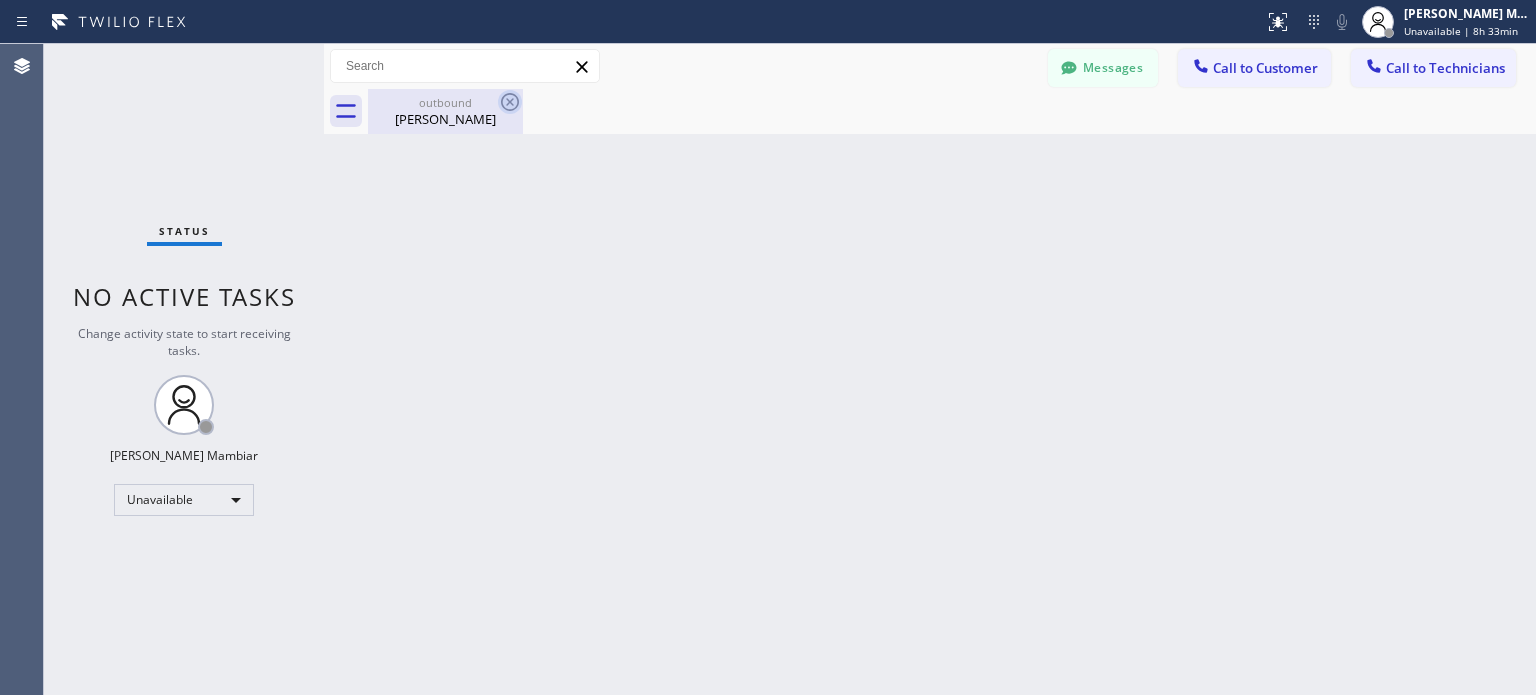 click 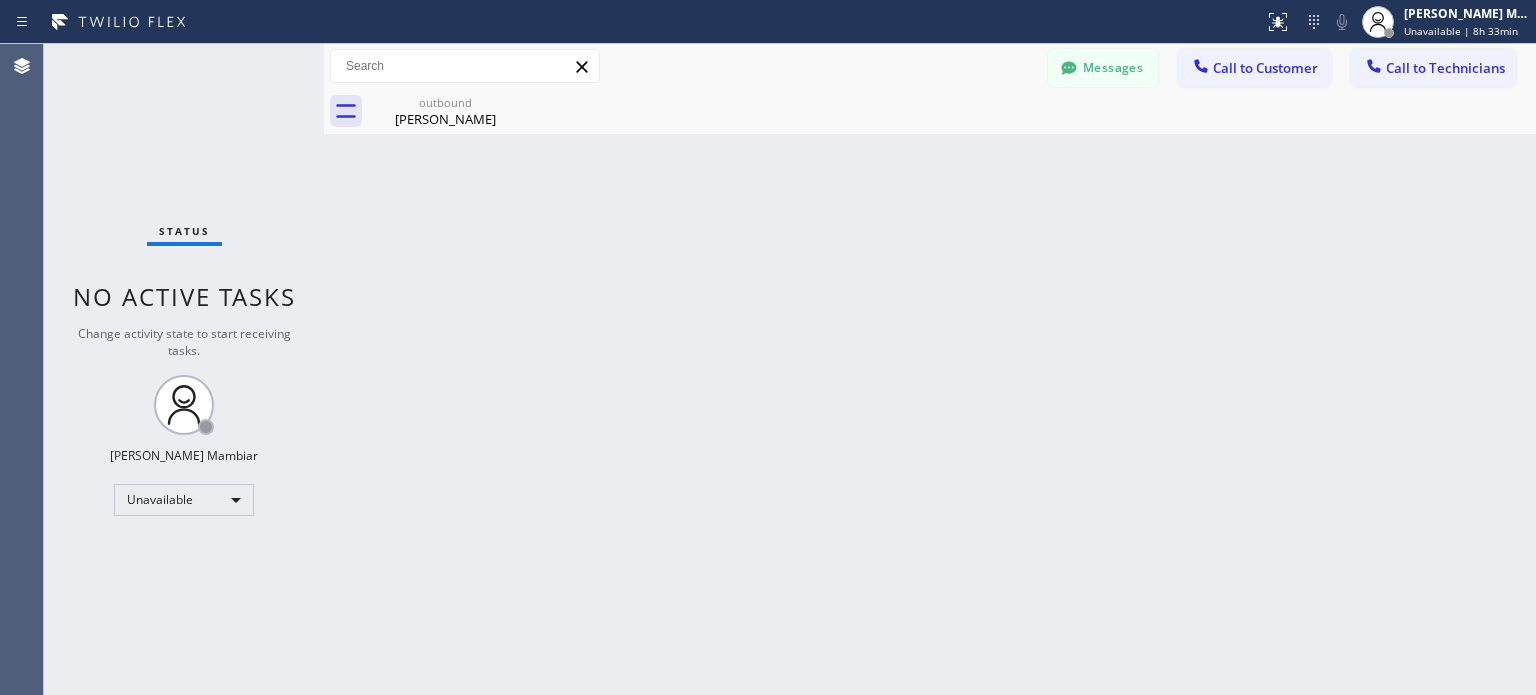 click on "Messages" at bounding box center [1103, 68] 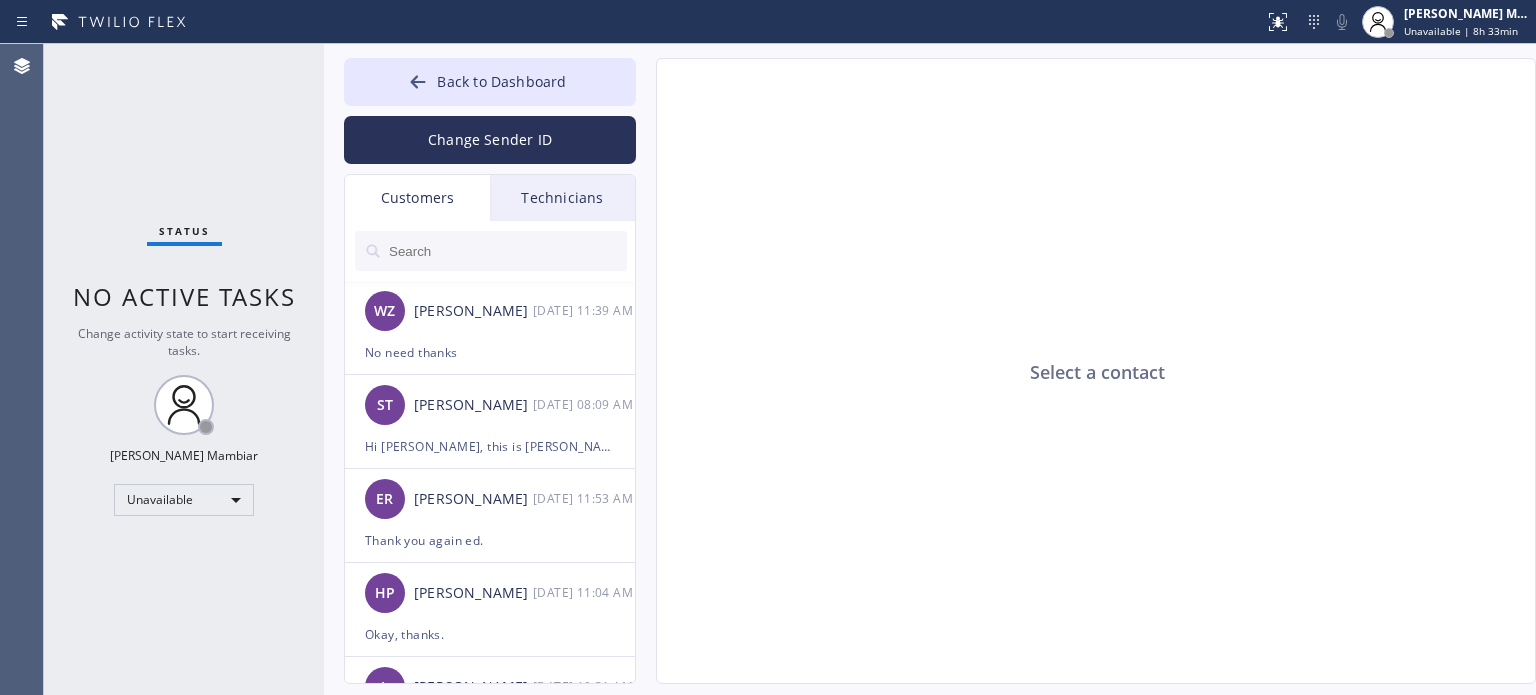 click on "Technicians" at bounding box center [562, 198] 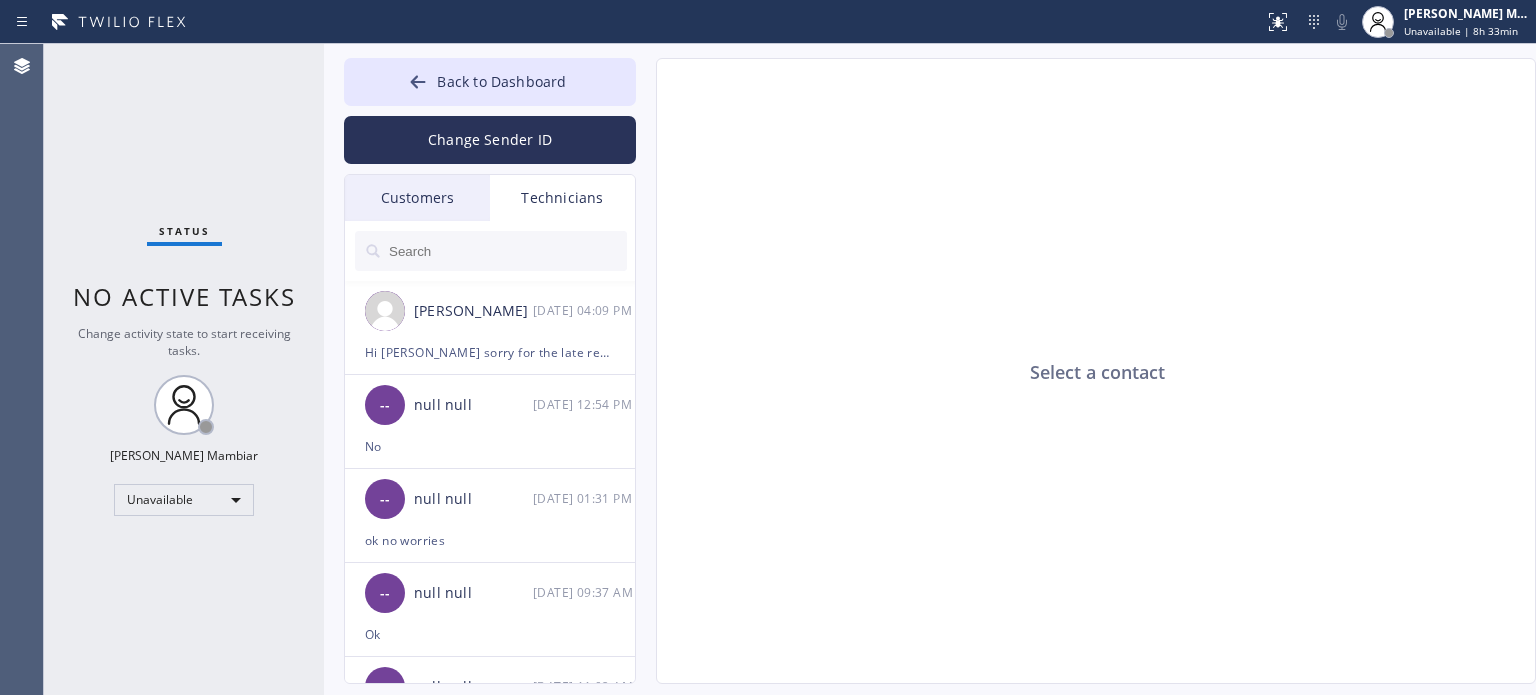 drag, startPoint x: 434, startPoint y: 183, endPoint x: 517, endPoint y: 246, distance: 104.20173 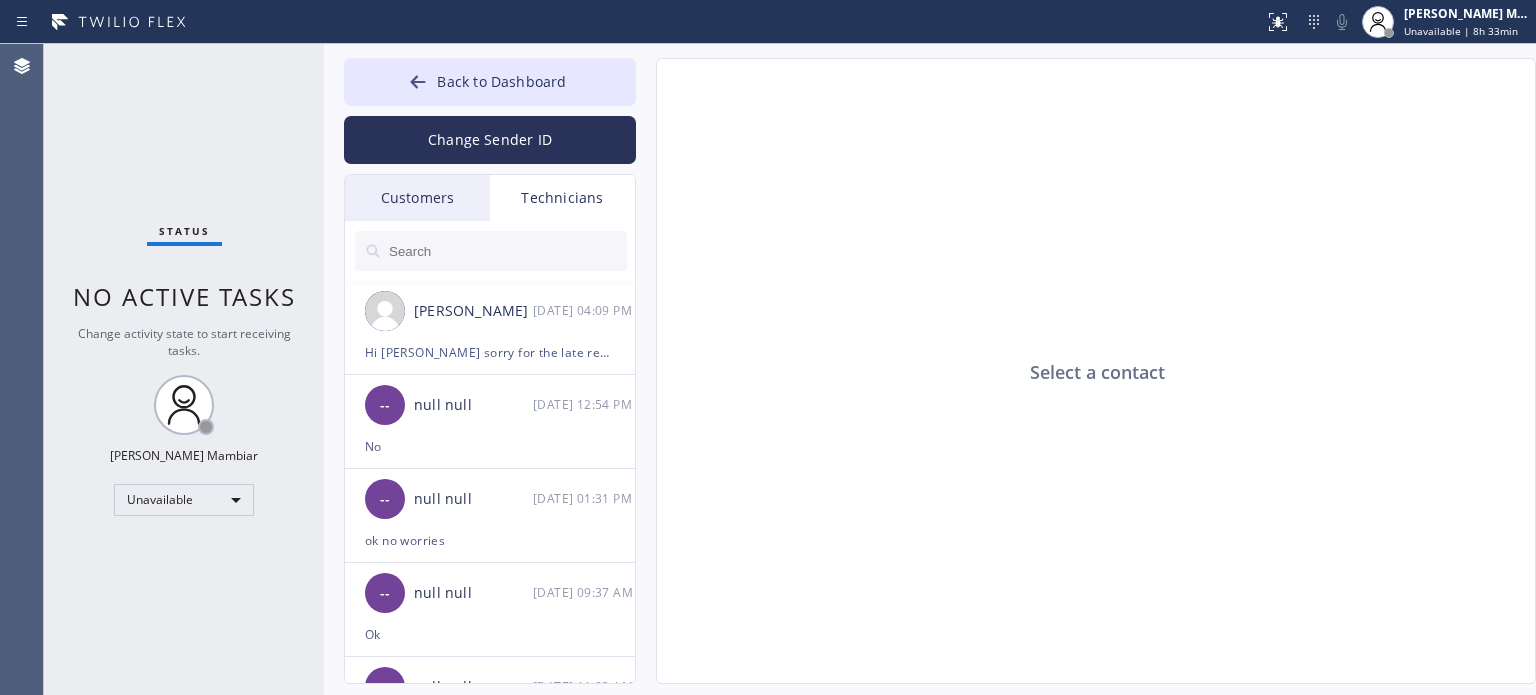 click on "Customers" at bounding box center [417, 198] 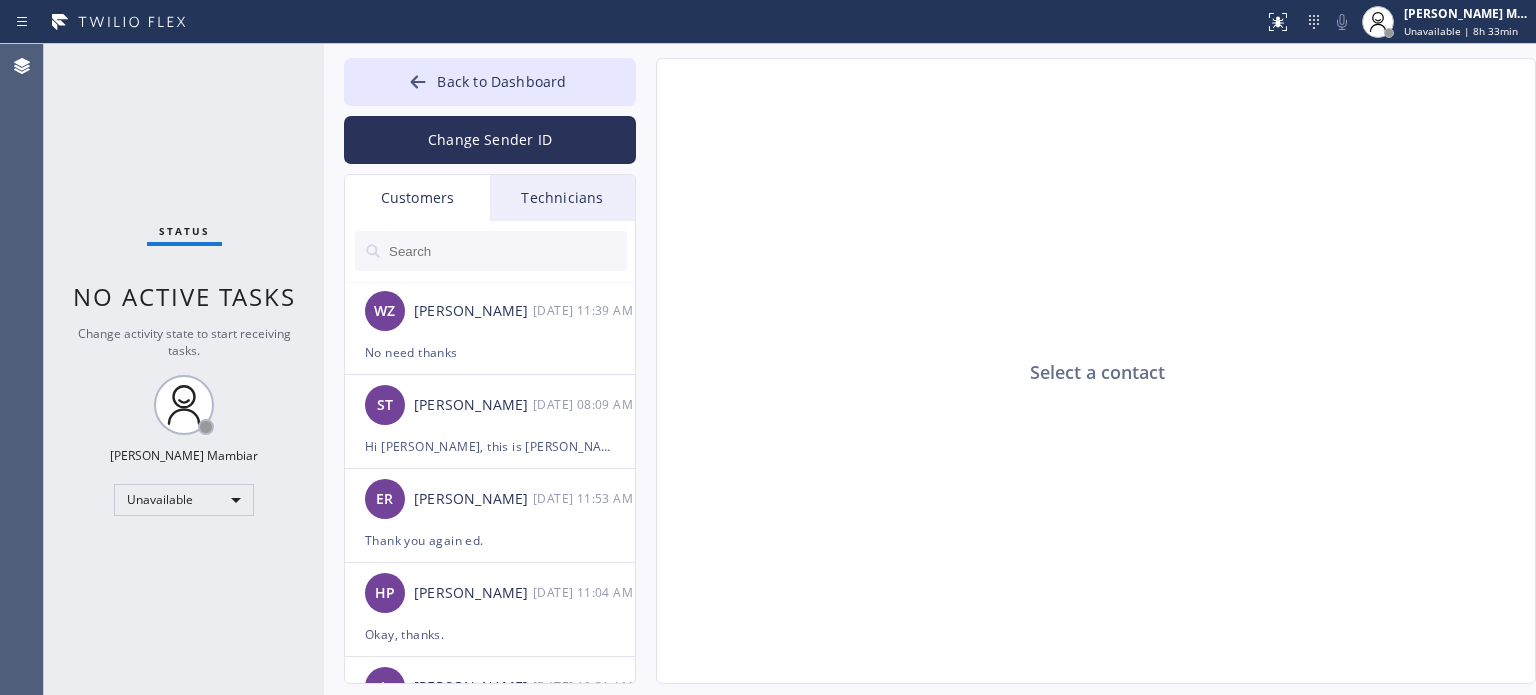 click at bounding box center [507, 251] 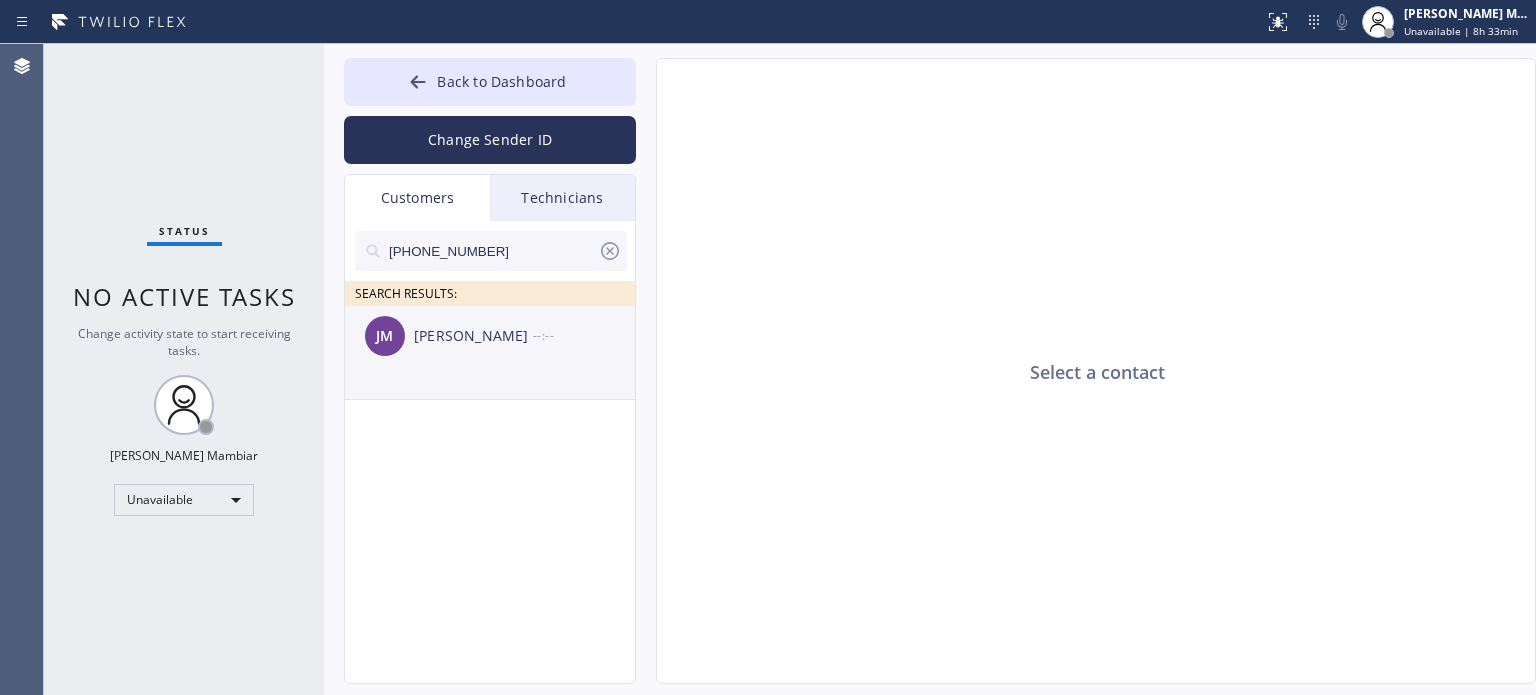 click on "[PERSON_NAME]" at bounding box center [473, 336] 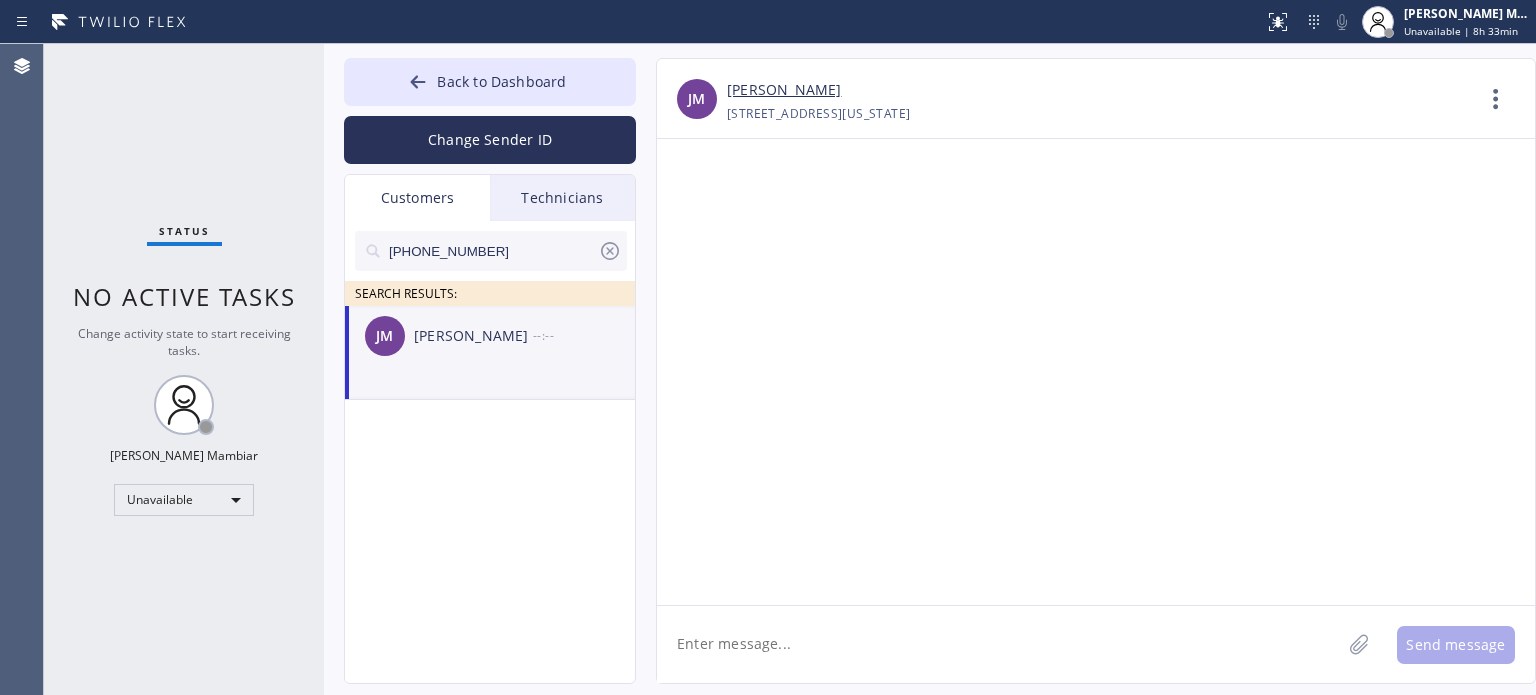click 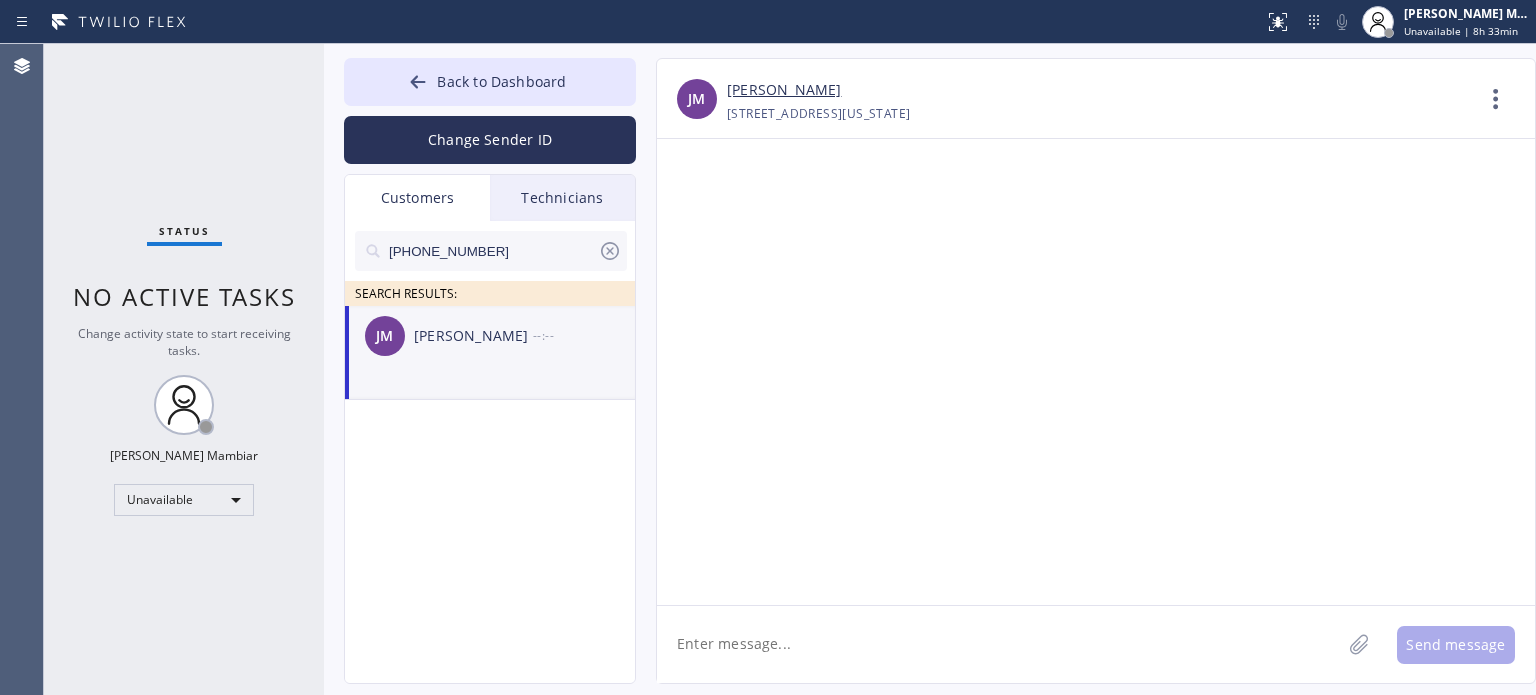 paste on "Hi [PERSON_NAME], this is [PERSON_NAME] from Electrical Land. I tried calling but couldn’t reach you. We apologize for the inconvenience, but we need to reschedule your appointment from 9 AM–12 PM to 2 PM–5 PM [DATE]. Our technician will call 30 mins before arriving. Thanks for your understanding." 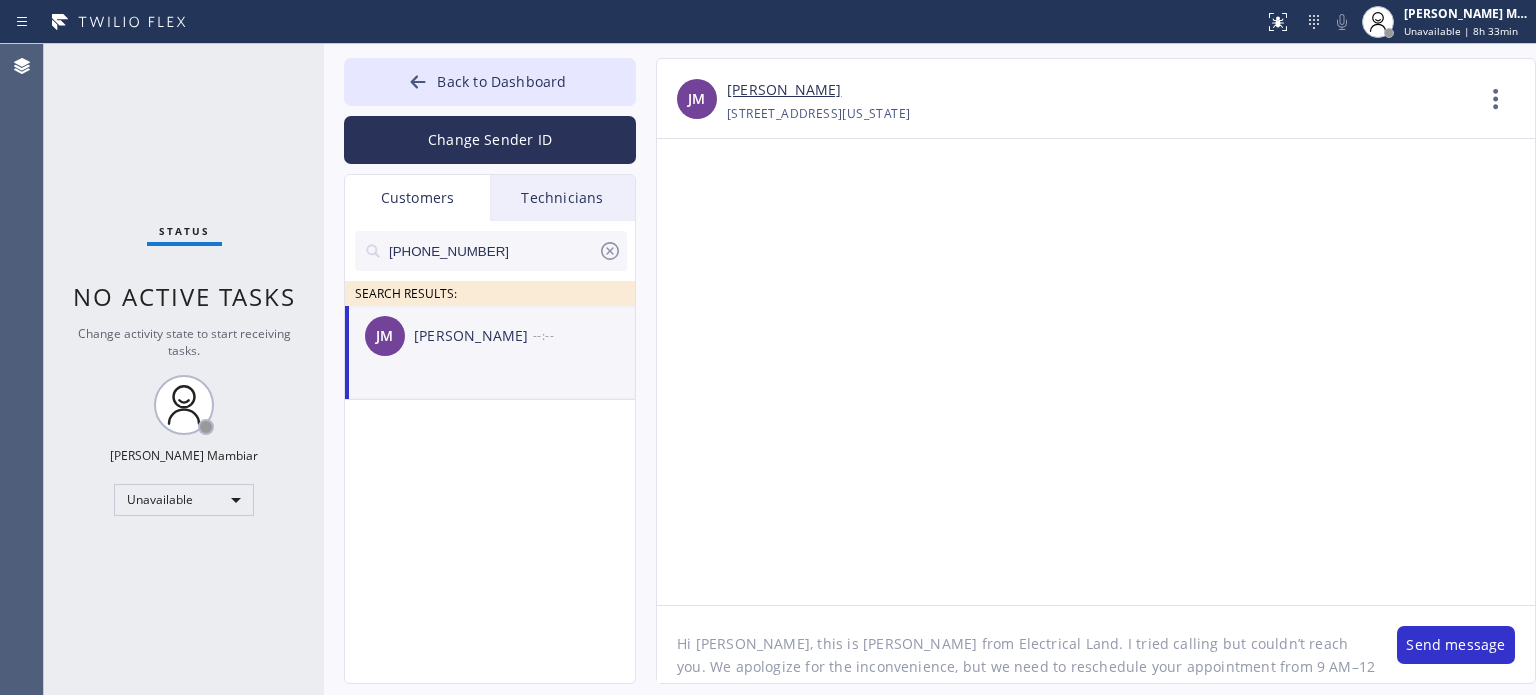 scroll, scrollTop: 16, scrollLeft: 0, axis: vertical 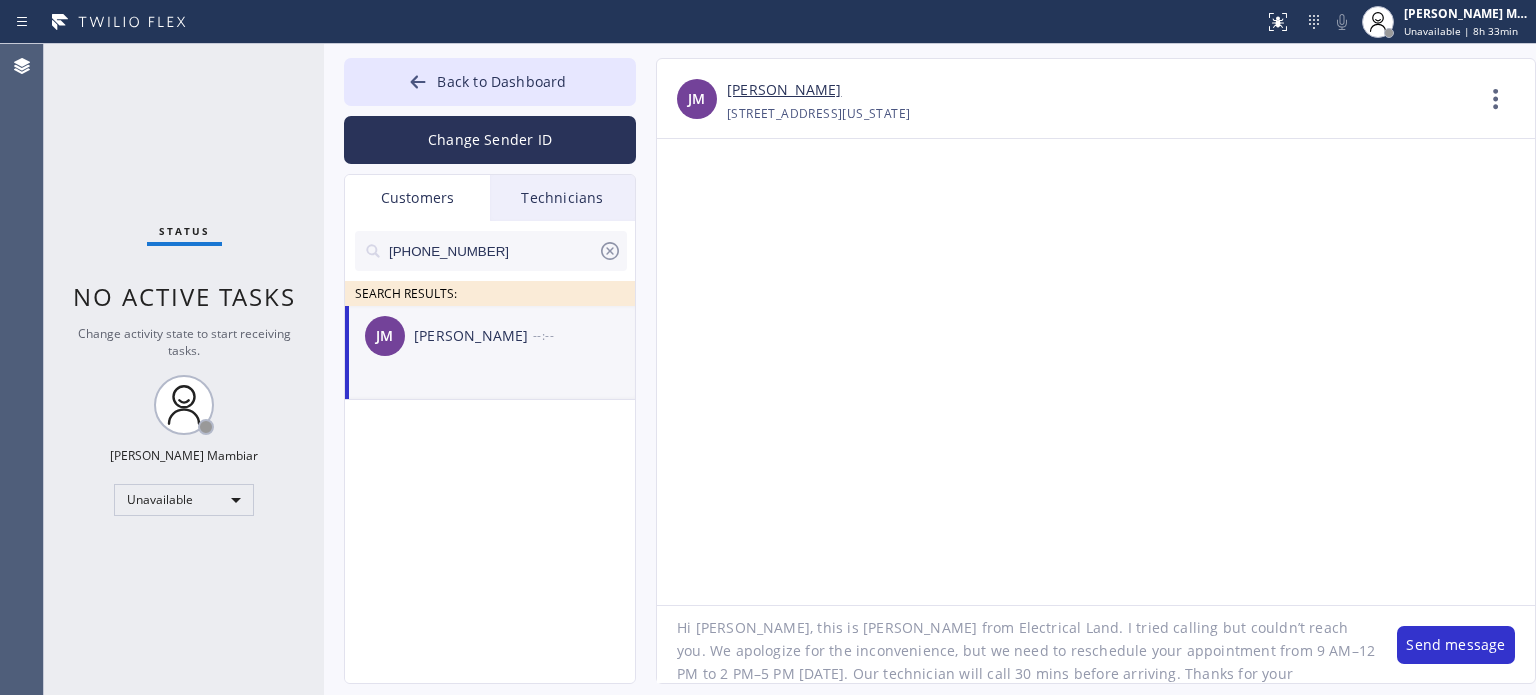 click on "Hi [PERSON_NAME], this is [PERSON_NAME] from Electrical Land. I tried calling but couldn’t reach you. We apologize for the inconvenience, but we need to reschedule your appointment from 9 AM–12 PM to 2 PM–5 PM [DATE]. Our technician will call 30 mins before arriving. Thanks for your understanding." 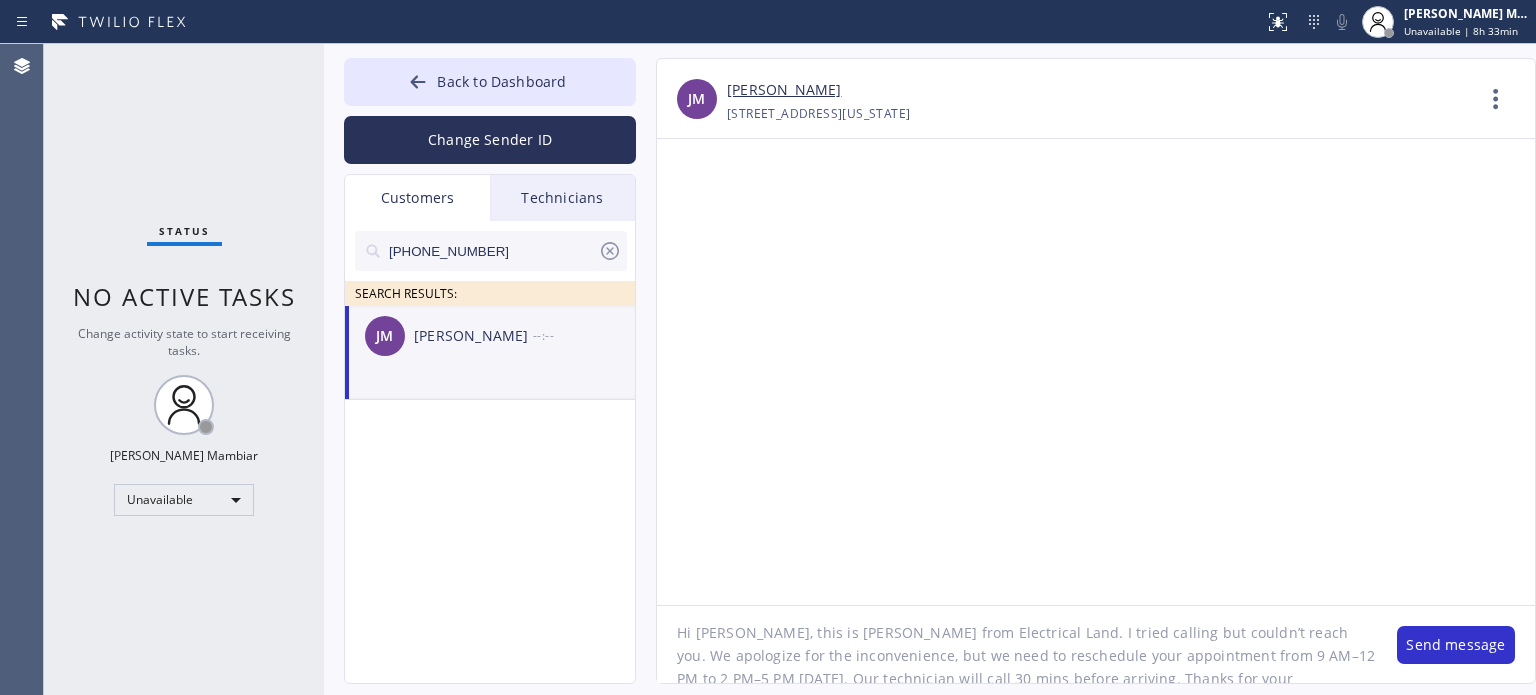 scroll, scrollTop: 0, scrollLeft: 0, axis: both 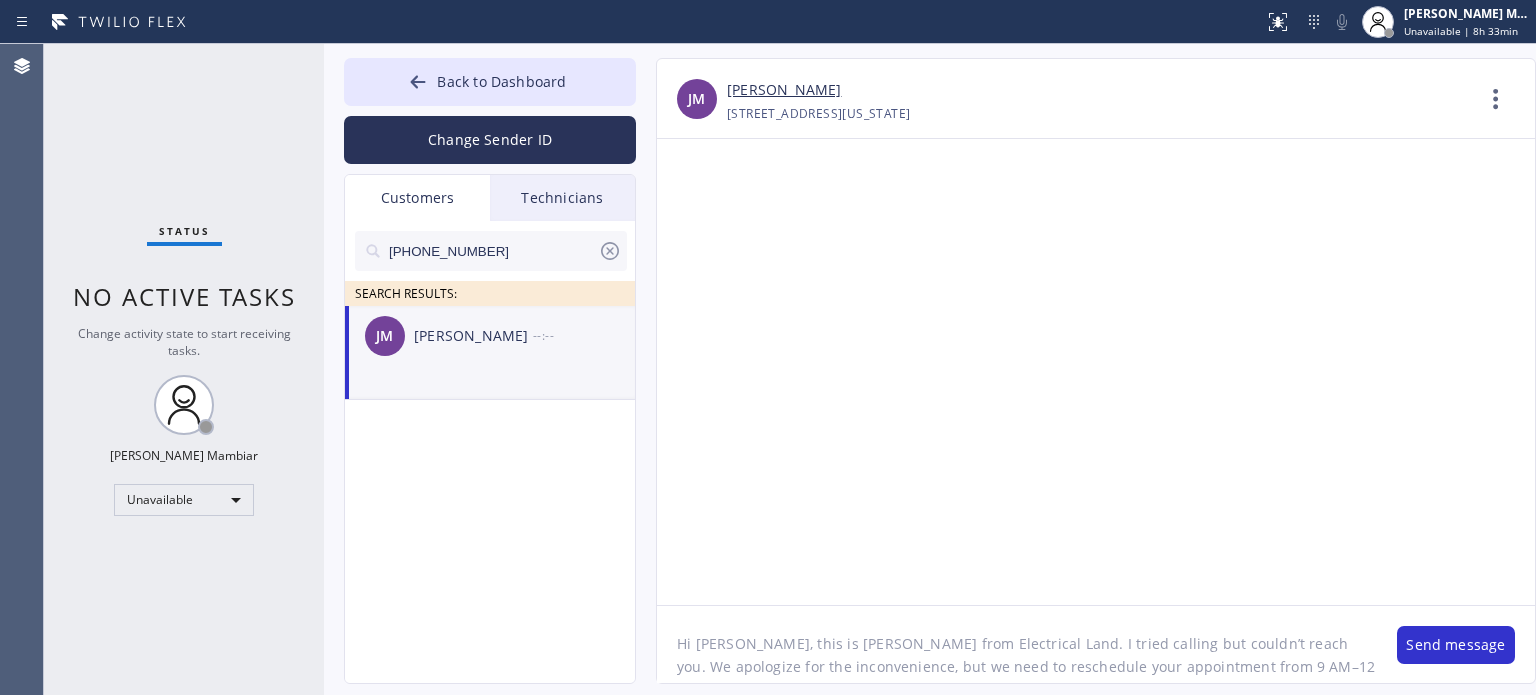 drag, startPoint x: 1226, startPoint y: 627, endPoint x: 773, endPoint y: 659, distance: 454.12885 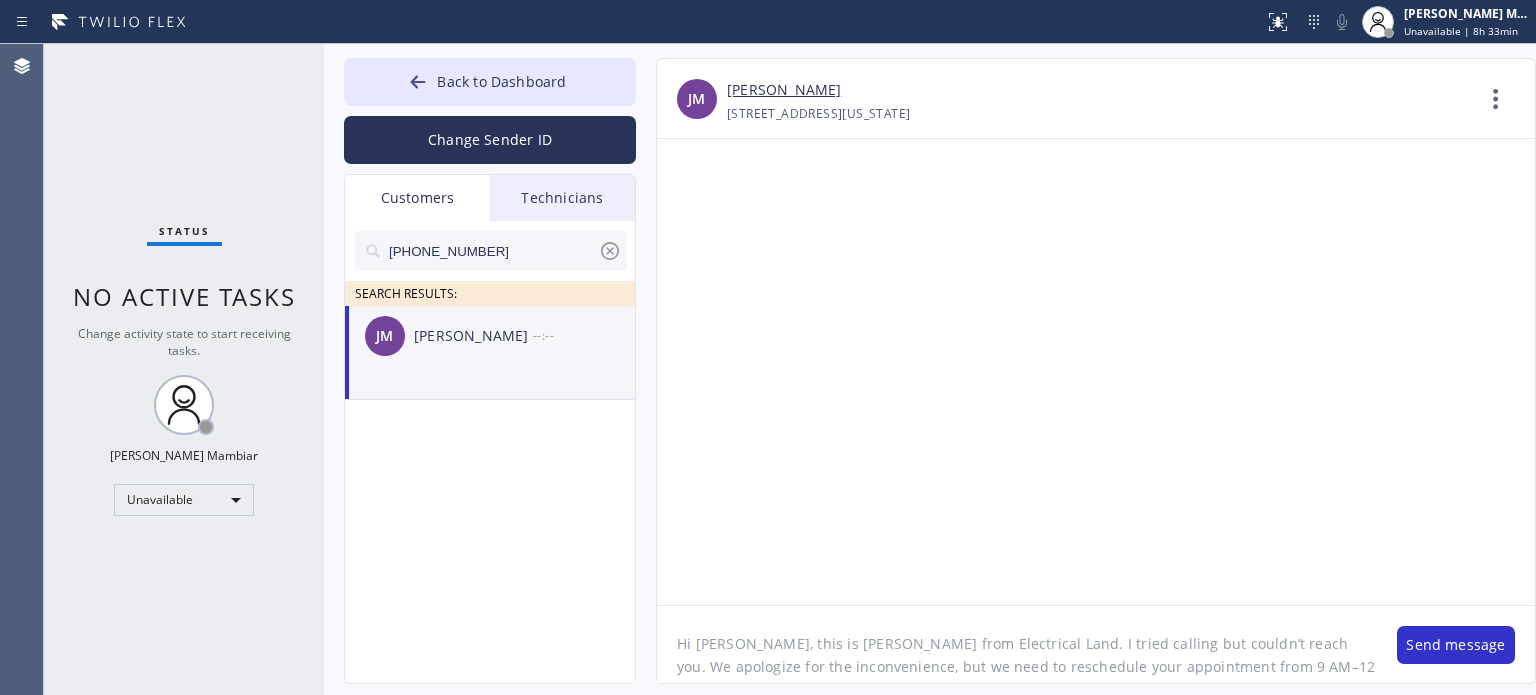 click on "Hi [PERSON_NAME], this is [PERSON_NAME] from Electrical Land. I tried calling but couldn’t reach you. We apologize for the inconvenience, but we need to reschedule your appointment from 9 AM–12 PM to 2 PM–5 PM [DATE]. Our technician will call 30 mins before arriving. Thanks for your understanding." 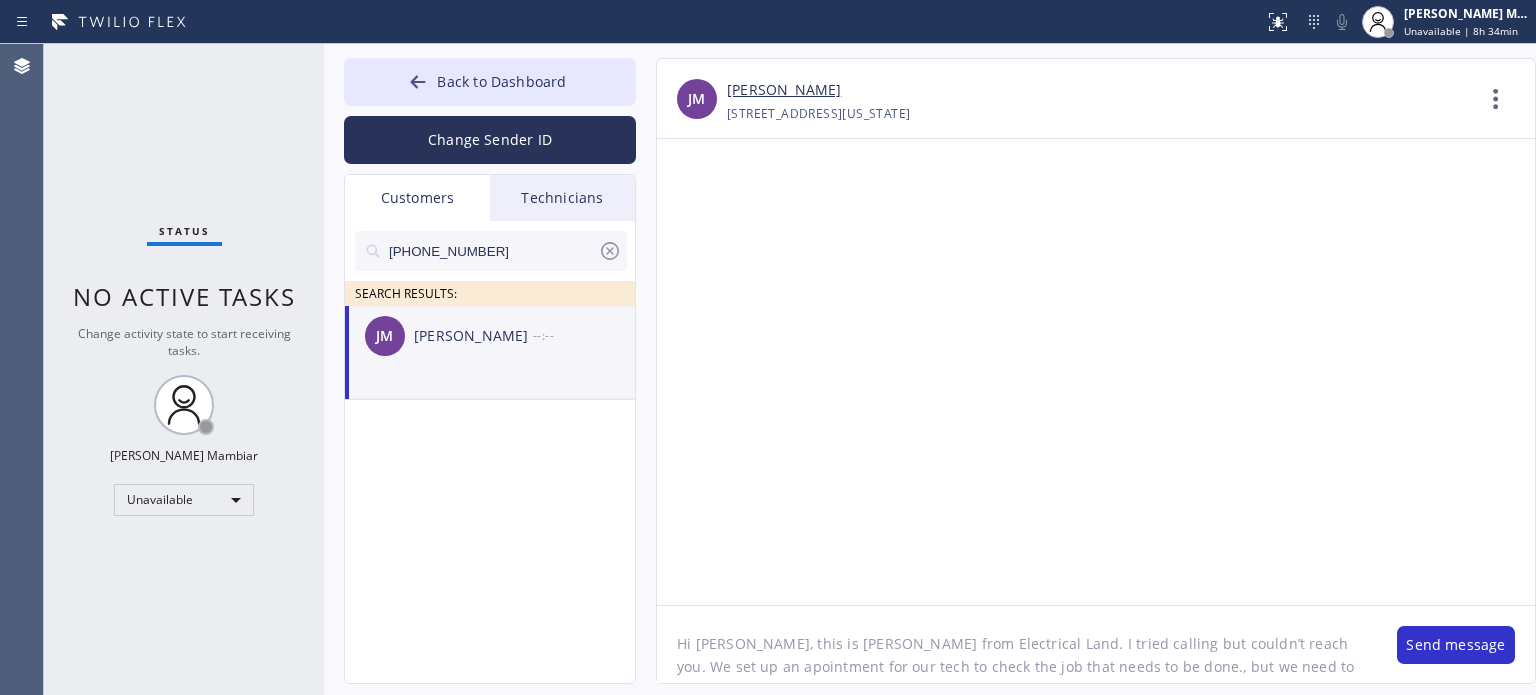scroll, scrollTop: 41, scrollLeft: 0, axis: vertical 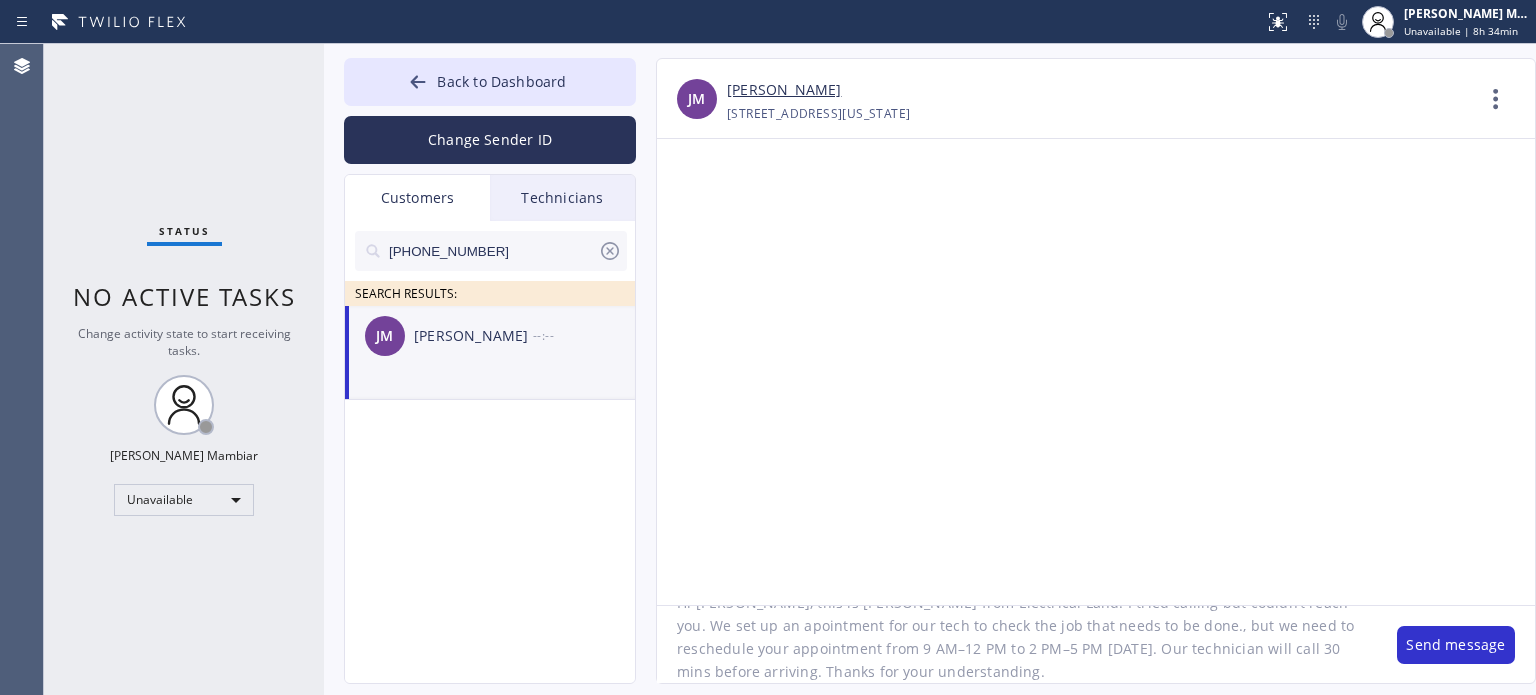 drag, startPoint x: 1103, startPoint y: 627, endPoint x: 1024, endPoint y: 648, distance: 81.7435 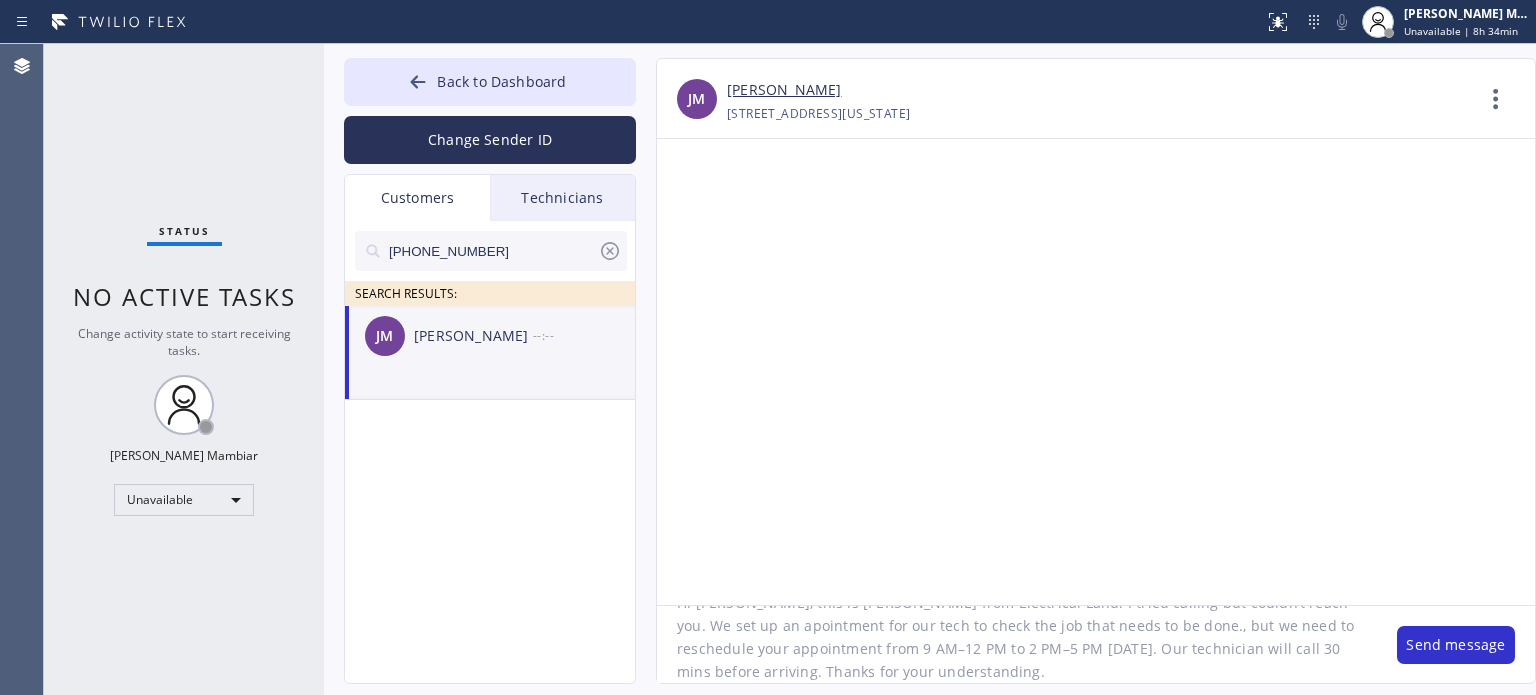 click on "Hi [PERSON_NAME], this is [PERSON_NAME] from Electrical Land. I tried calling but couldn’t reach you. We set up an apointment for our tech to check the job that needs to be done., but we need to reschedule your appointment from 9 AM–12 PM to 2 PM–5 PM [DATE]. Our technician will call 30 mins before arriving. Thanks for your understanding." 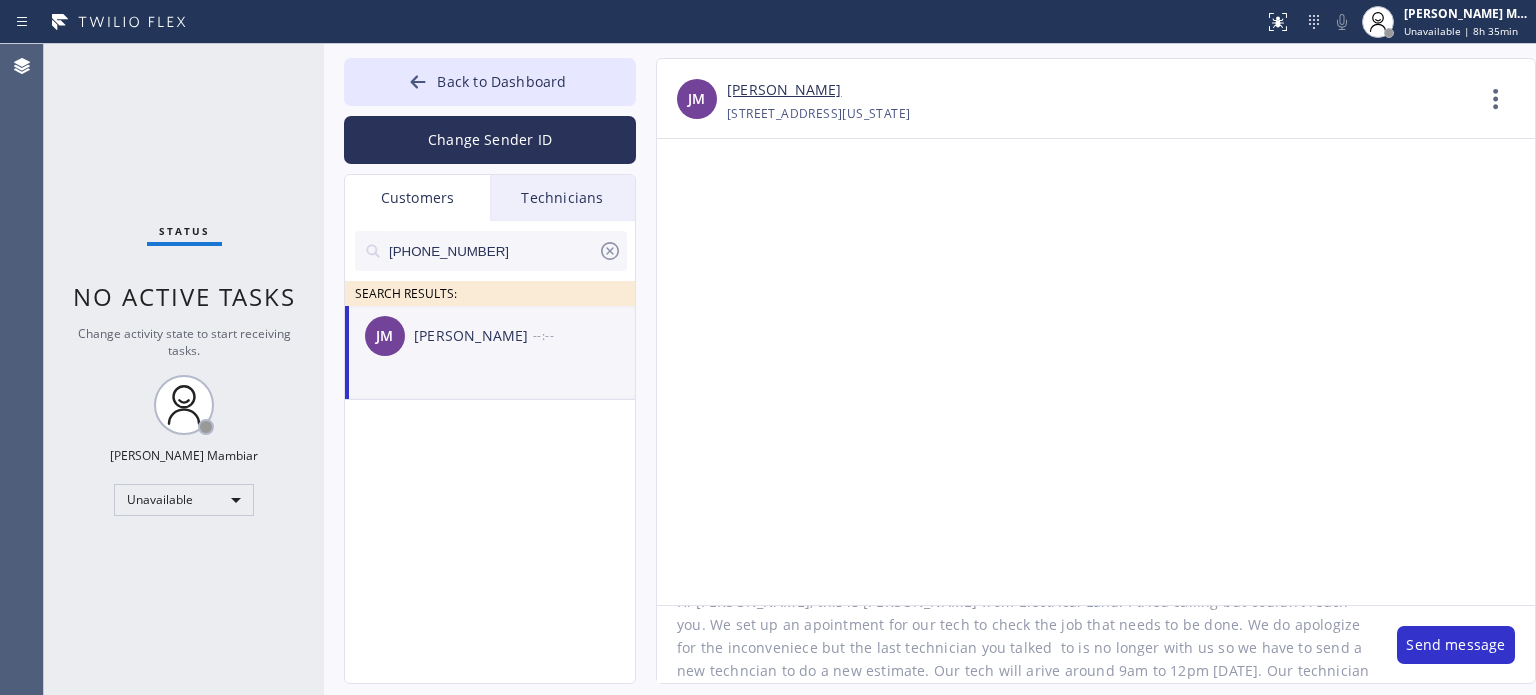 scroll, scrollTop: 64, scrollLeft: 0, axis: vertical 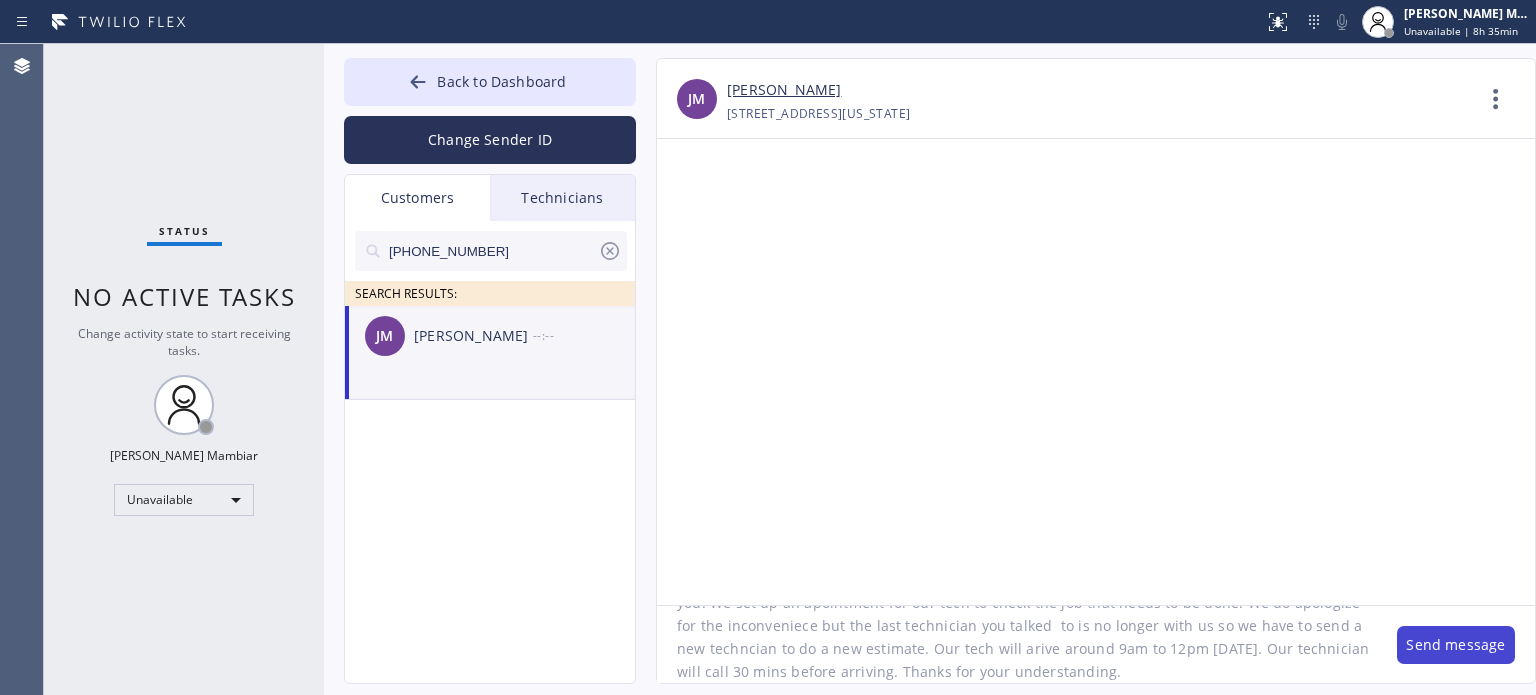 type on "Hi [PERSON_NAME], this is [PERSON_NAME] from Electrical Land. I tried calling but couldn’t reach you. We set up an apointment for our tech to check the job that needs to be done. We do apologize for the inconveniece but the last technician you talked  to is no longer with us so we have to send a new techncian to do a new estimate. Our tech will arive around 9am to 12pm [DATE]. Our technician will call 30 mins before arriving. Thanks for your understanding." 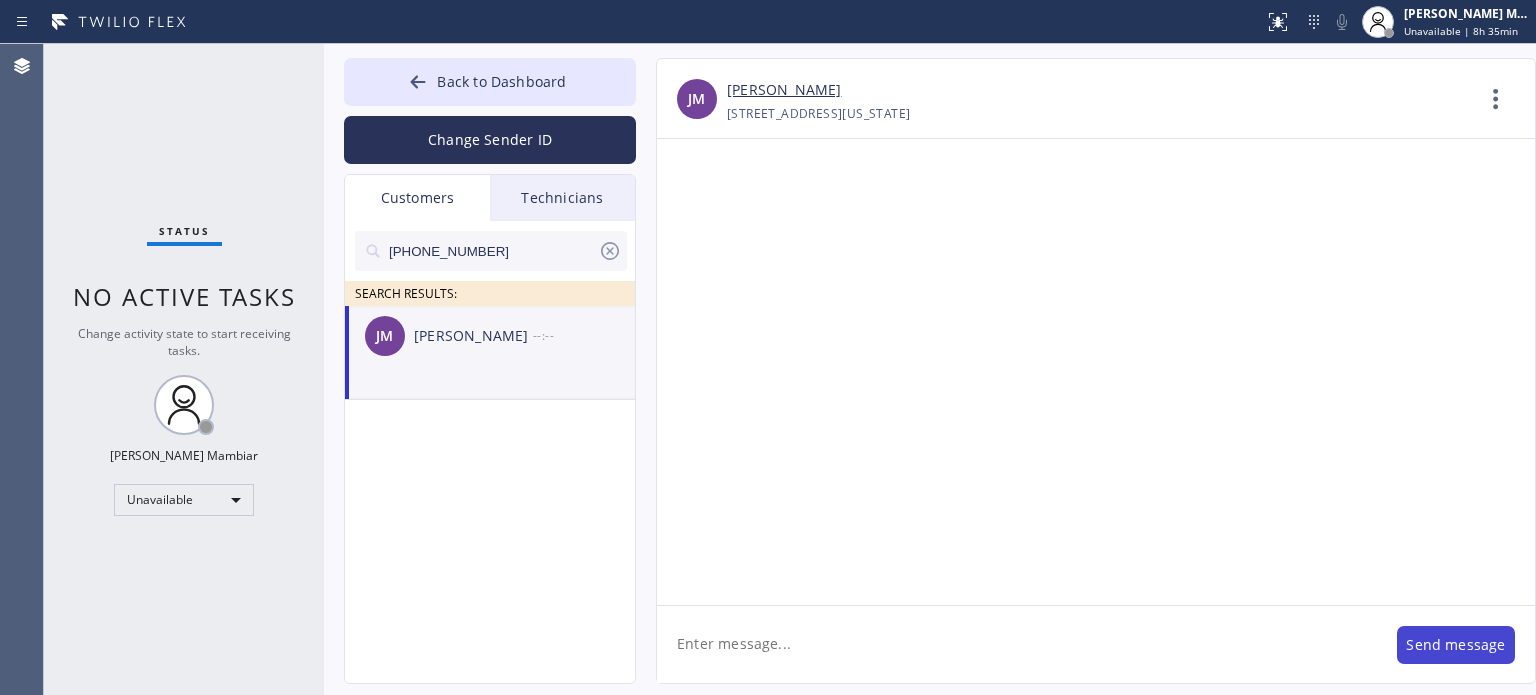 scroll, scrollTop: 0, scrollLeft: 0, axis: both 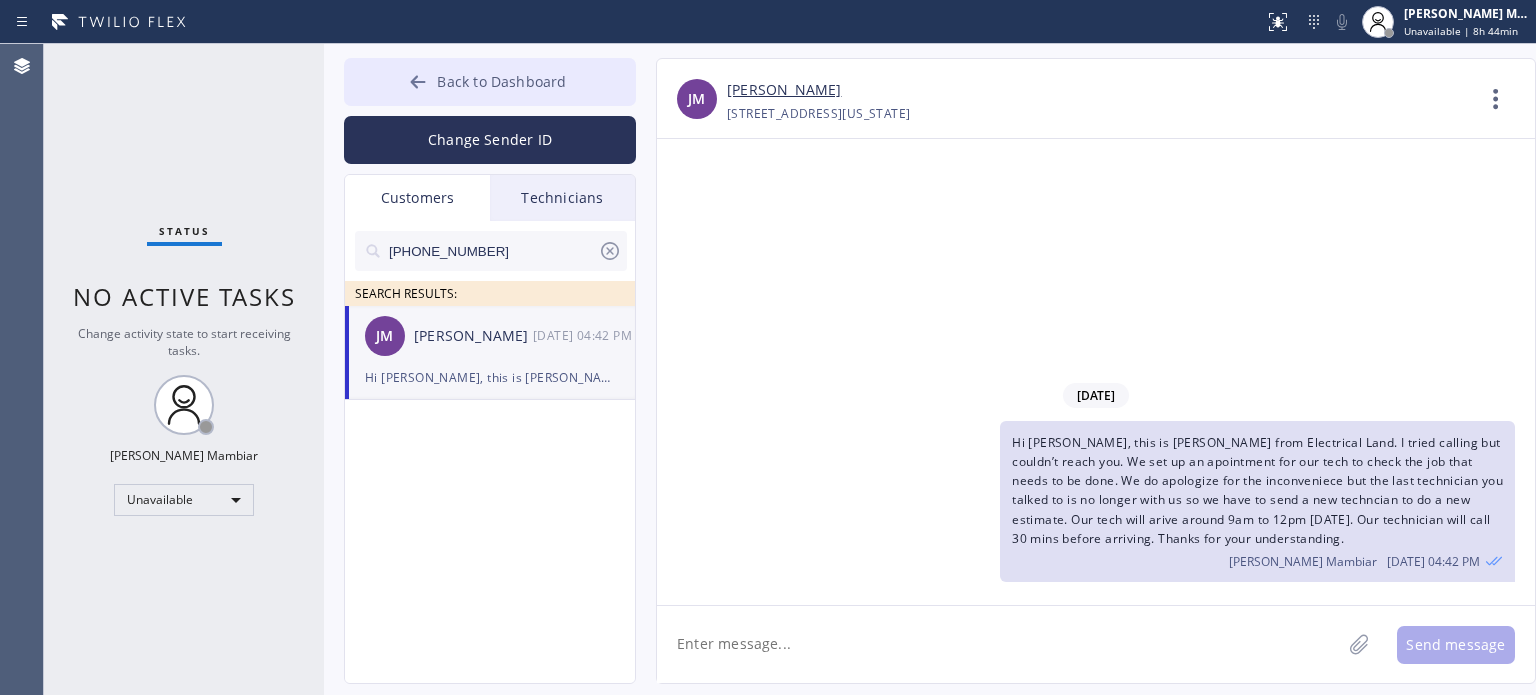 click on "Back to Dashboard" at bounding box center [501, 81] 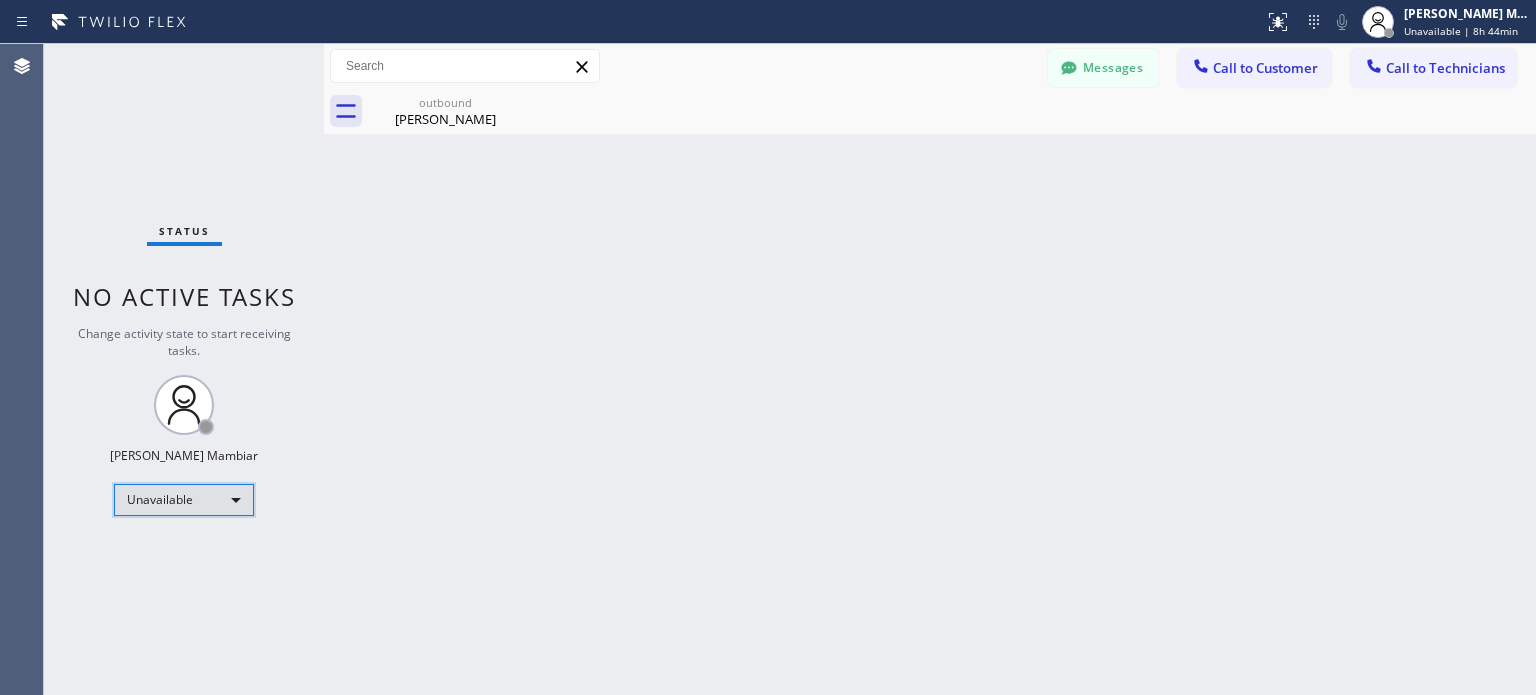 click on "Unavailable" at bounding box center (184, 500) 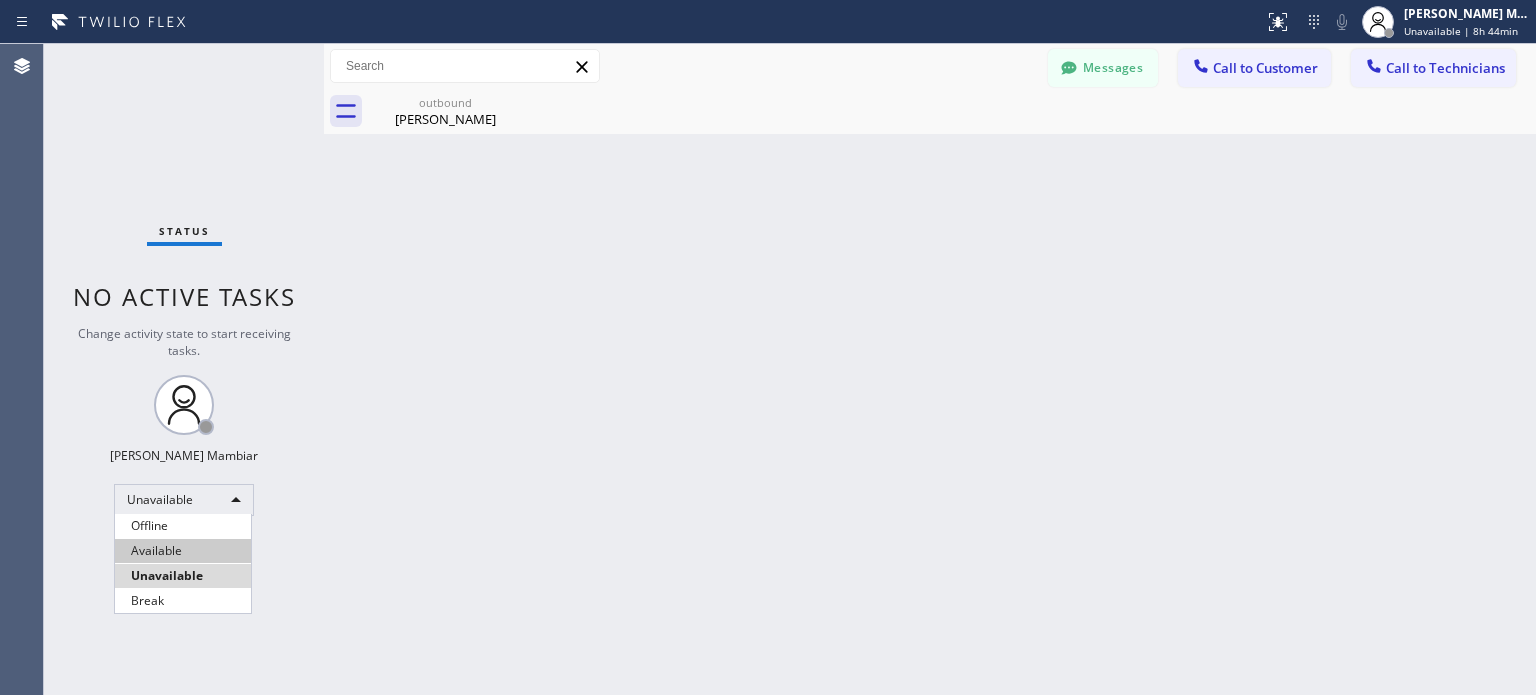 click on "Available" at bounding box center [183, 551] 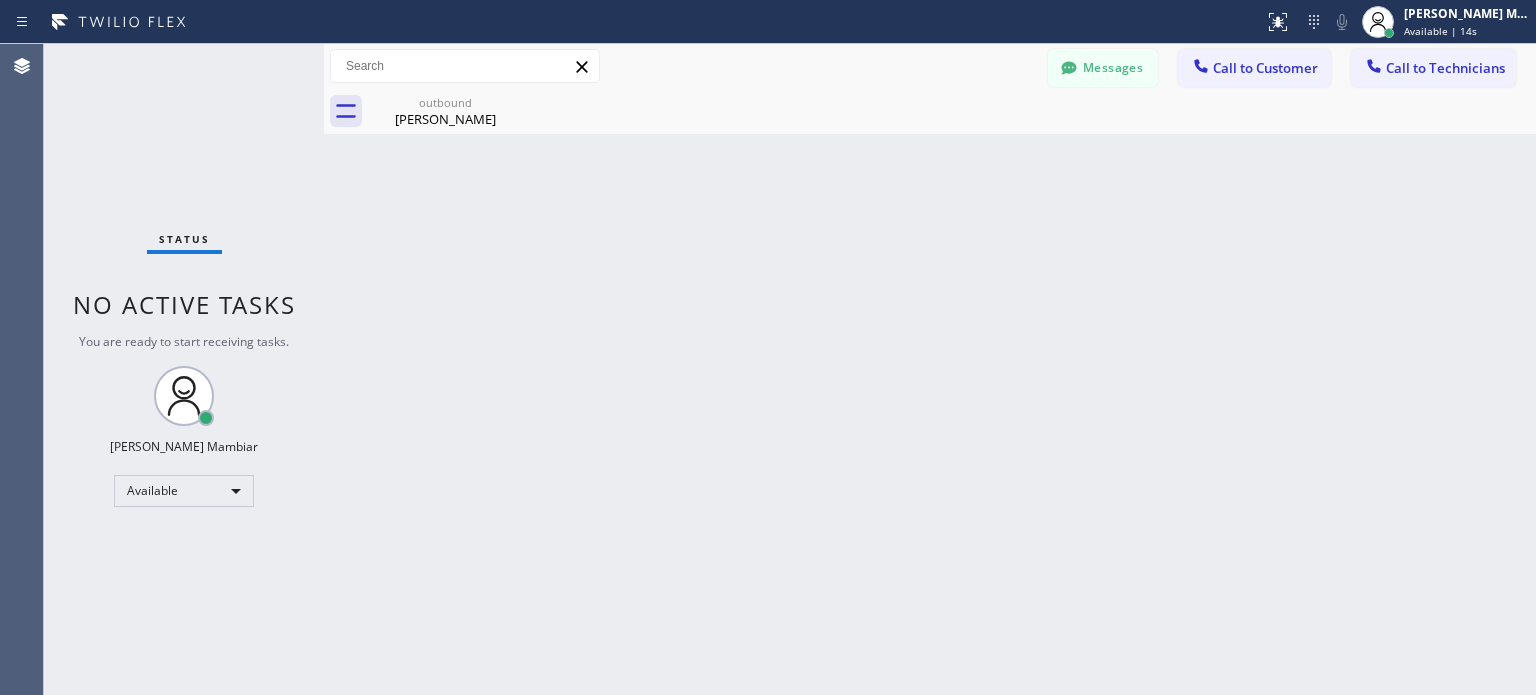 click on "Status   No active tasks     You are ready to start receiving tasks.   [PERSON_NAME] Mambiar Available" at bounding box center (184, 369) 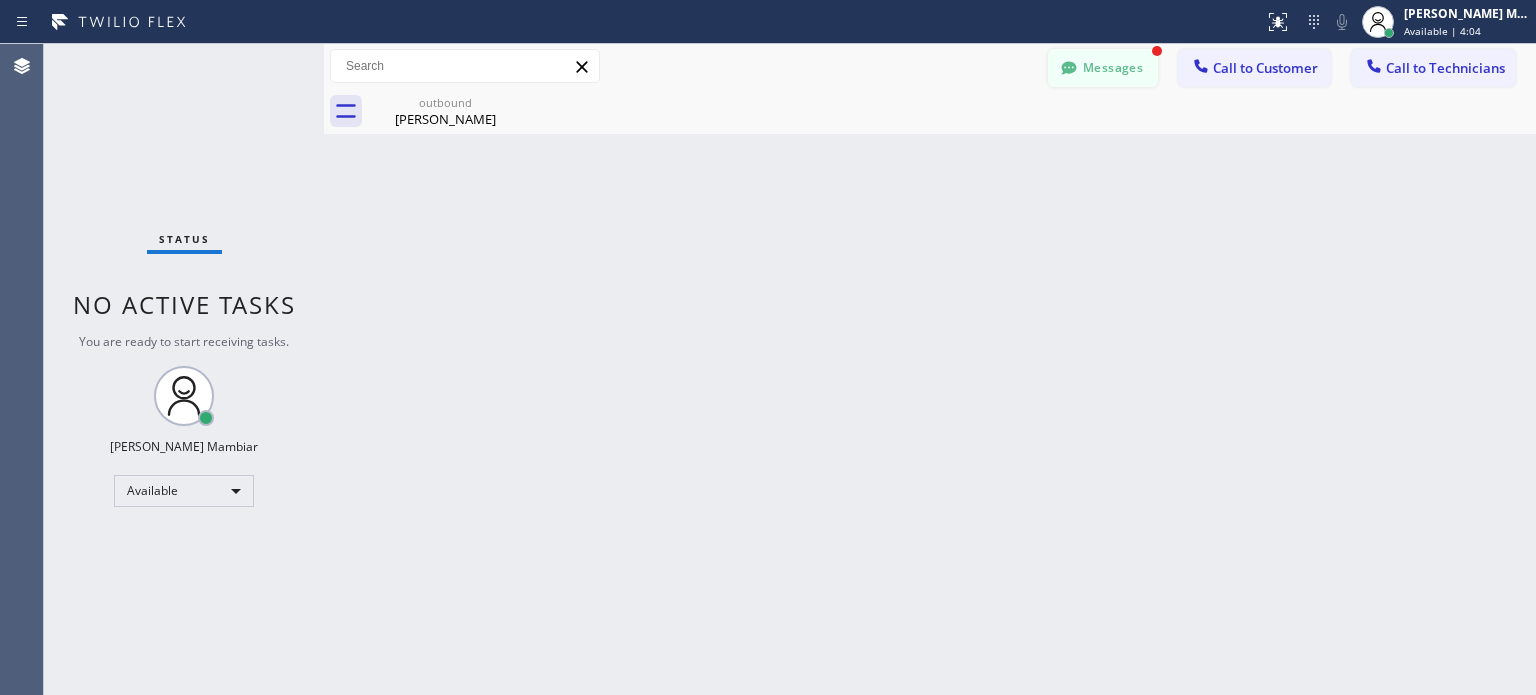click on "Messages" at bounding box center (1103, 68) 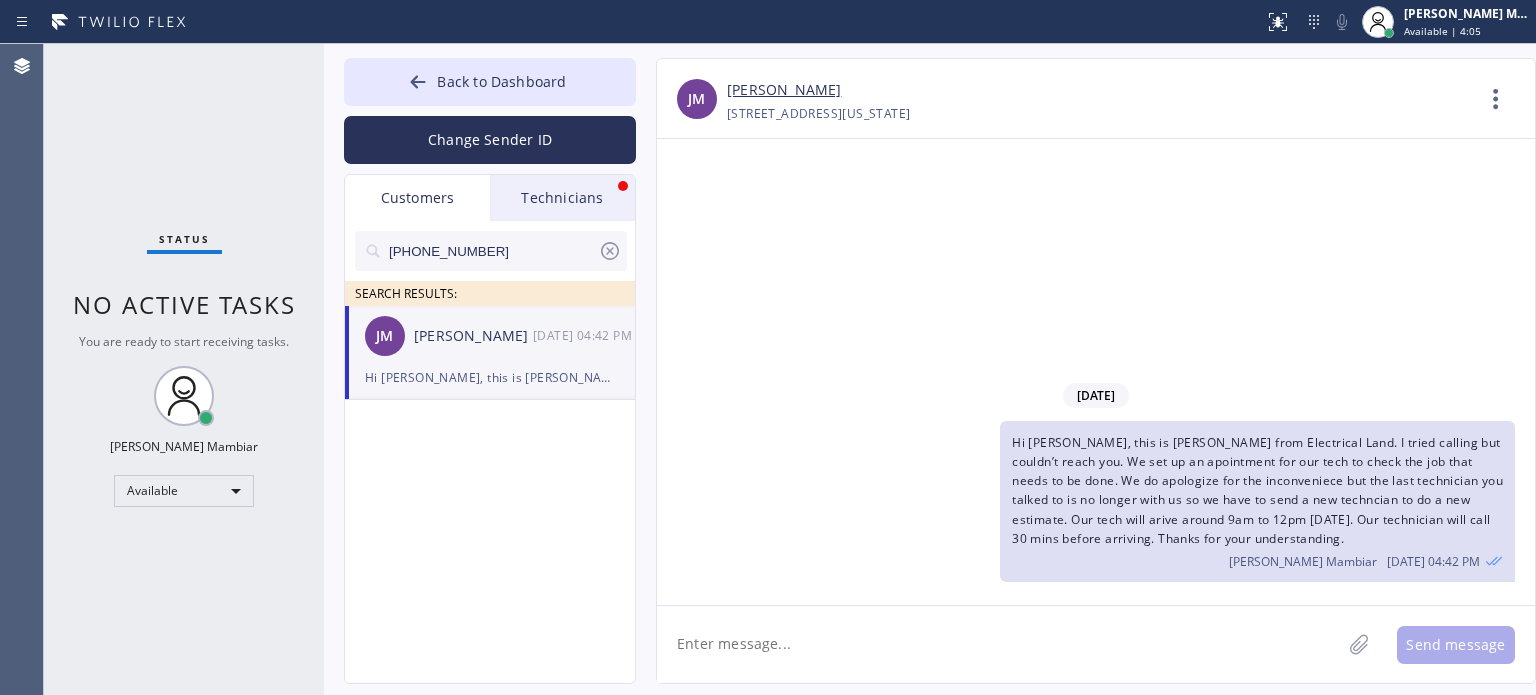 click on "Technicians" at bounding box center (562, 198) 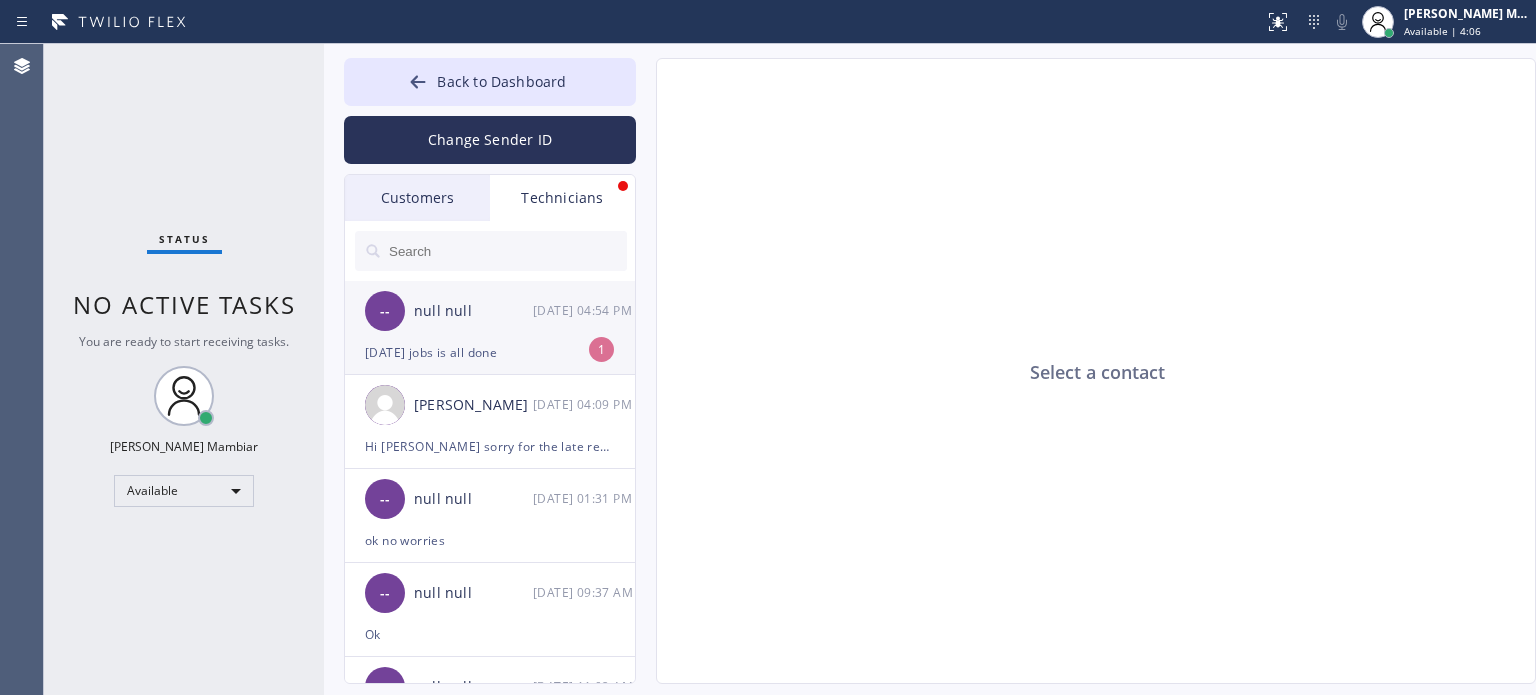 click on "-- null null [DATE] 04:54 PM" at bounding box center [491, 311] 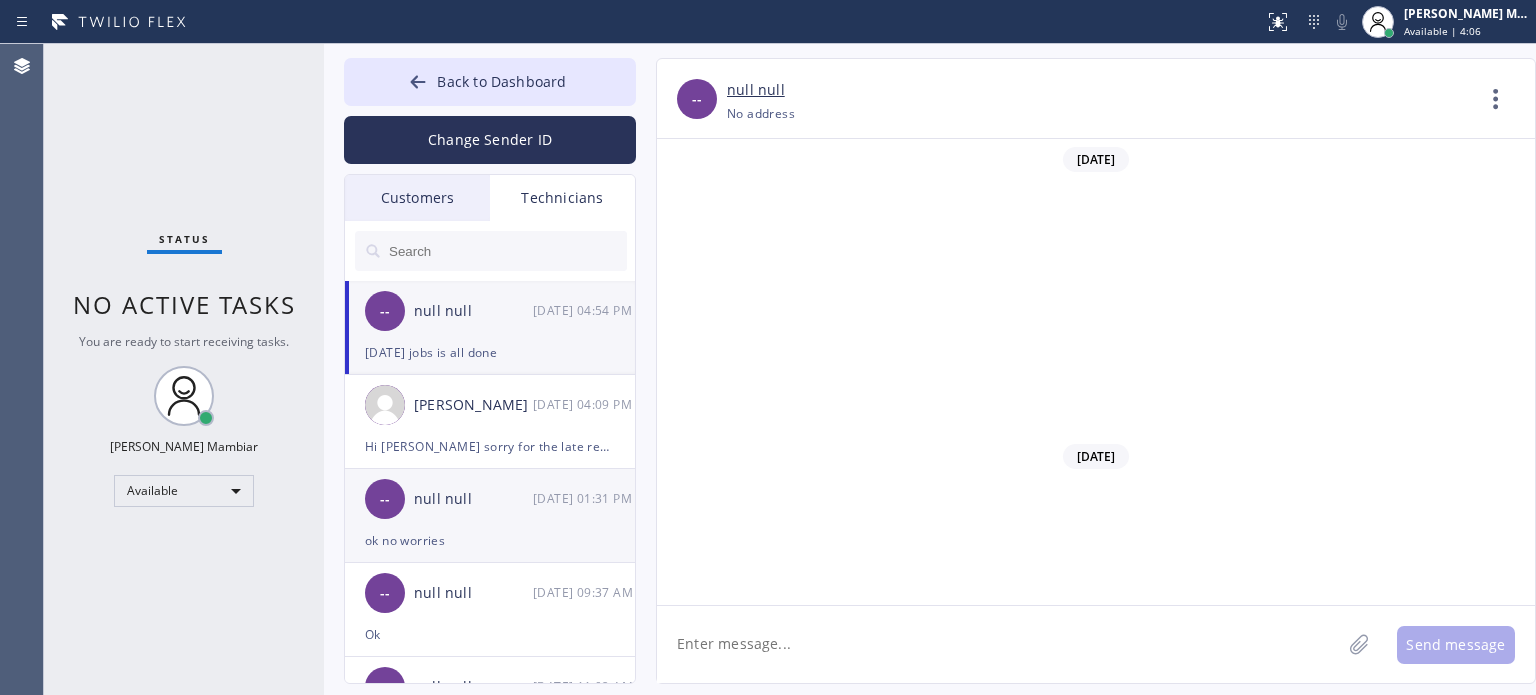 scroll, scrollTop: 4092, scrollLeft: 0, axis: vertical 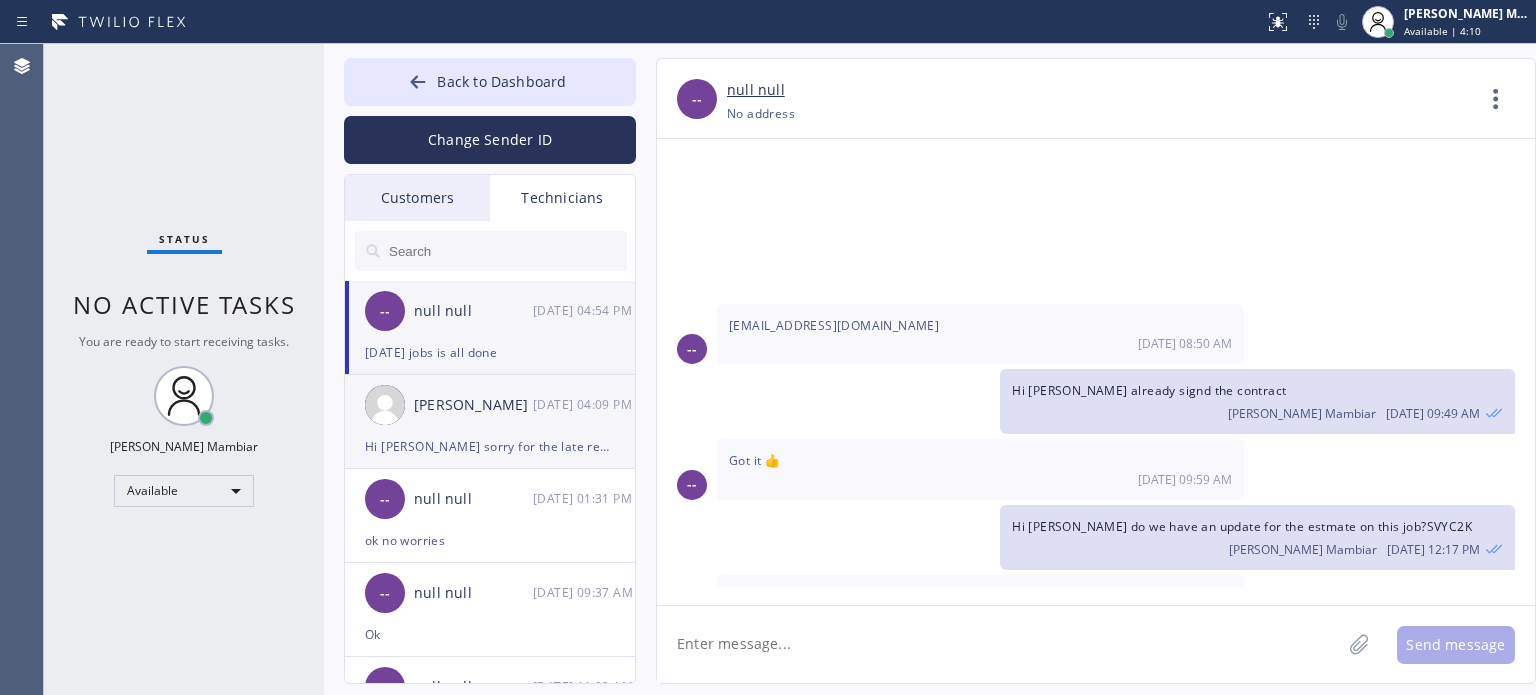 click on "Hi [PERSON_NAME] sorry for the  late reply. Quite busy at the moment ill talk to you [DATE]" at bounding box center [490, 446] 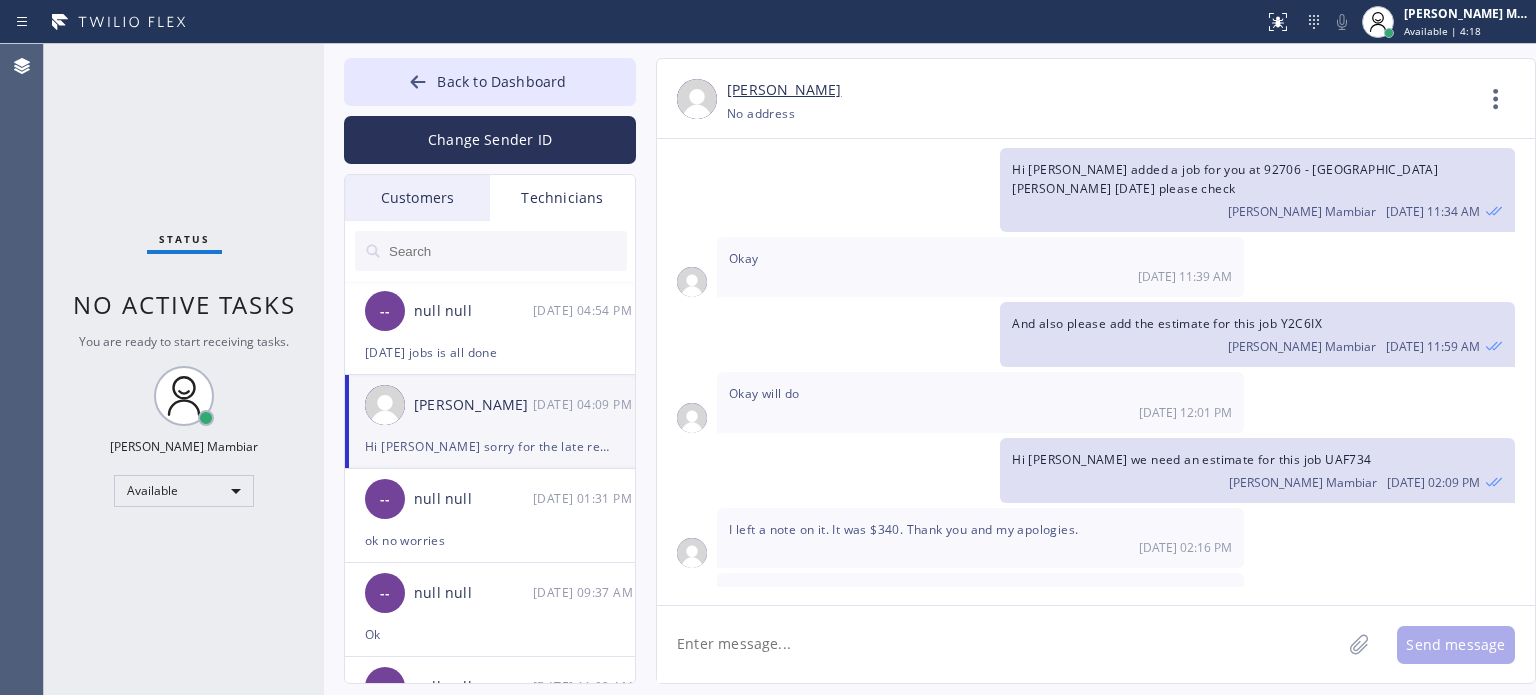 scroll, scrollTop: 2944, scrollLeft: 0, axis: vertical 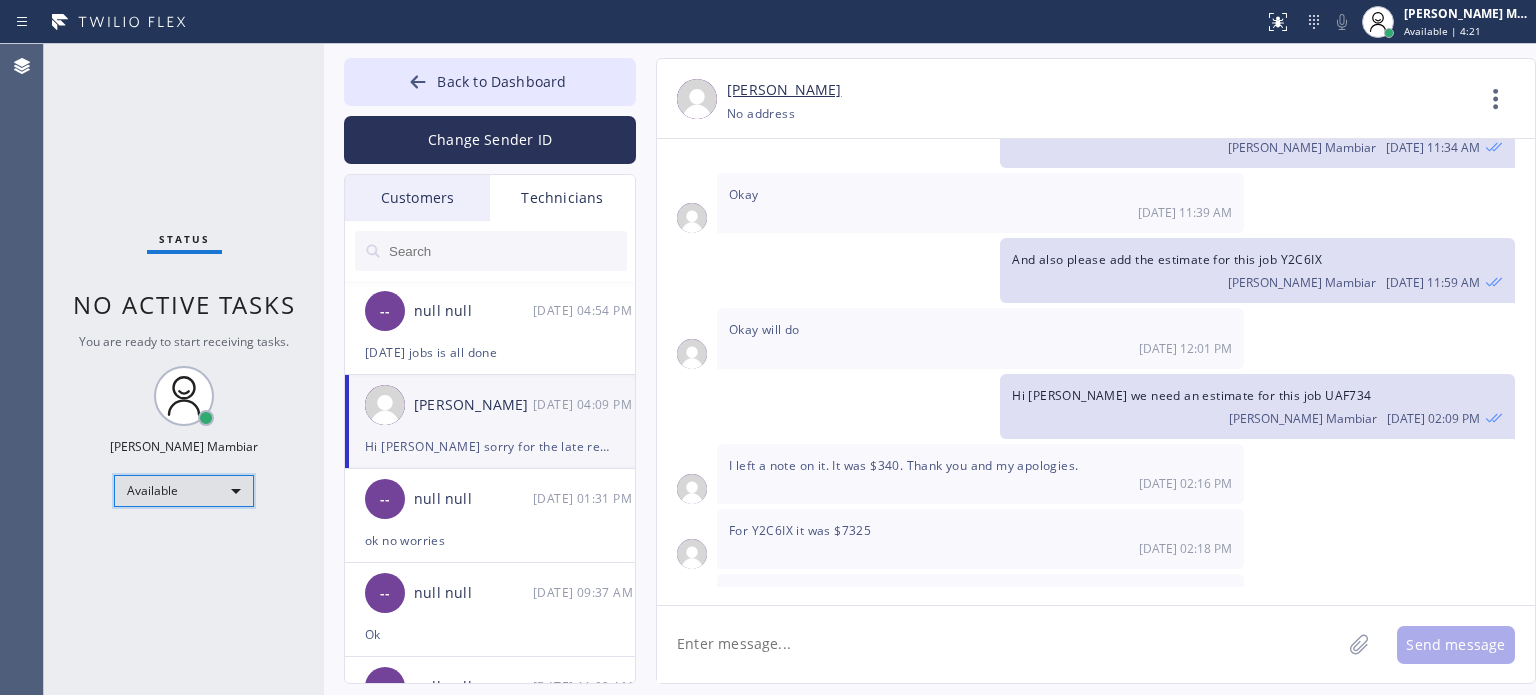 click on "Available" at bounding box center [184, 491] 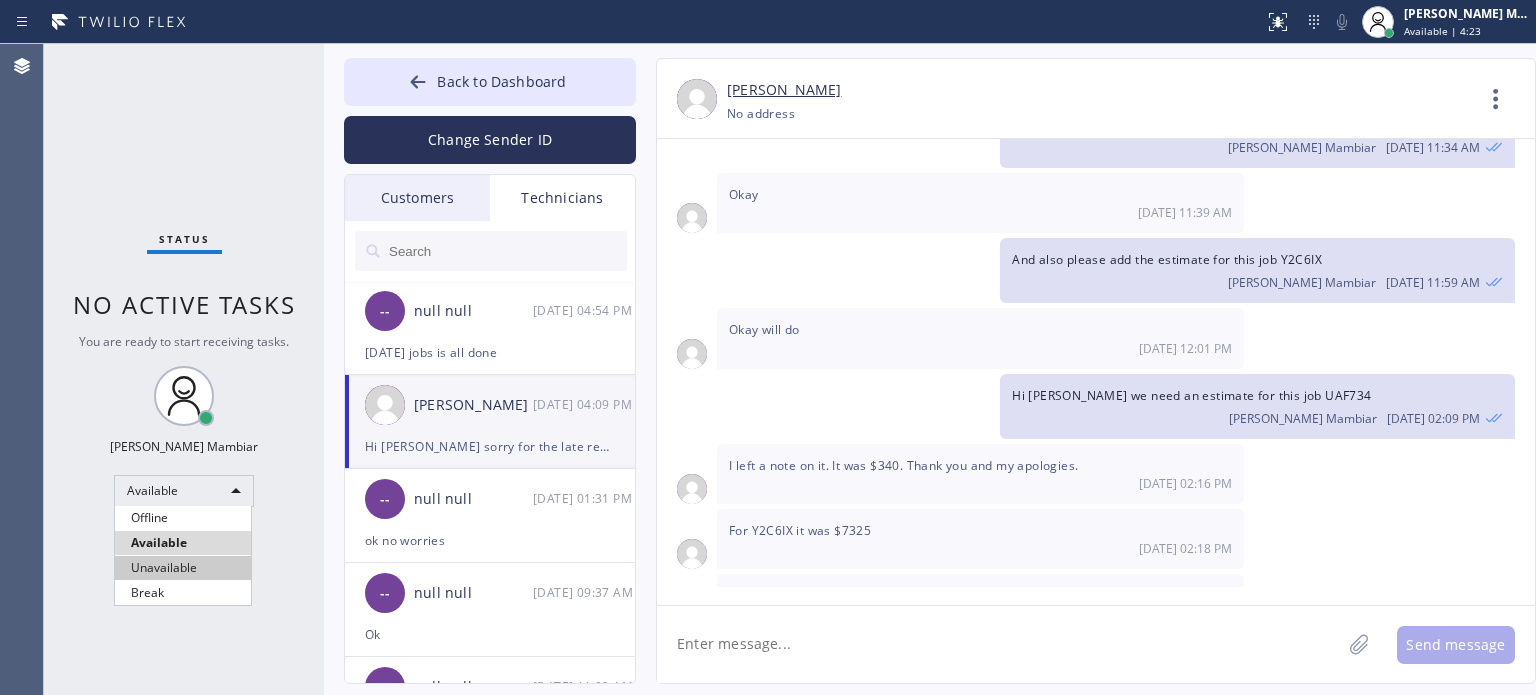 click on "Unavailable" at bounding box center (183, 568) 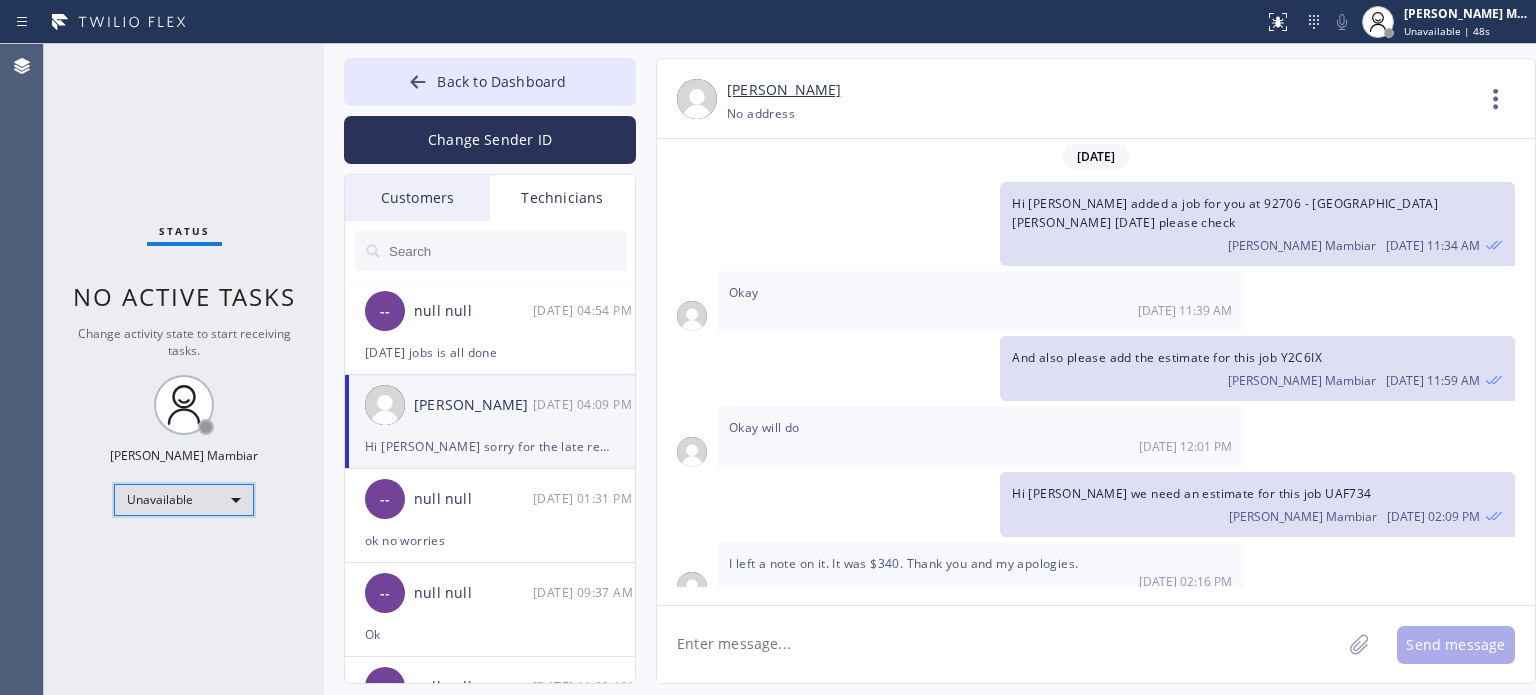 scroll, scrollTop: 2944, scrollLeft: 0, axis: vertical 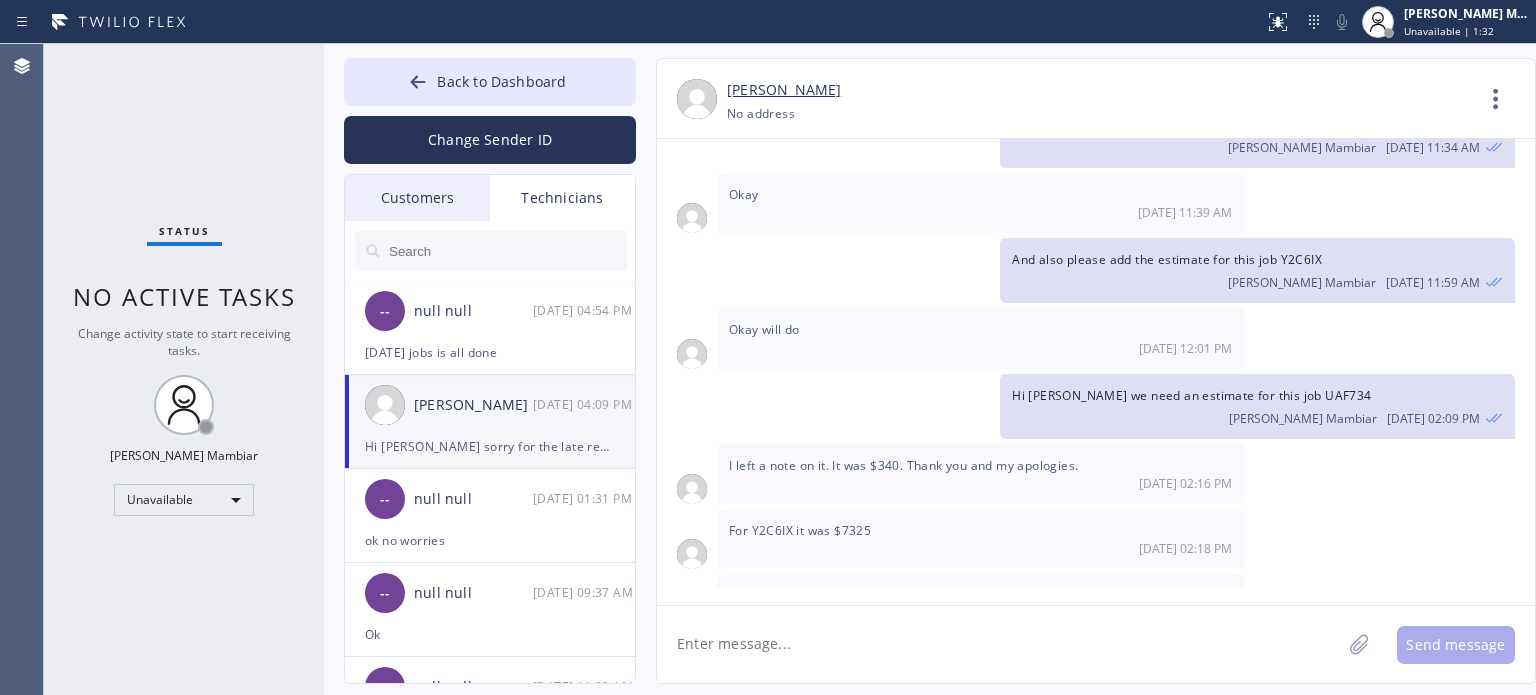 click on "Status   No active tasks     Change activity state to start receiving tasks.   [PERSON_NAME] Mambiar Unavailable" at bounding box center (184, 369) 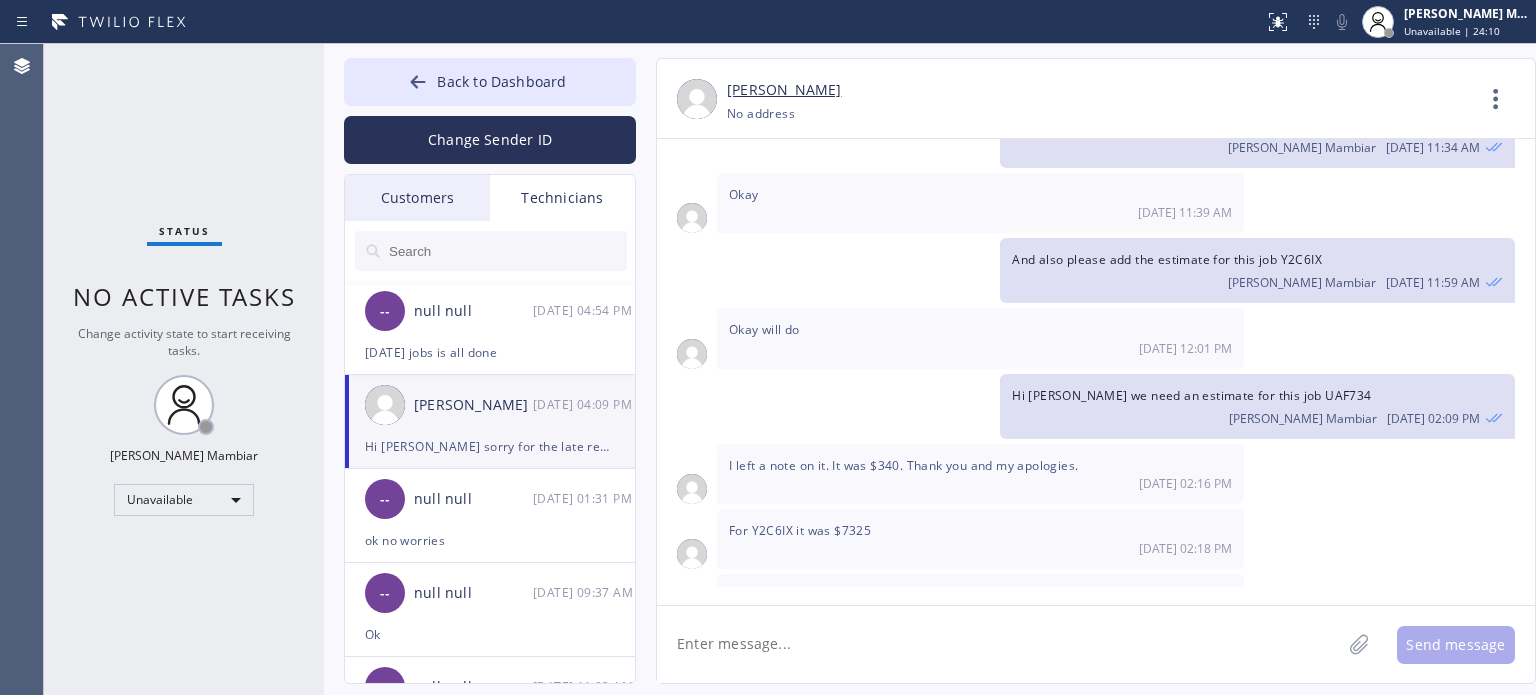 click at bounding box center (507, 251) 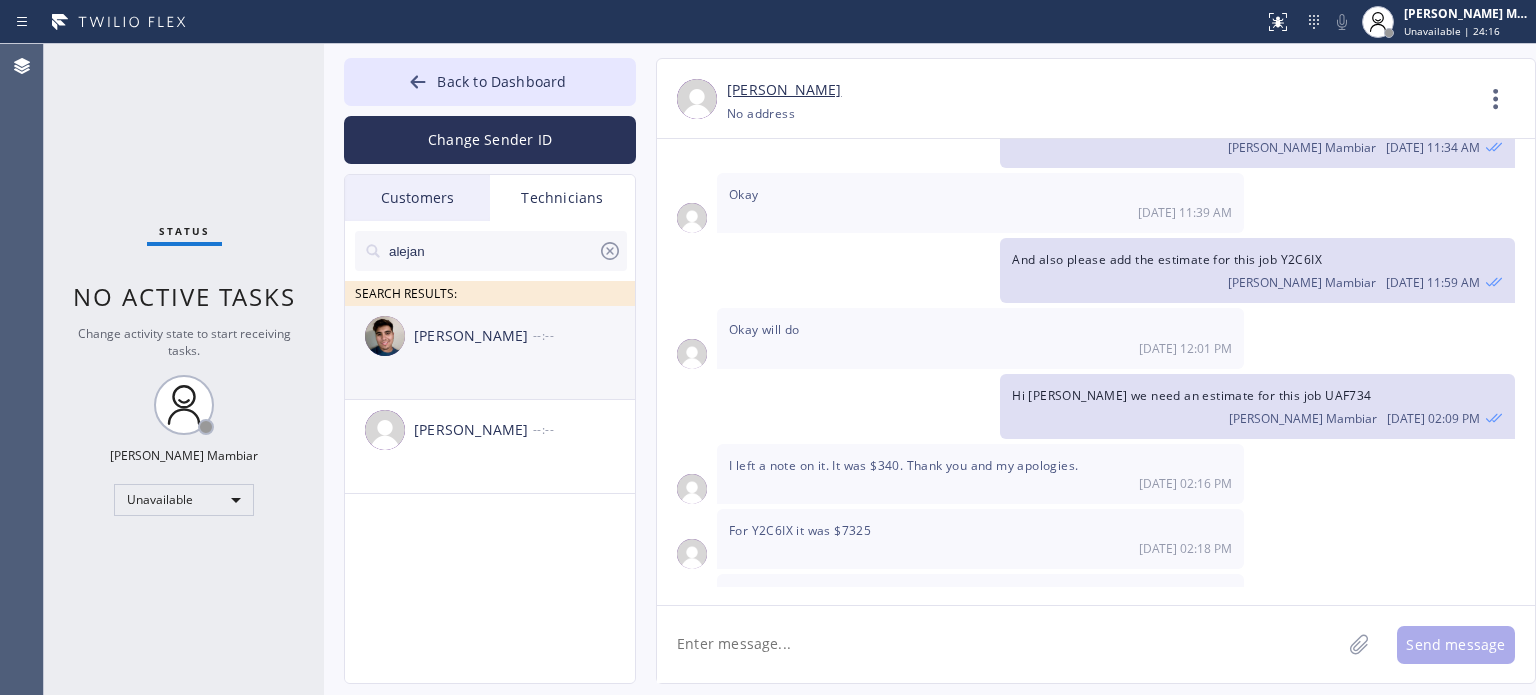 type on "alejan" 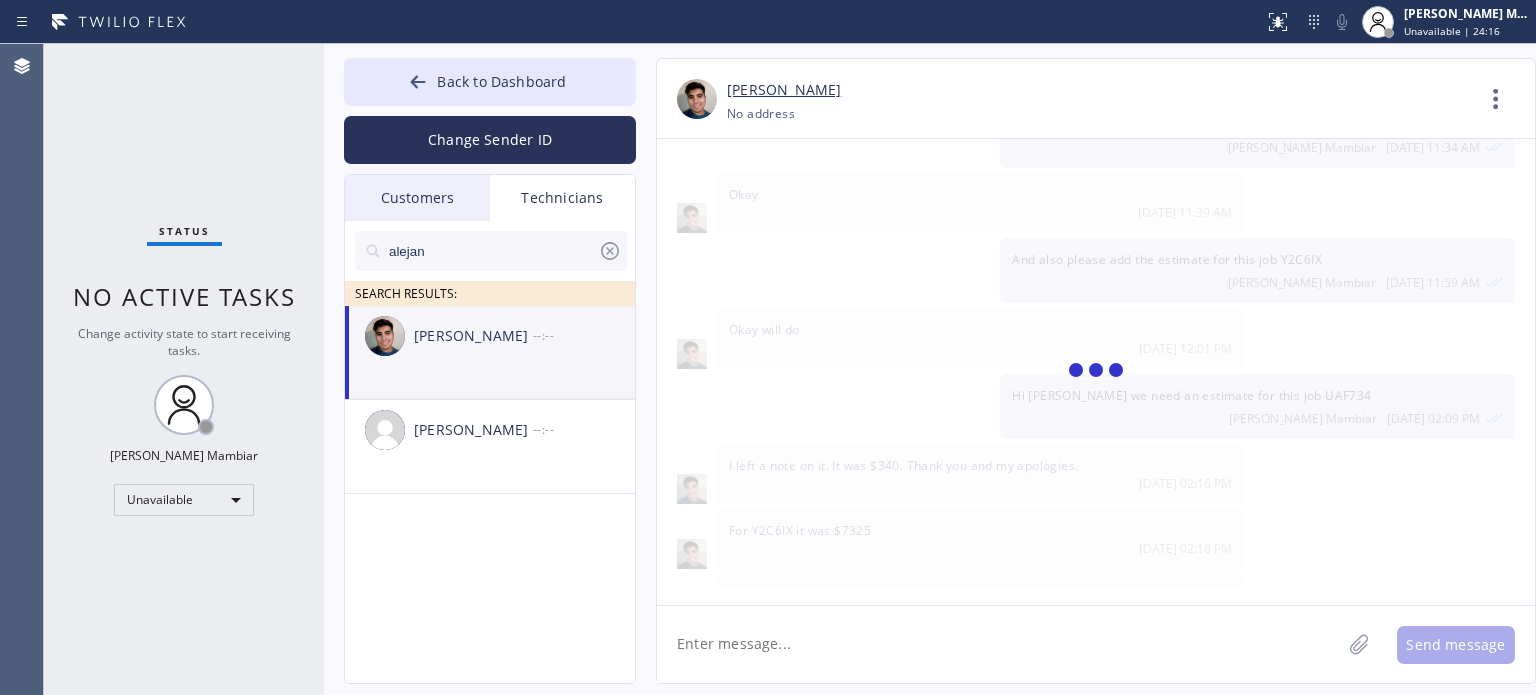 scroll, scrollTop: 104, scrollLeft: 0, axis: vertical 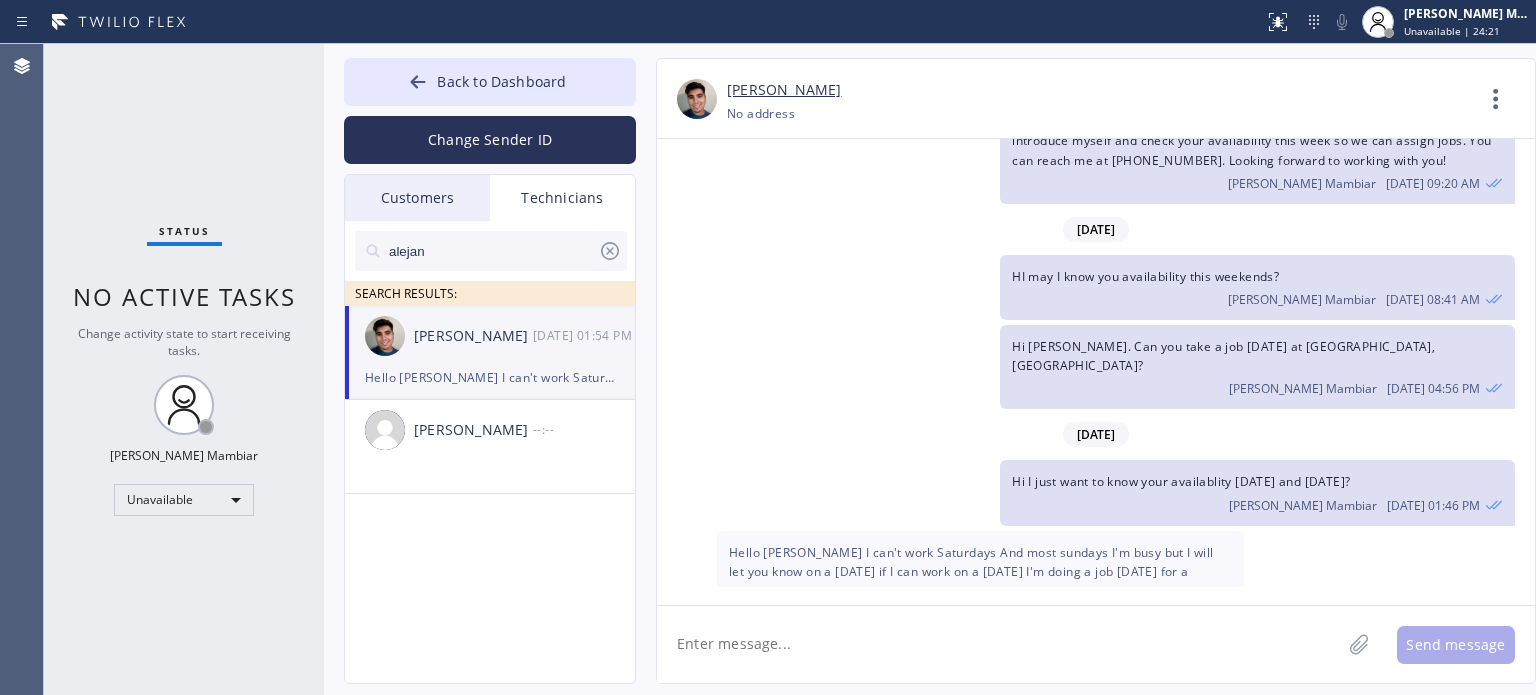 click 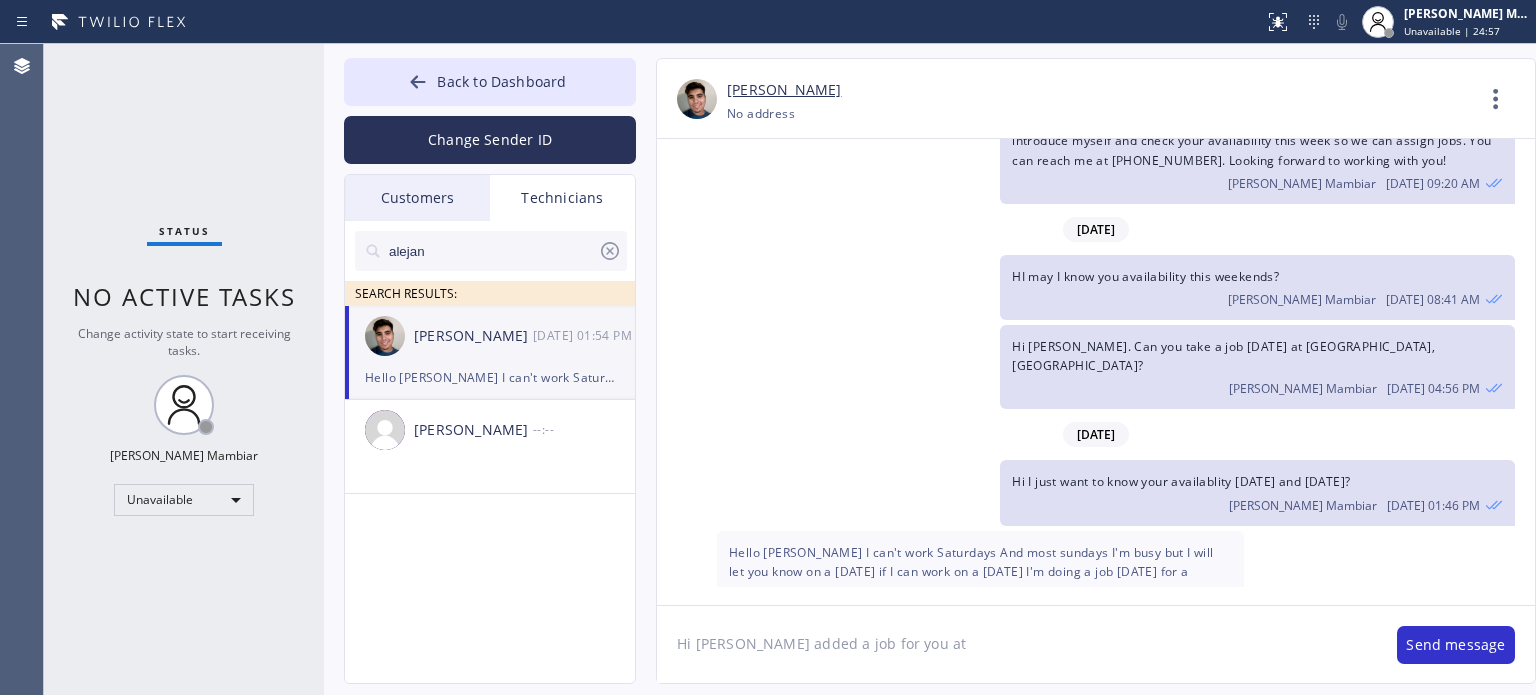 click on "Hi [PERSON_NAME] added a job for you at" 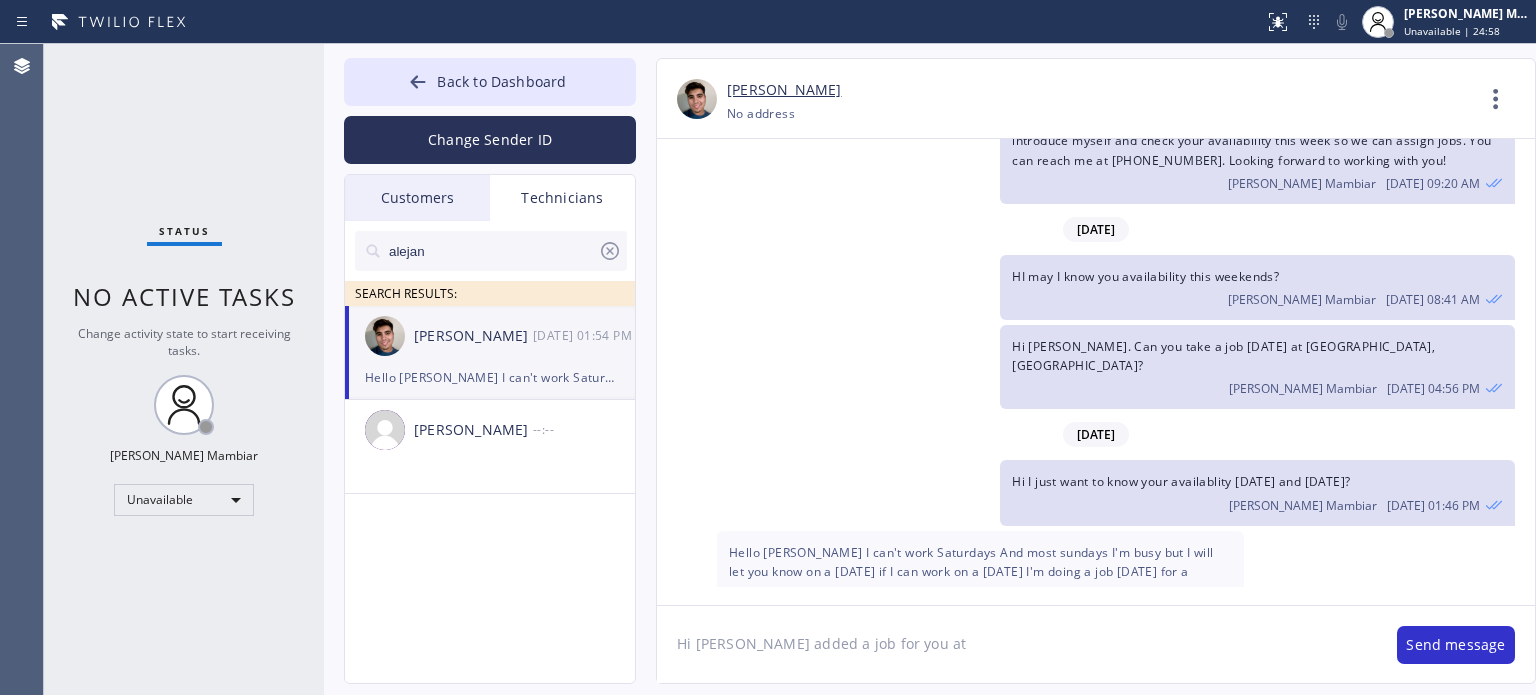 paste on "[GEOGRAPHIC_DATA]," 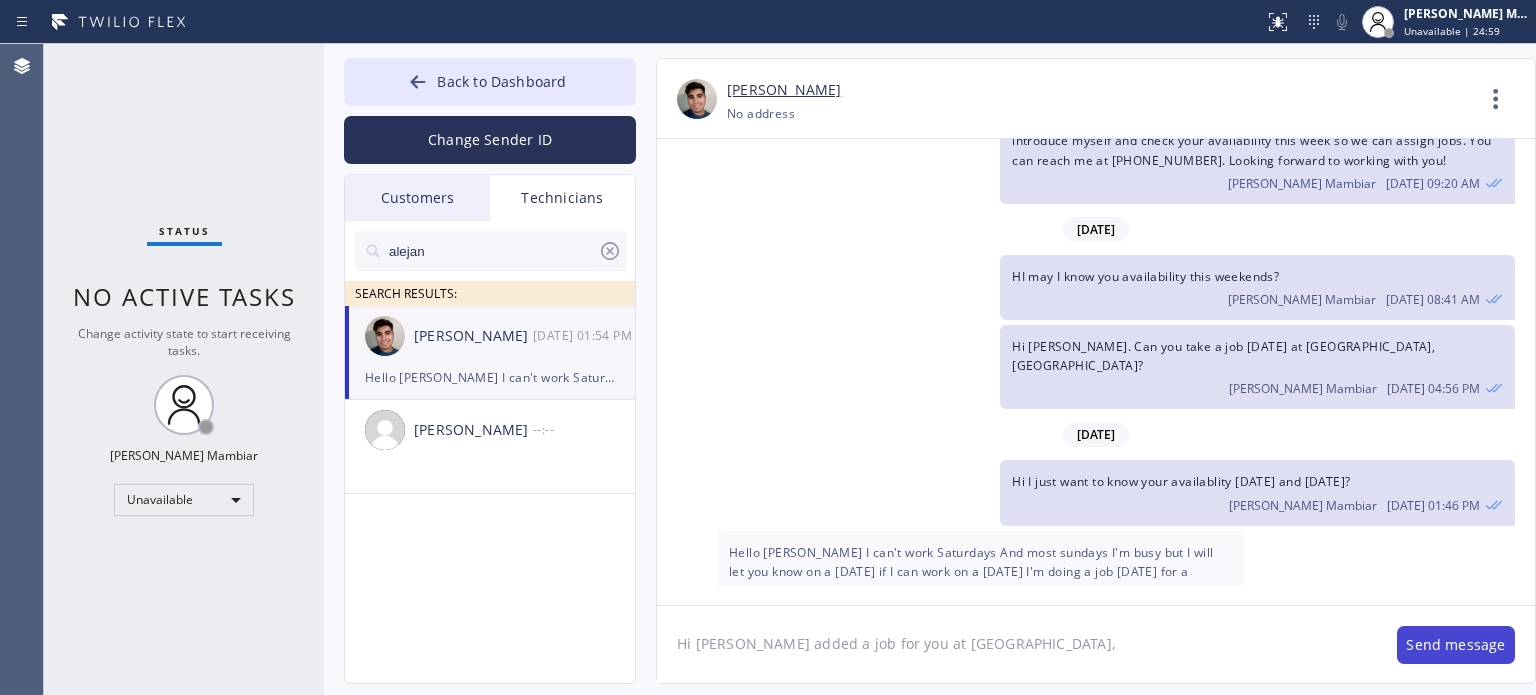 type on "Hi [PERSON_NAME] added a job for you at [GEOGRAPHIC_DATA]," 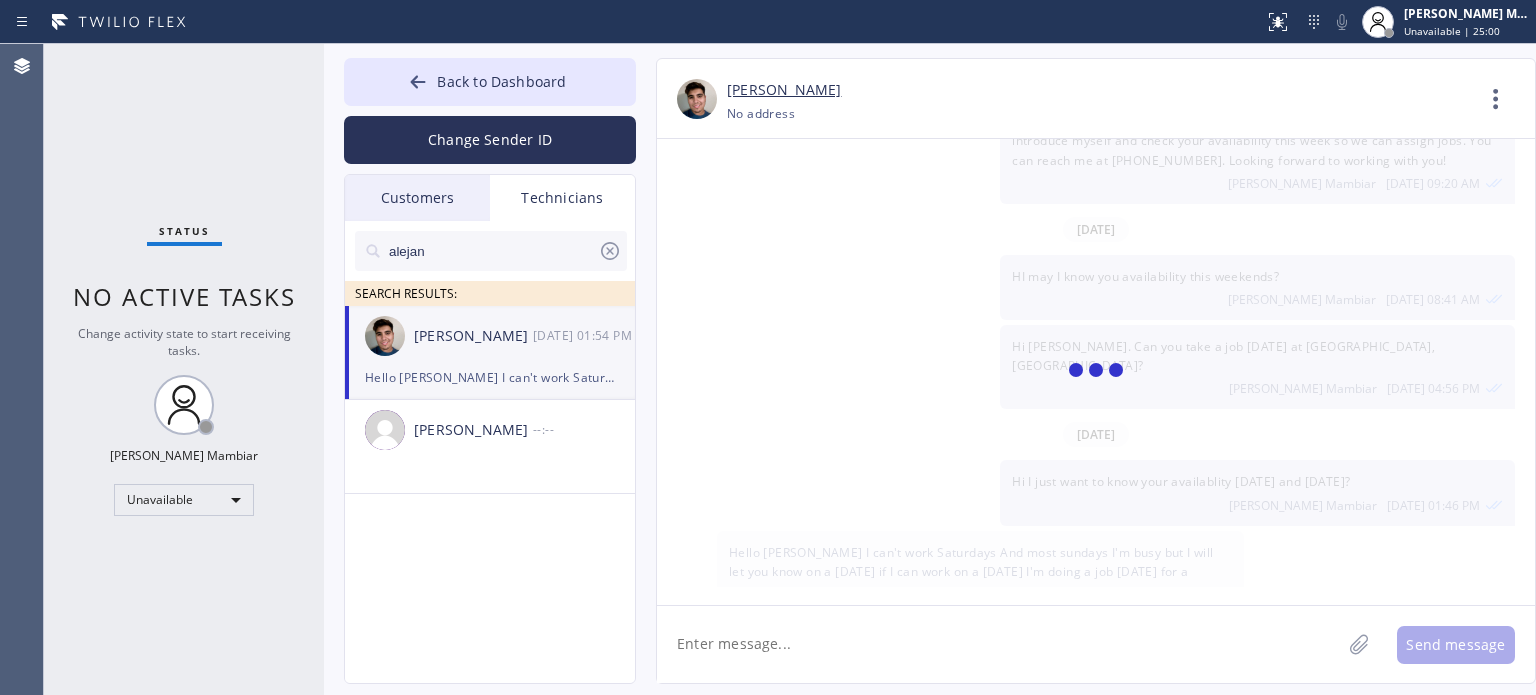 scroll, scrollTop: 219, scrollLeft: 0, axis: vertical 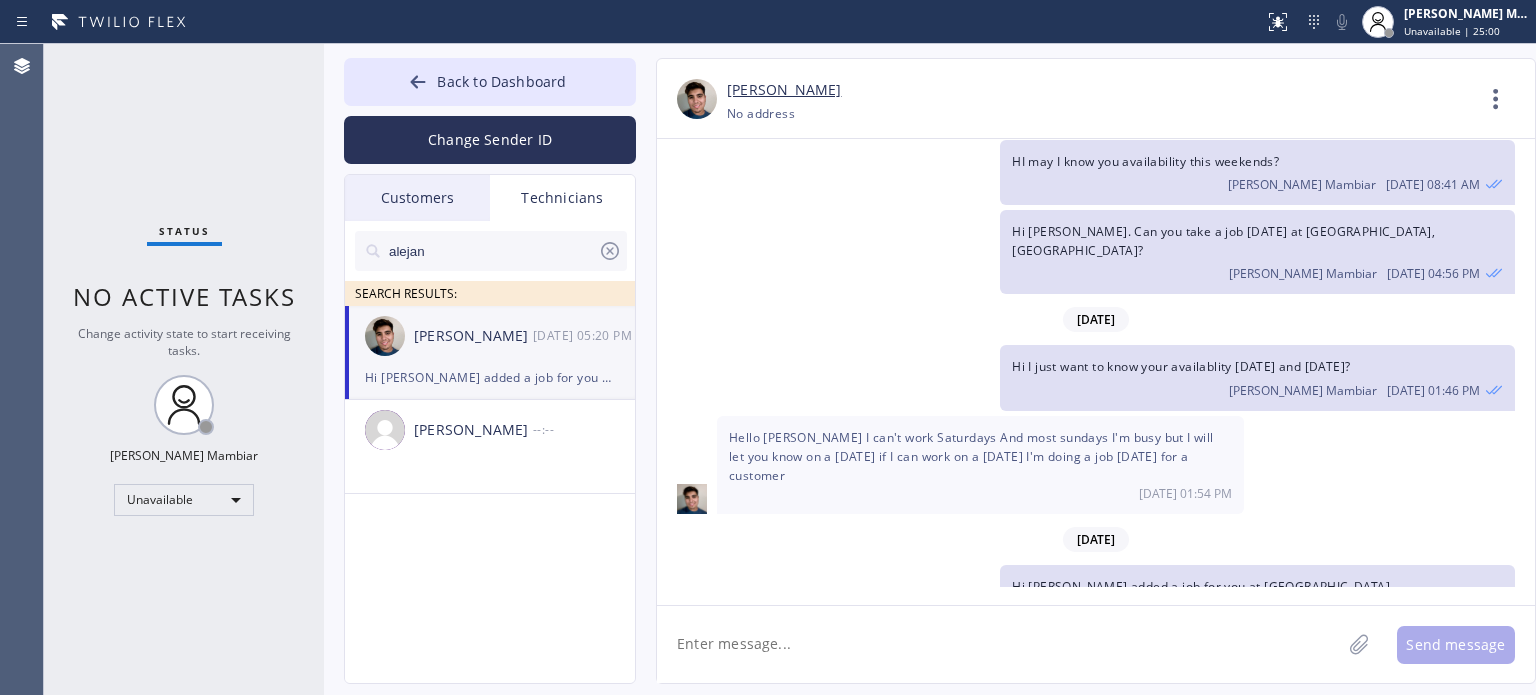 click 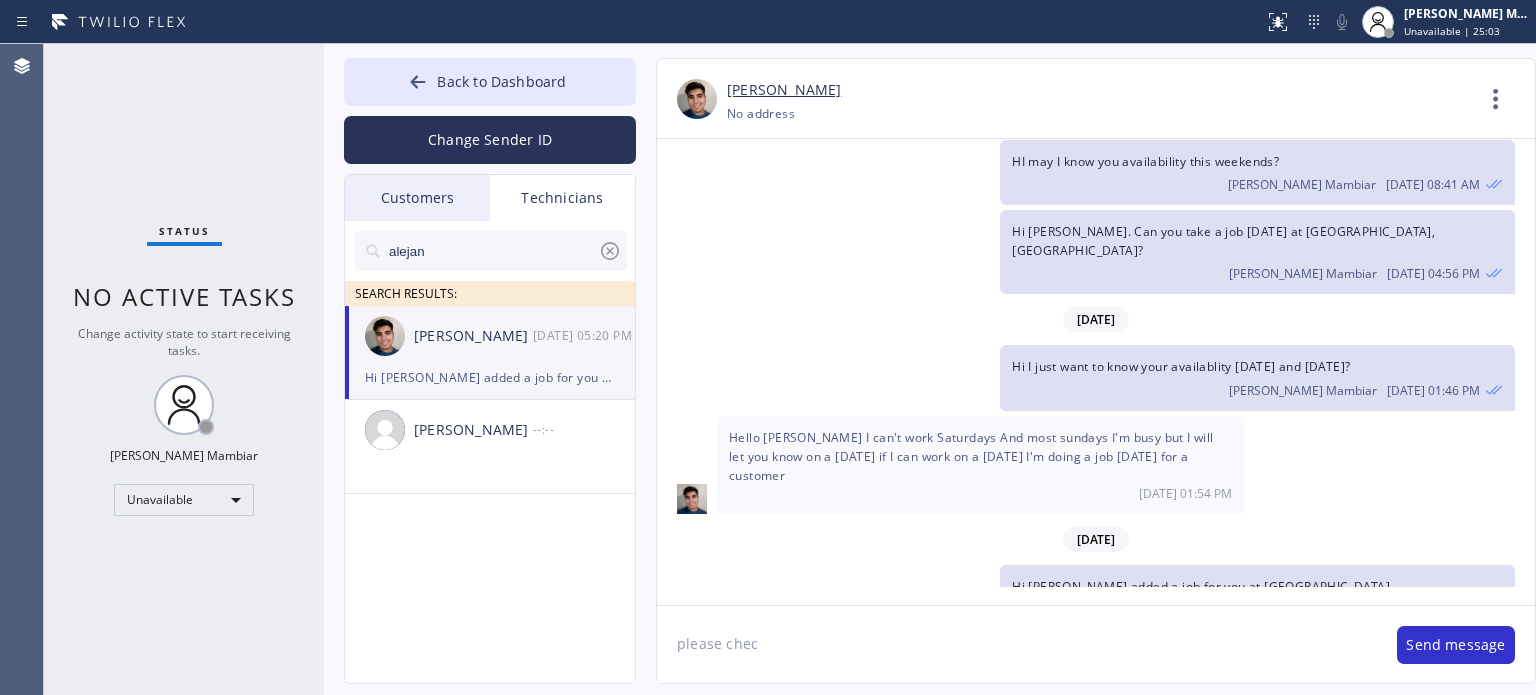 type on "please check" 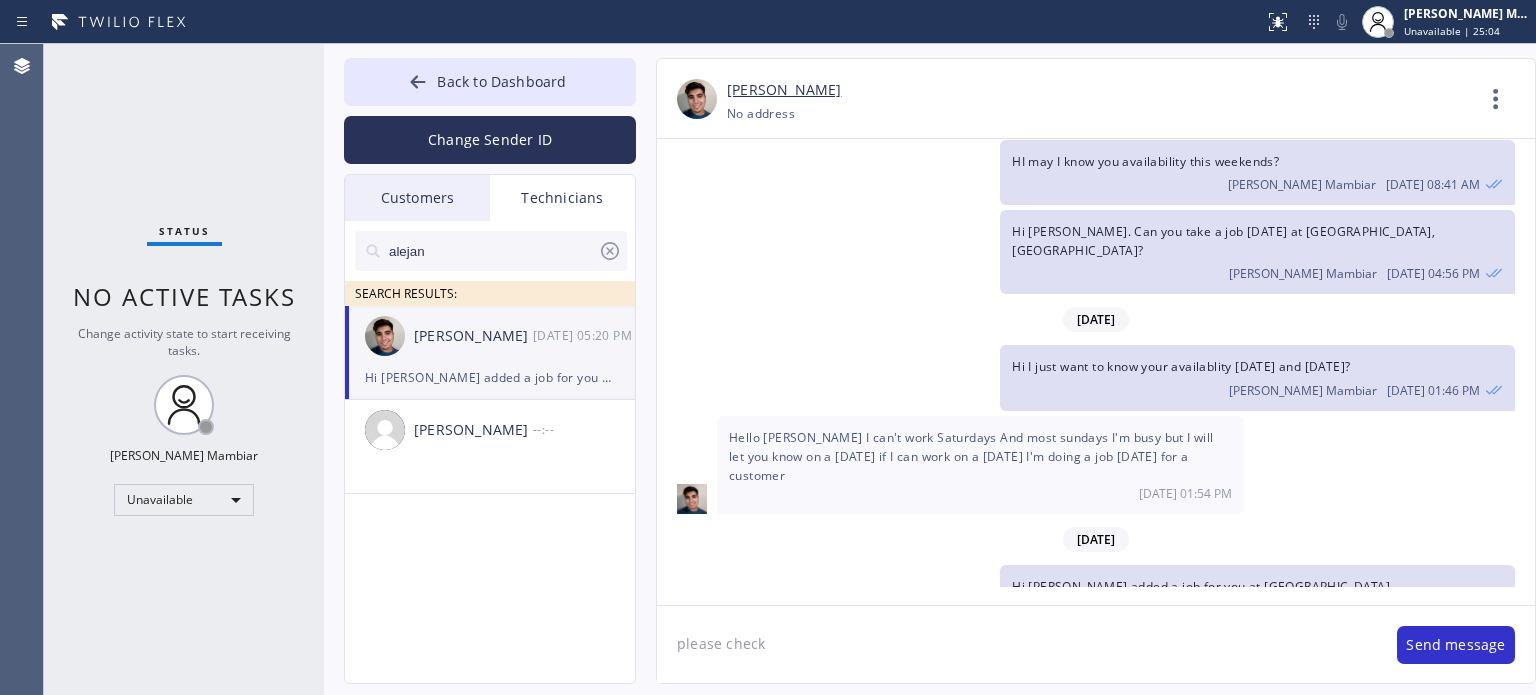 type 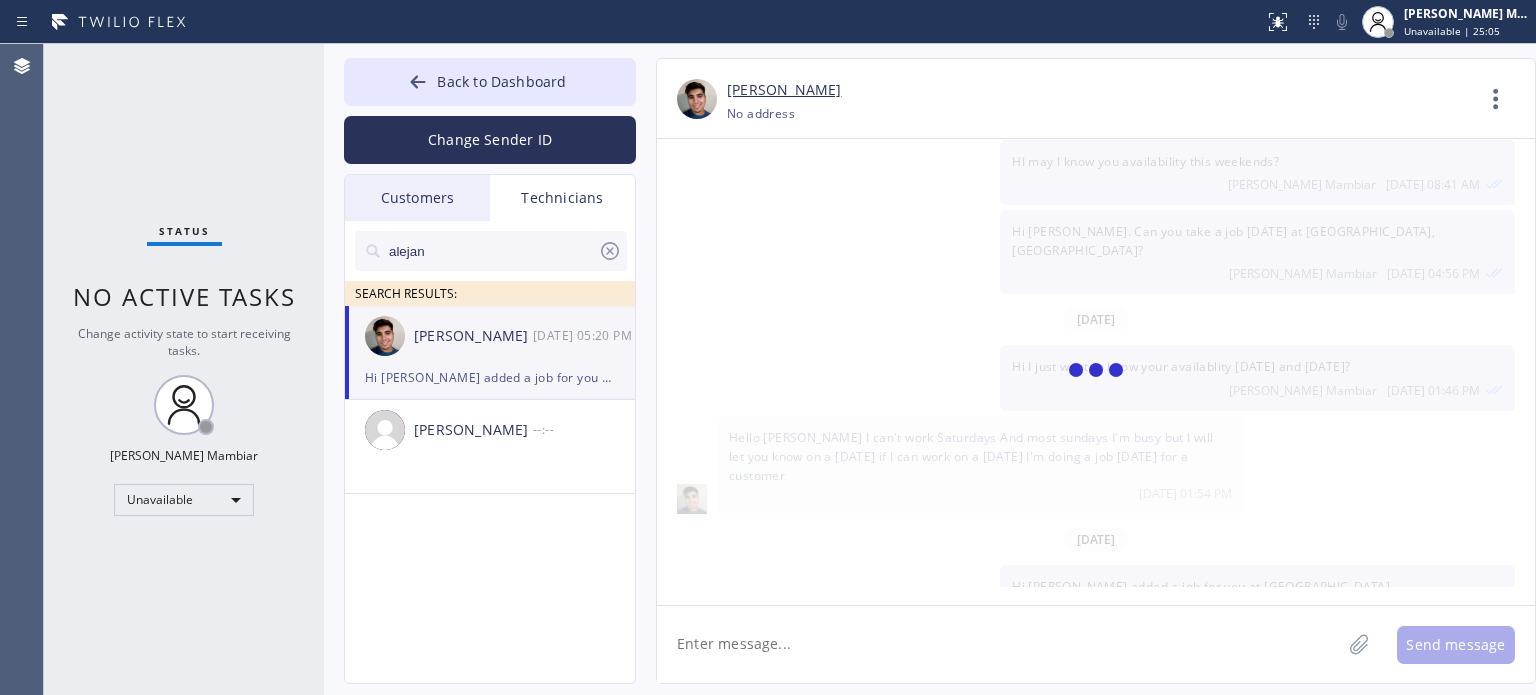 scroll, scrollTop: 288, scrollLeft: 0, axis: vertical 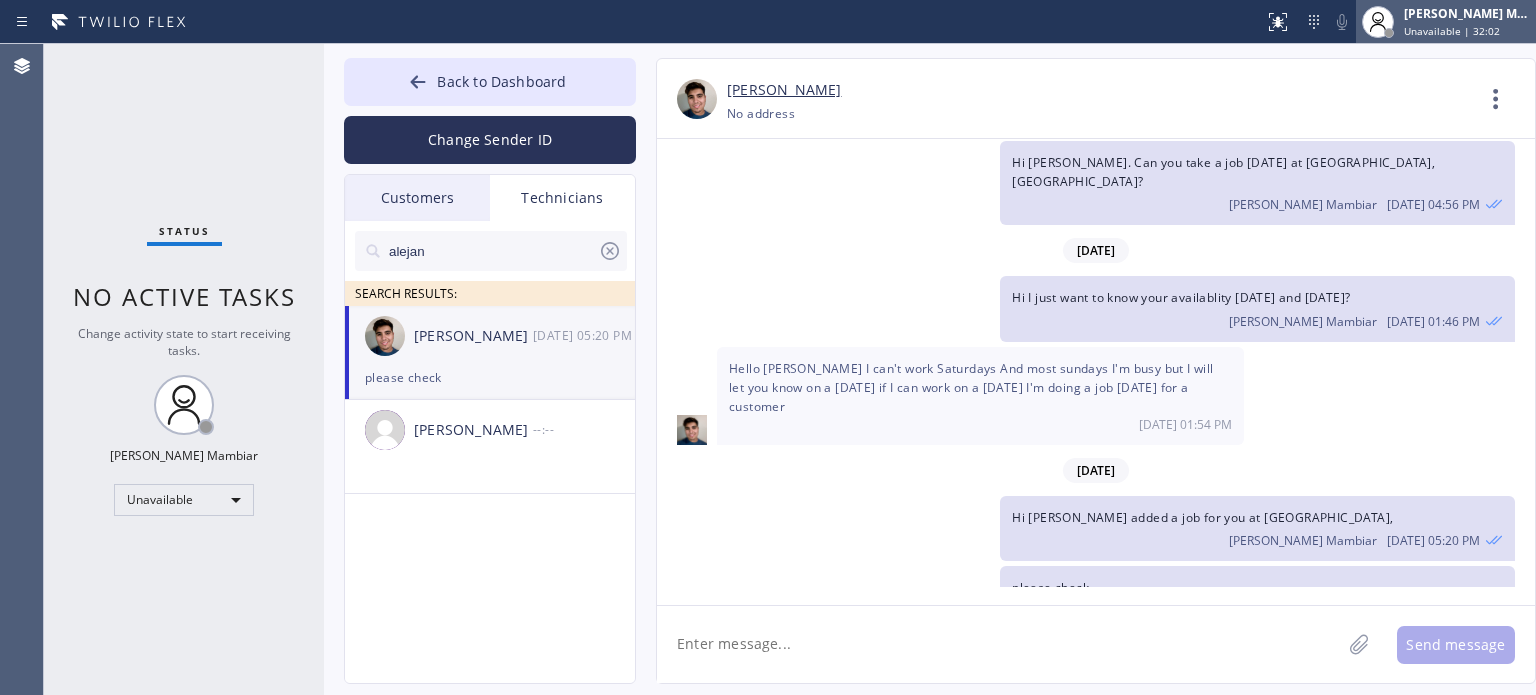 click on "Unavailable | 32:02" at bounding box center (1452, 31) 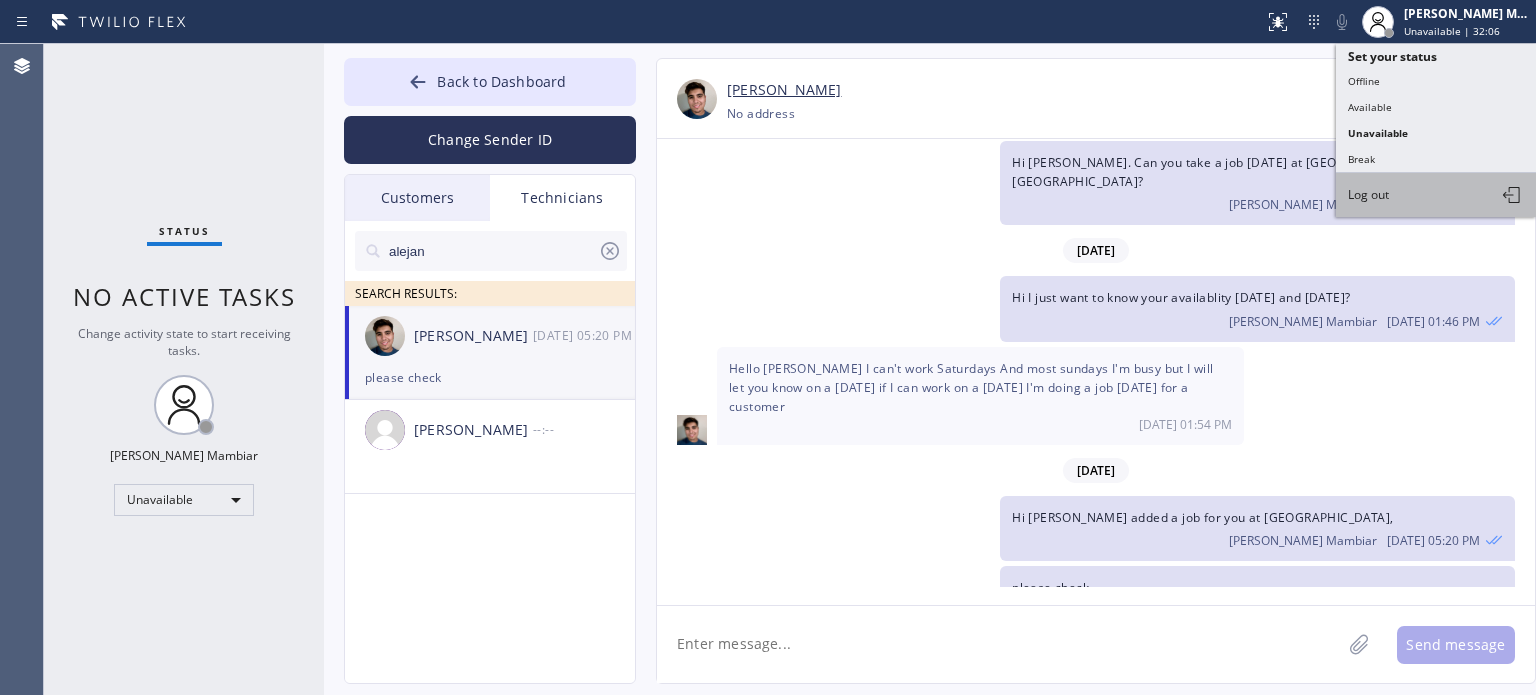 click on "Log out" at bounding box center [1368, 194] 